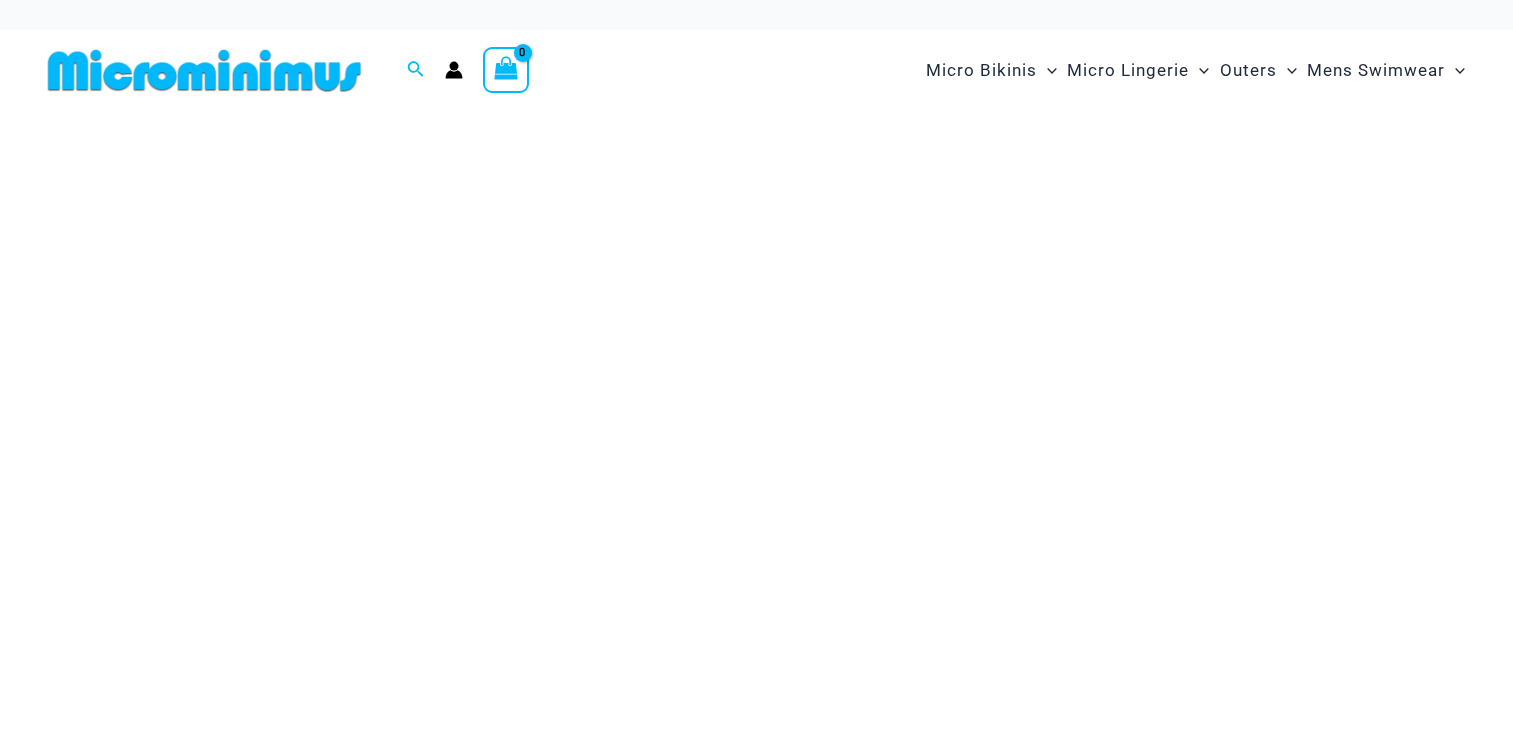 scroll, scrollTop: 0, scrollLeft: 0, axis: both 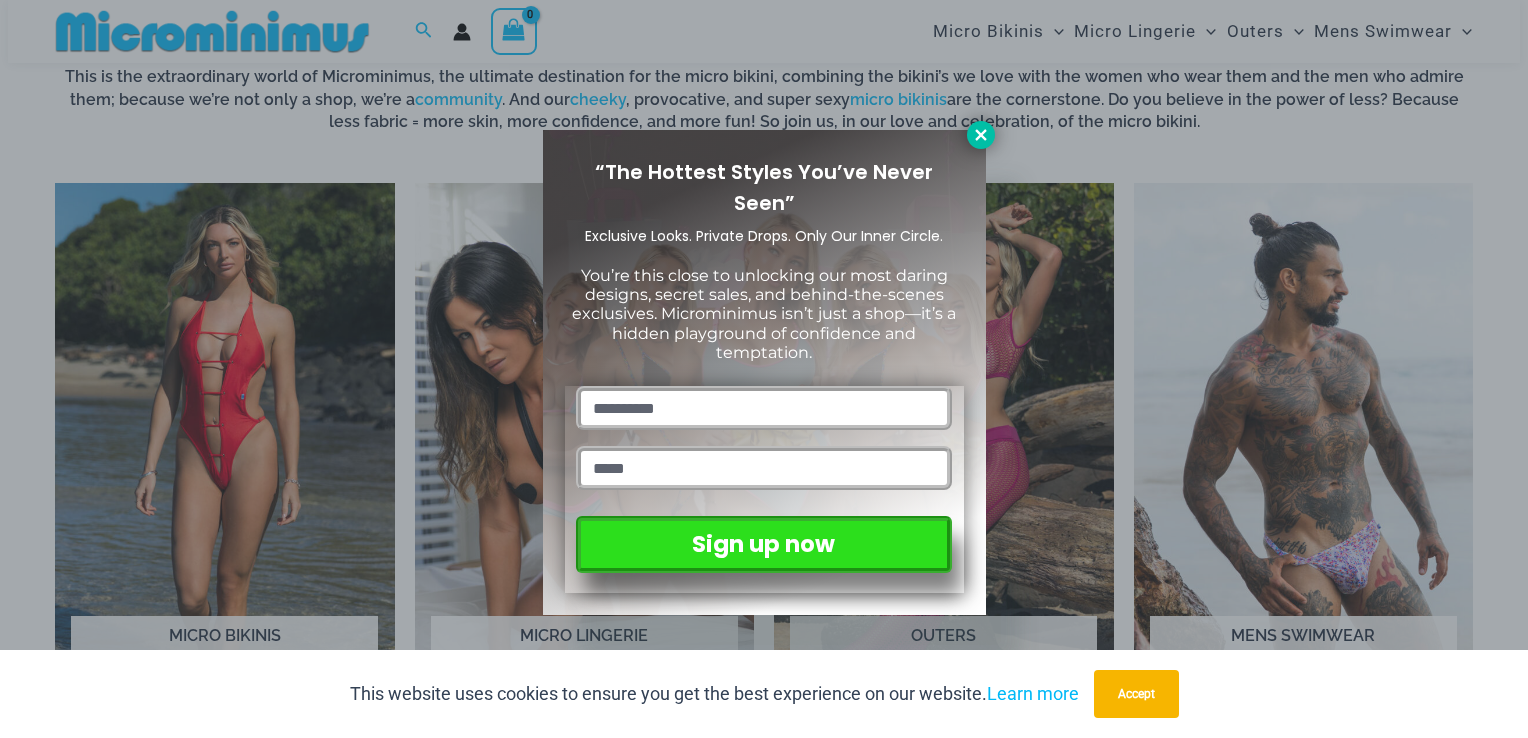 click 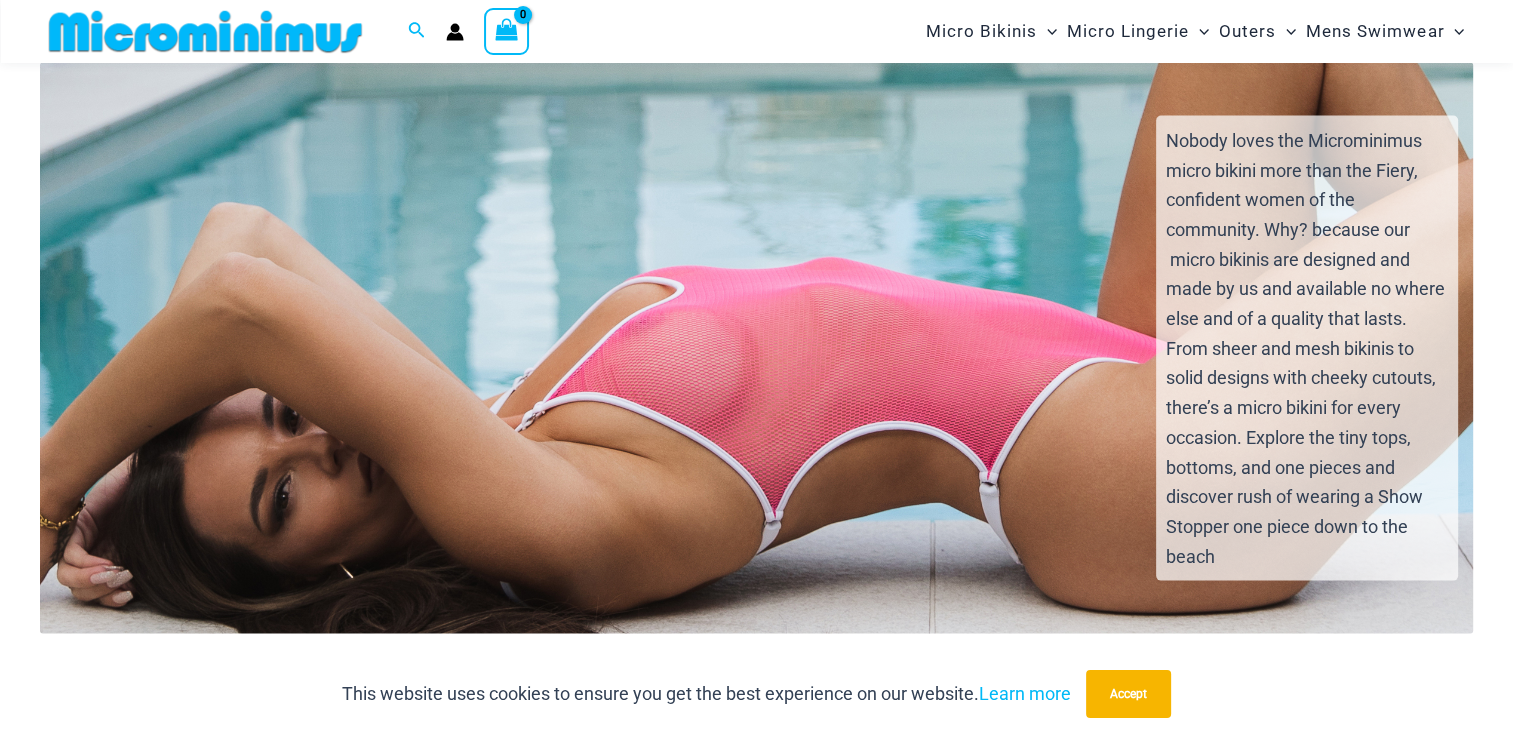 scroll, scrollTop: 3983, scrollLeft: 0, axis: vertical 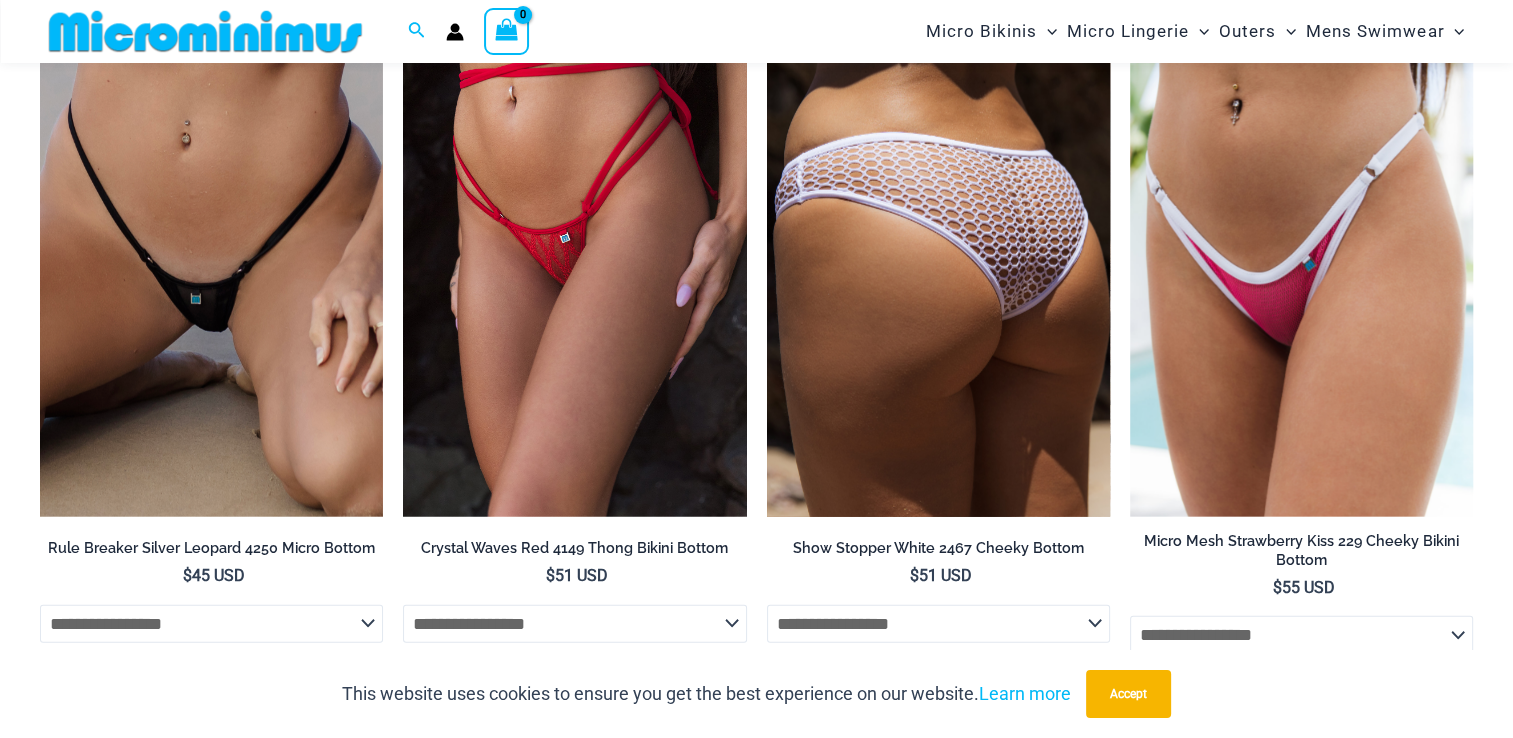 click at bounding box center (938, 260) 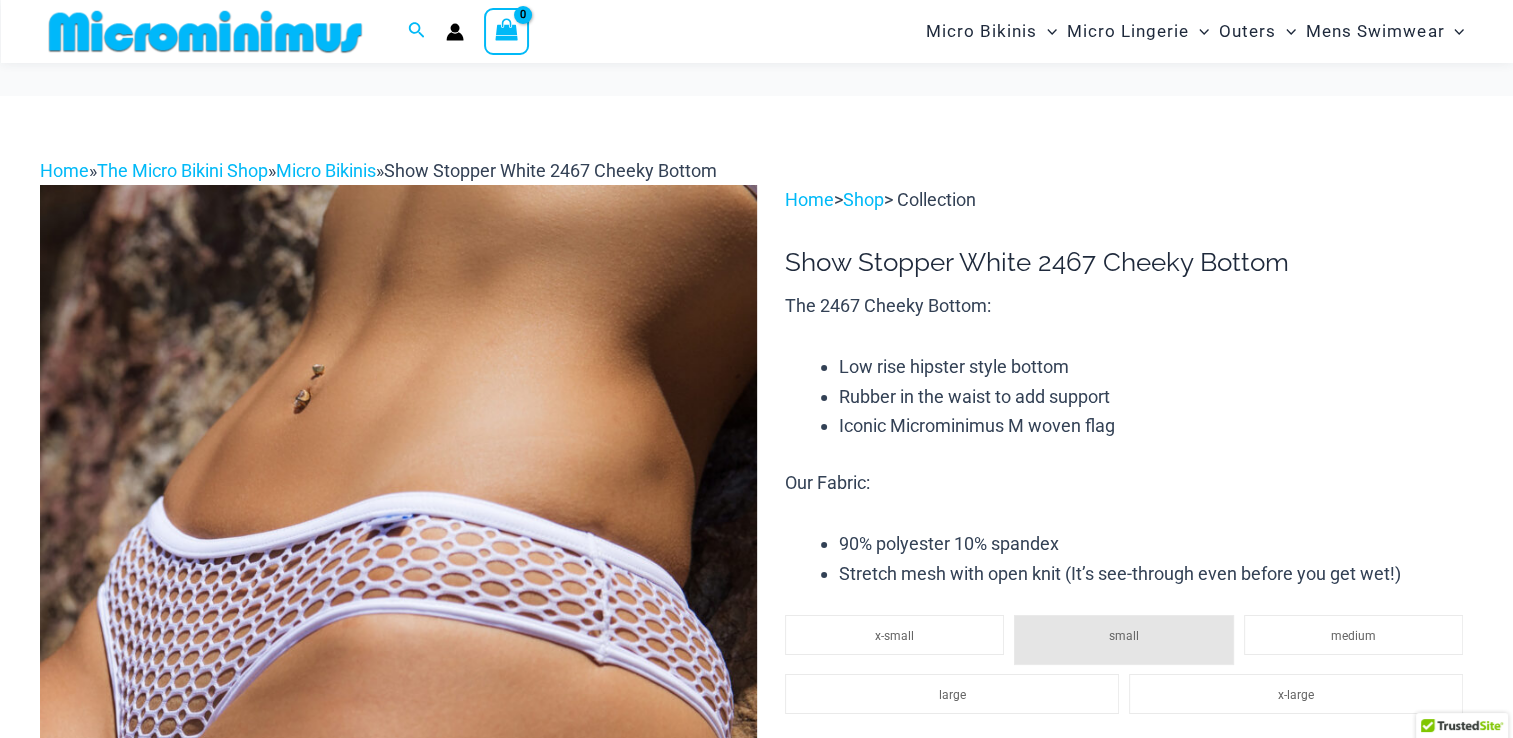 scroll, scrollTop: 300, scrollLeft: 0, axis: vertical 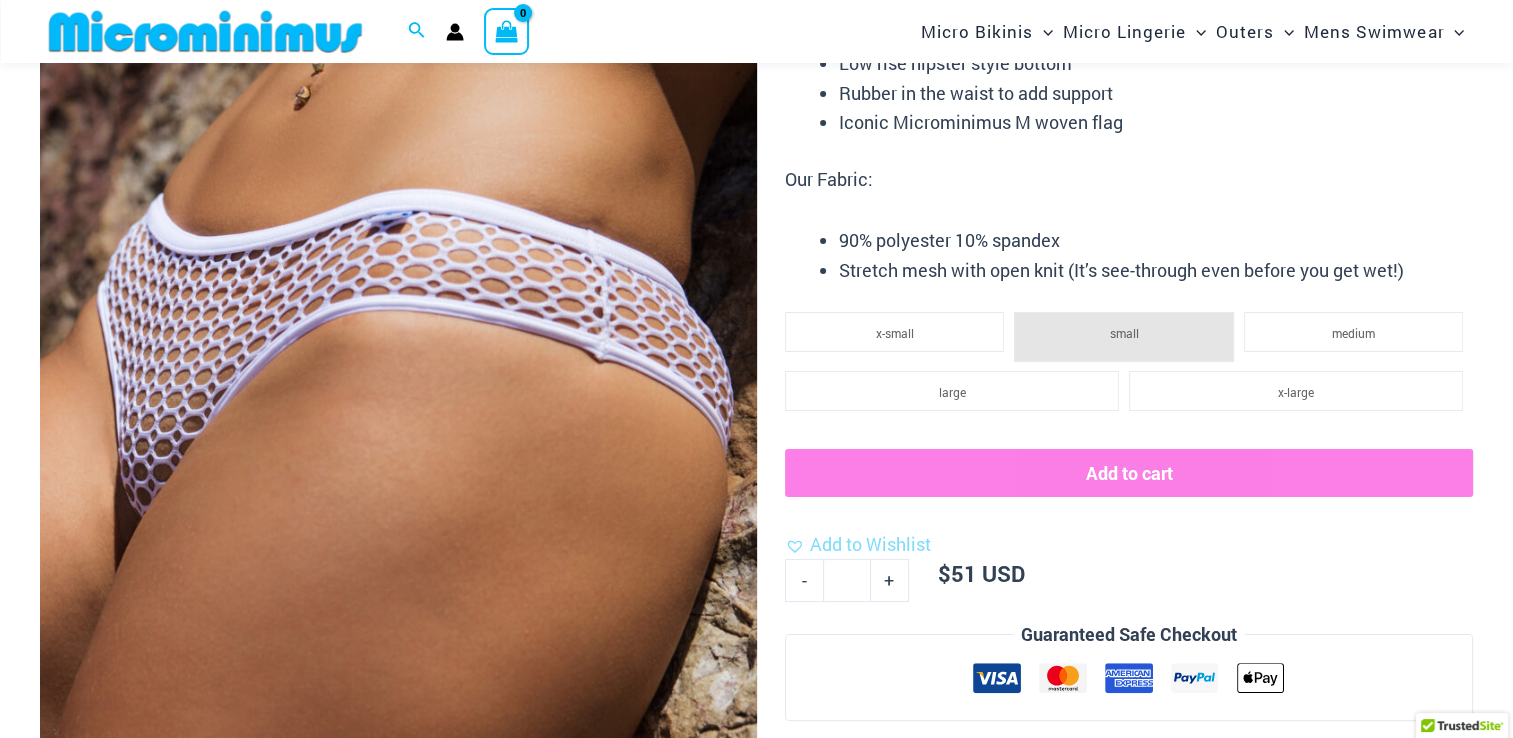 click at bounding box center [398, 419] 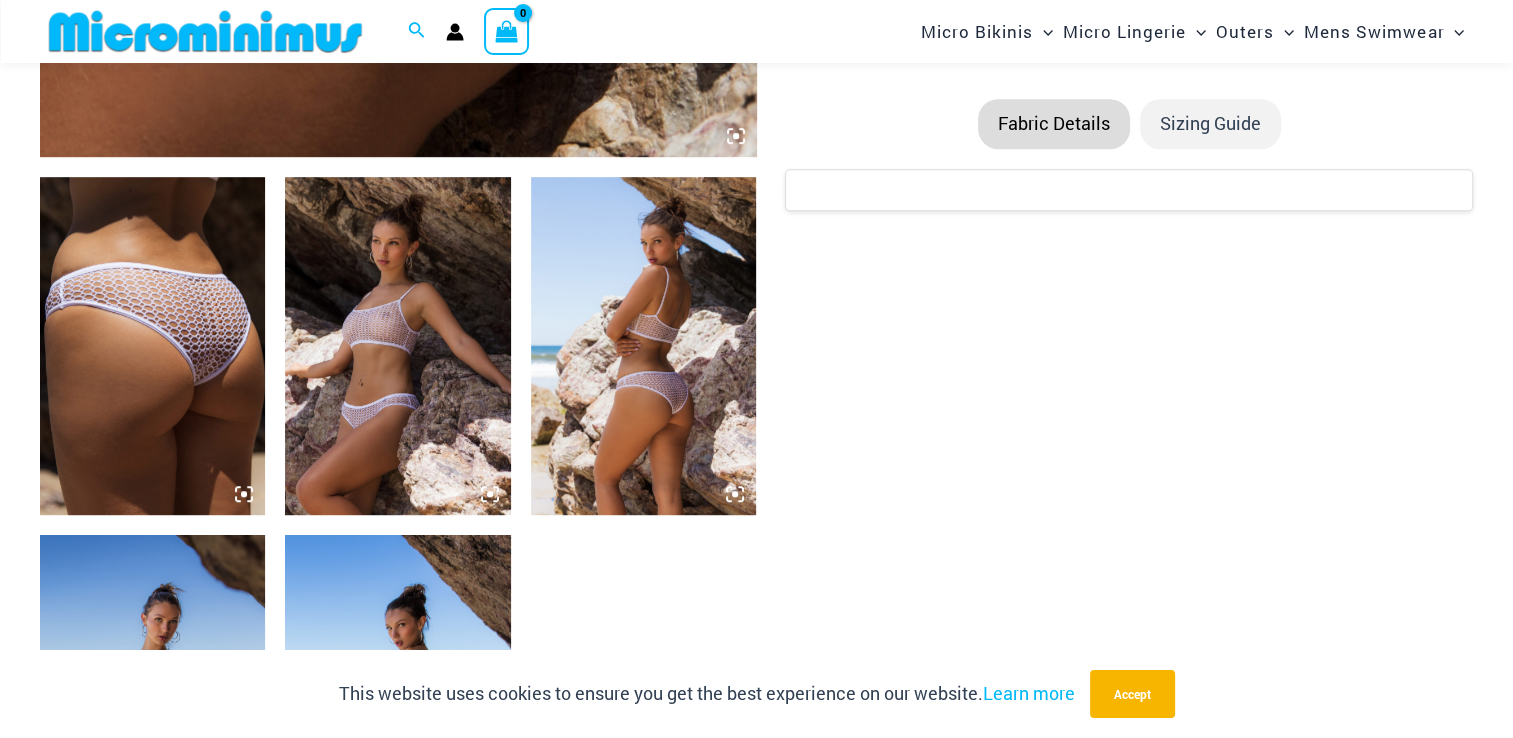 scroll, scrollTop: 1100, scrollLeft: 0, axis: vertical 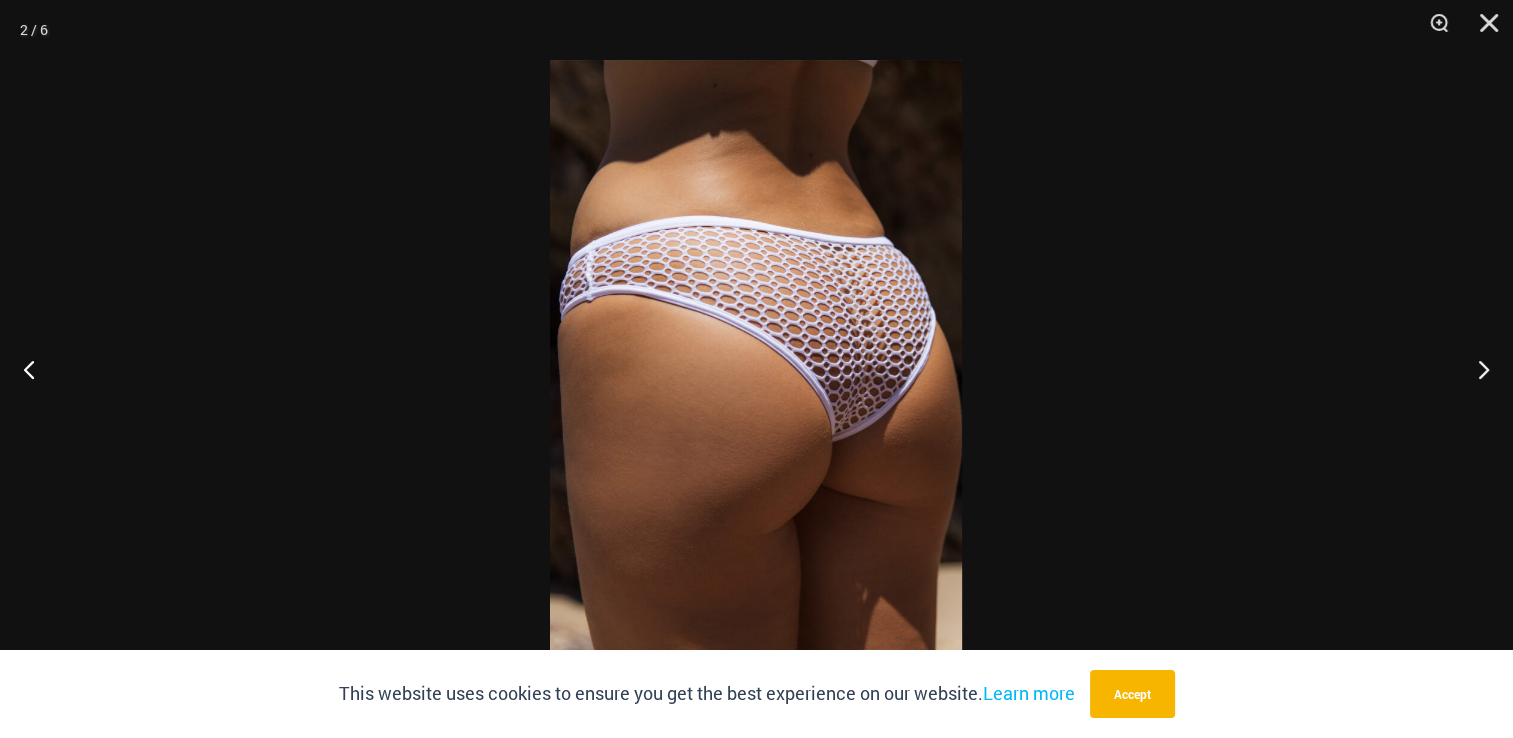 click at bounding box center (756, 369) 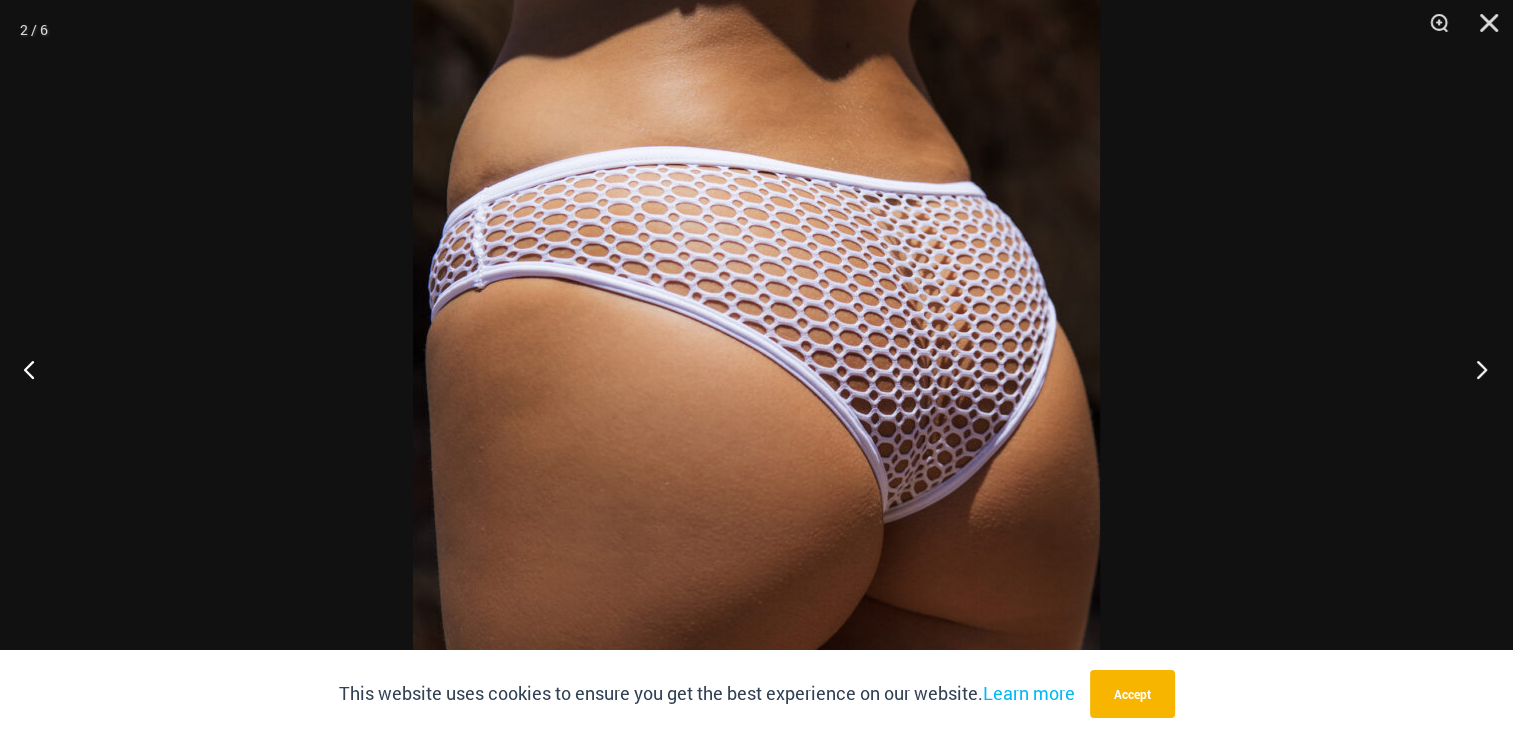 click at bounding box center (1475, 369) 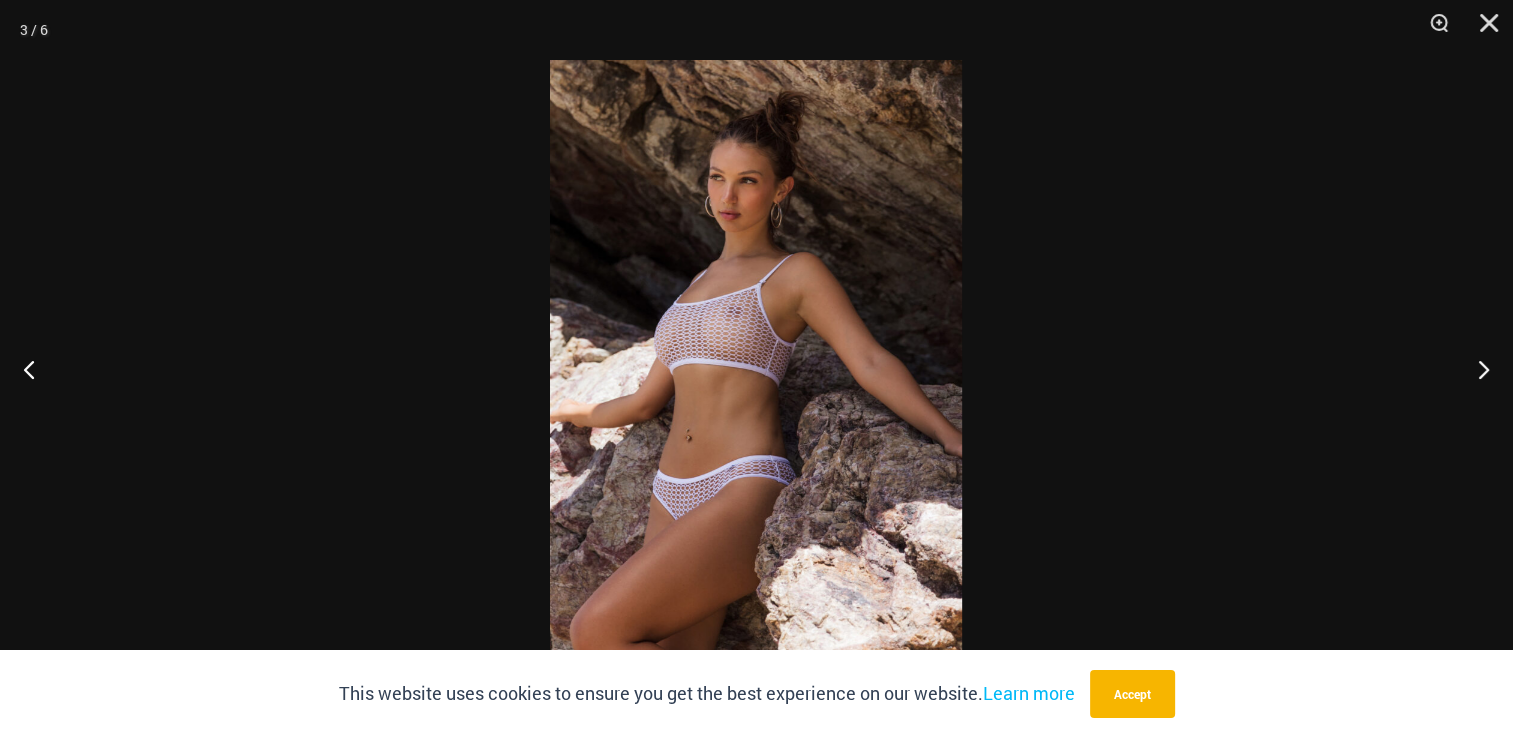 click at bounding box center [756, 369] 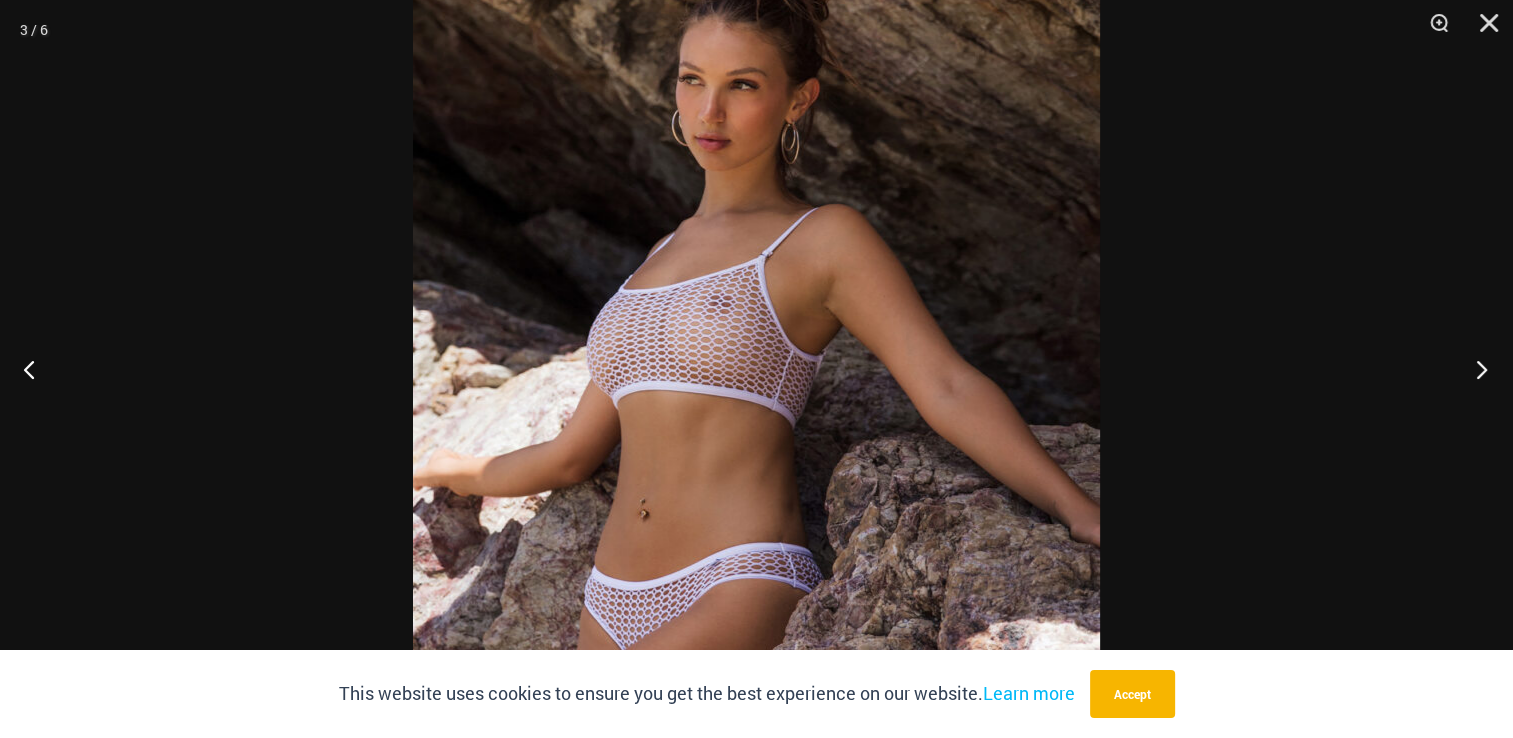 click at bounding box center (1475, 369) 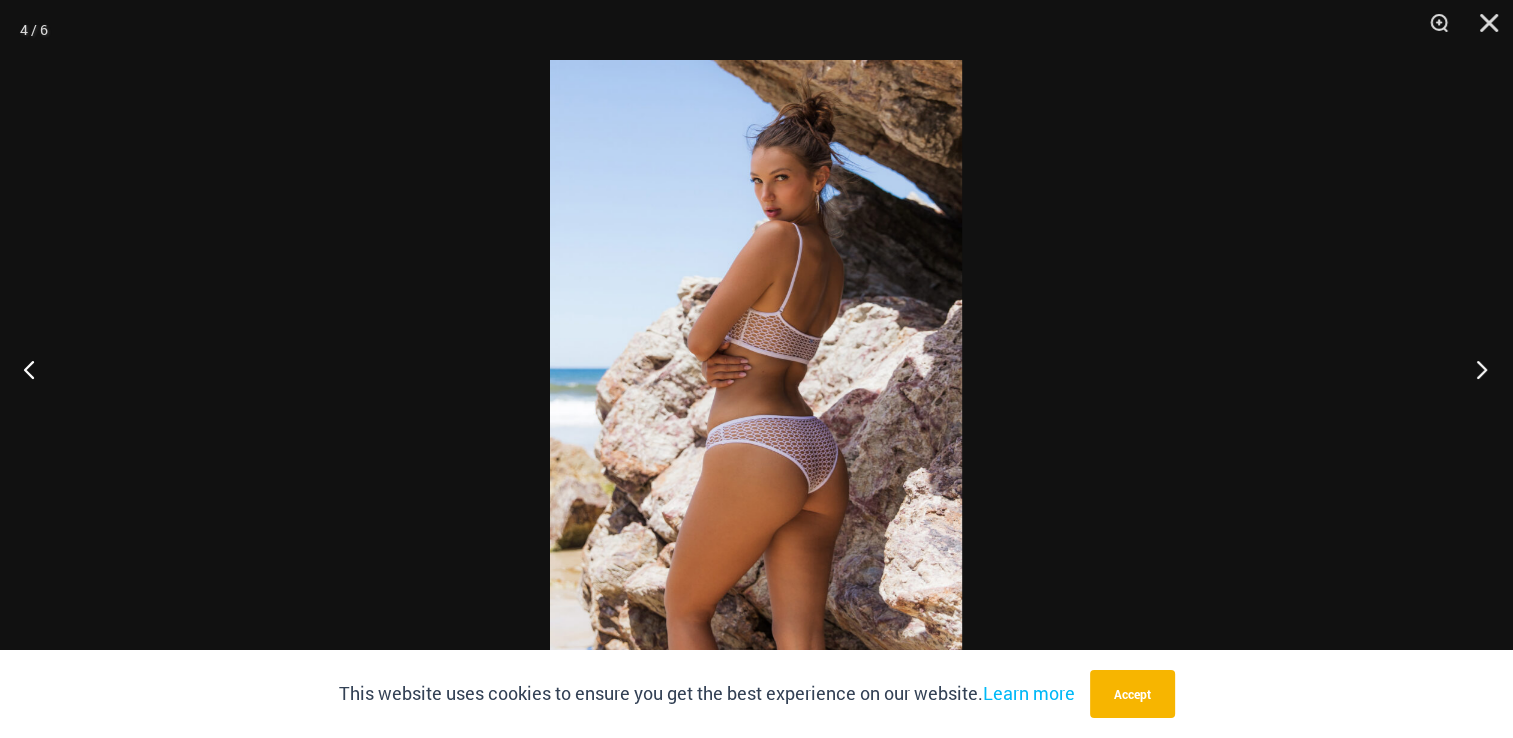 click at bounding box center [1475, 369] 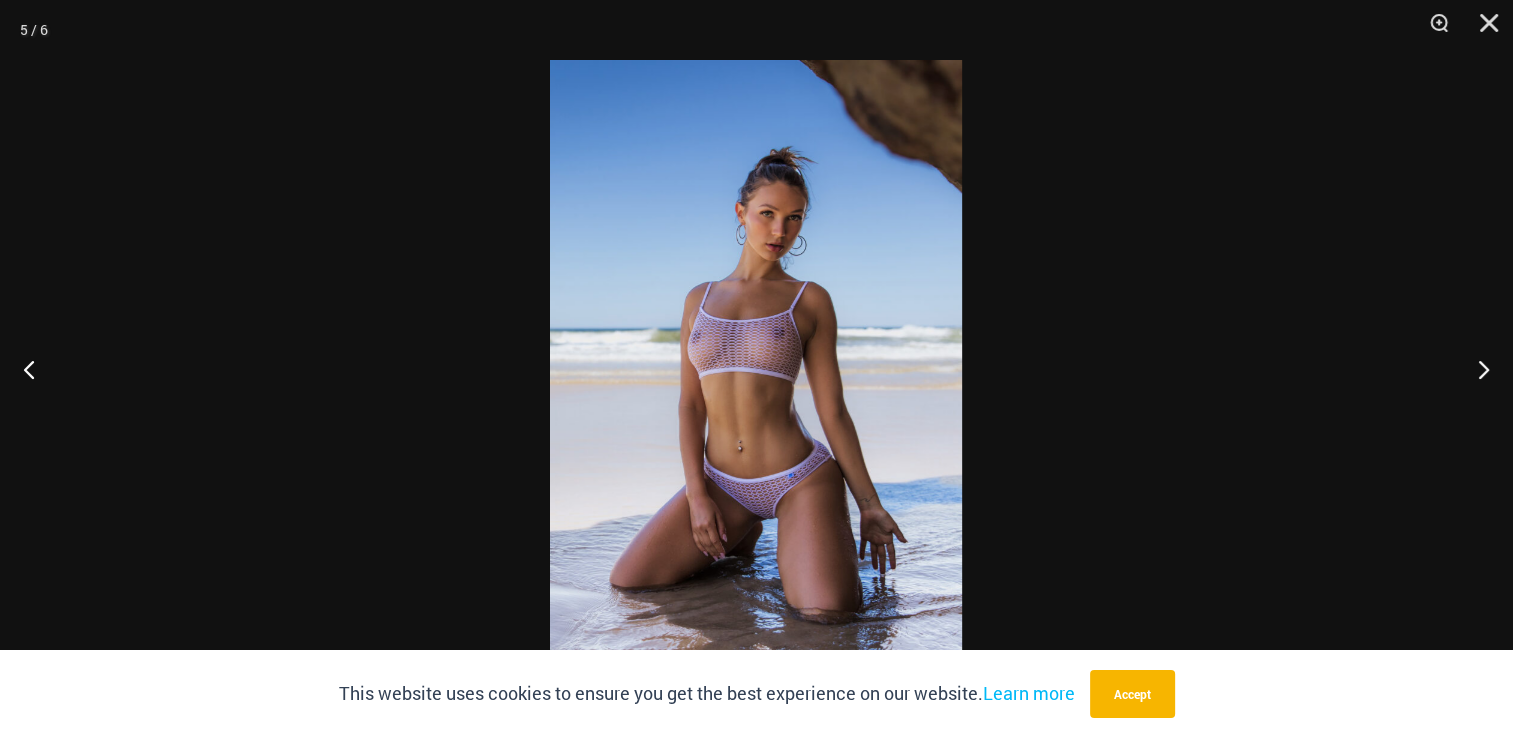 click at bounding box center [756, 369] 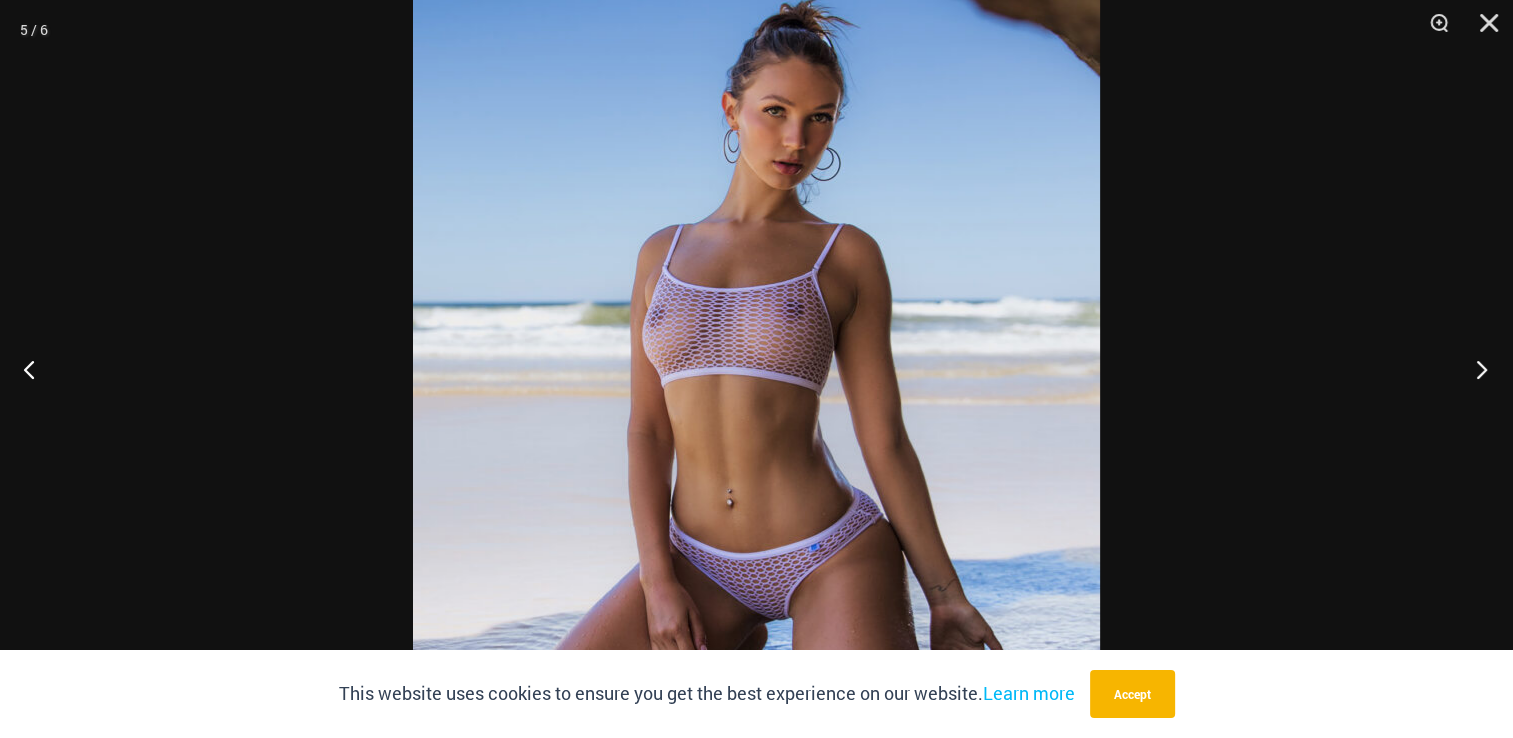 click at bounding box center (1475, 369) 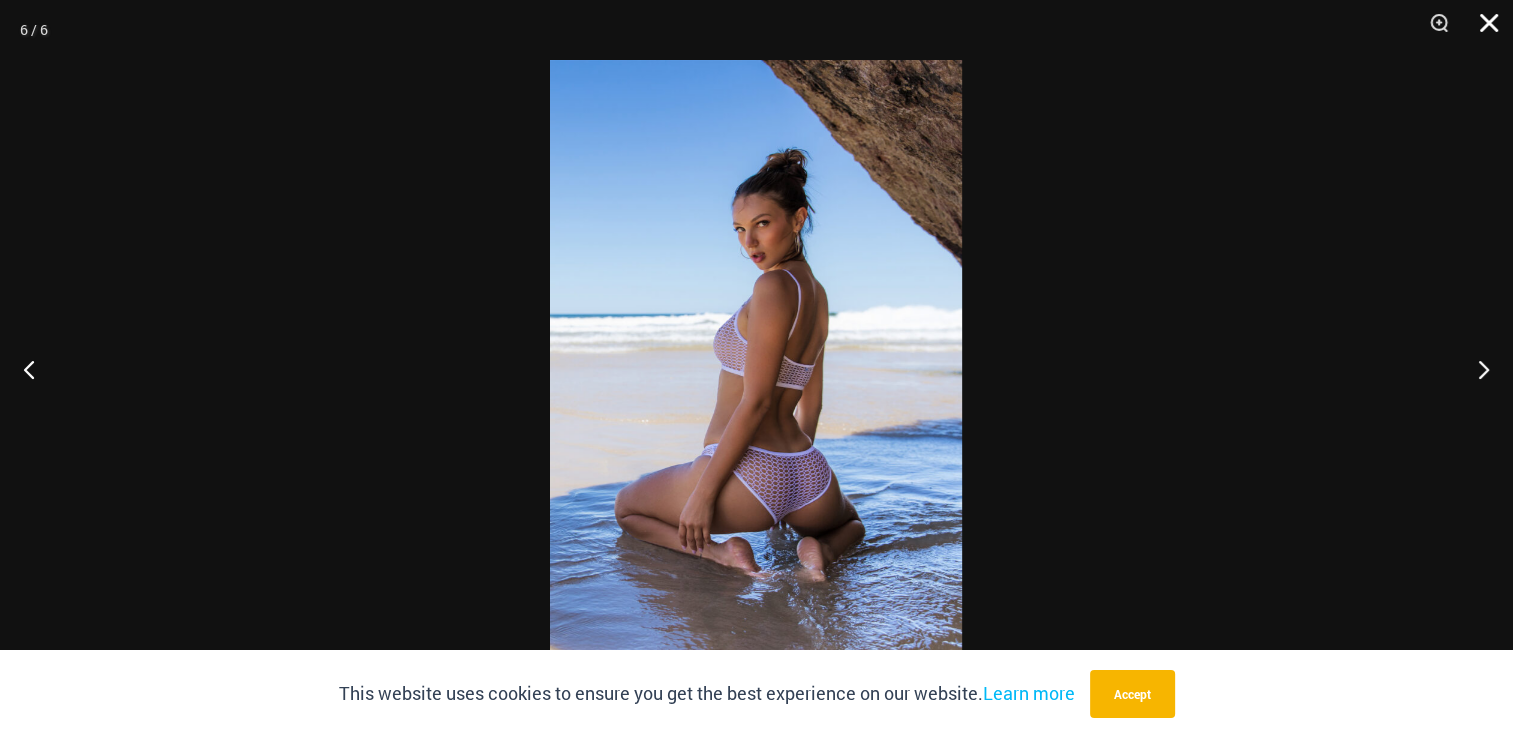 click at bounding box center (1482, 30) 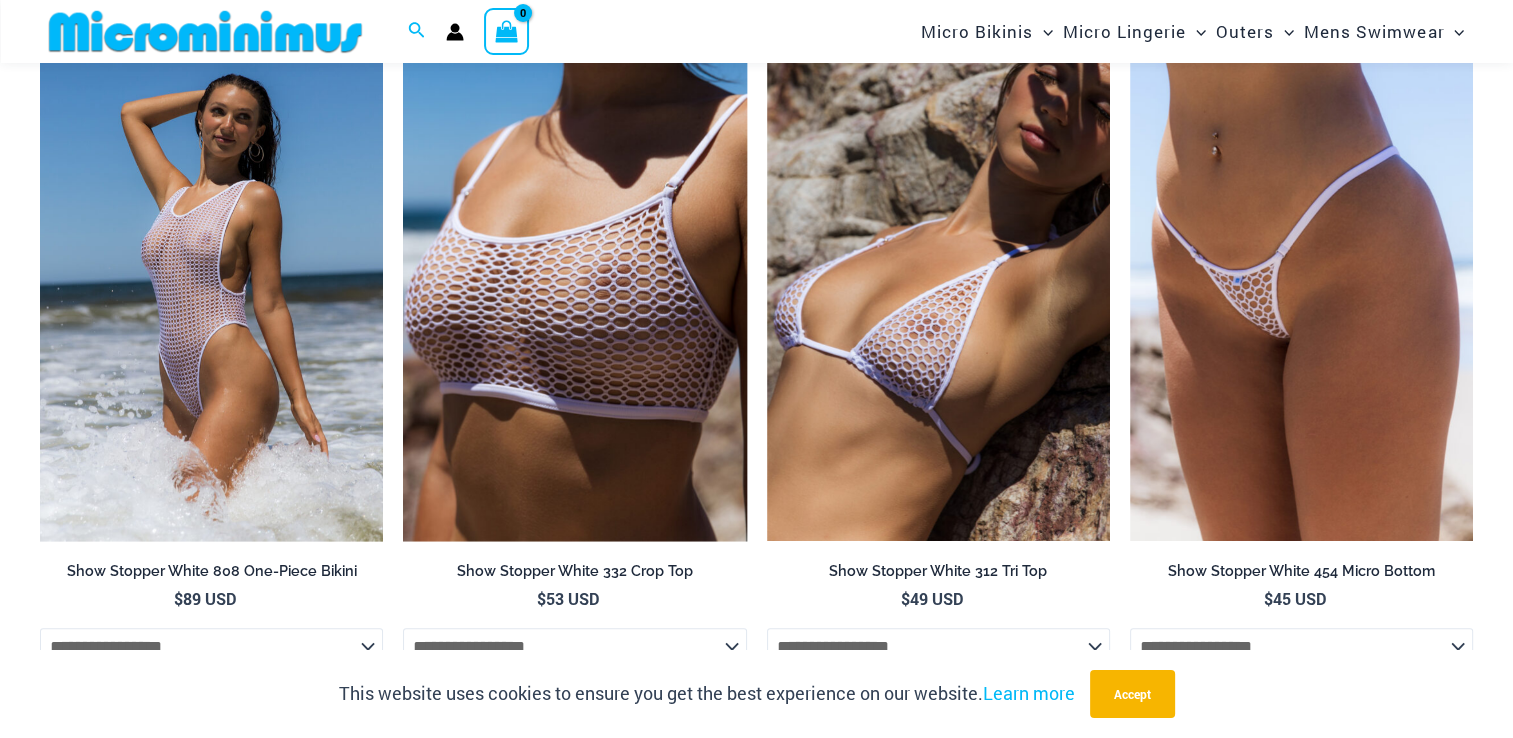 scroll, scrollTop: 2100, scrollLeft: 0, axis: vertical 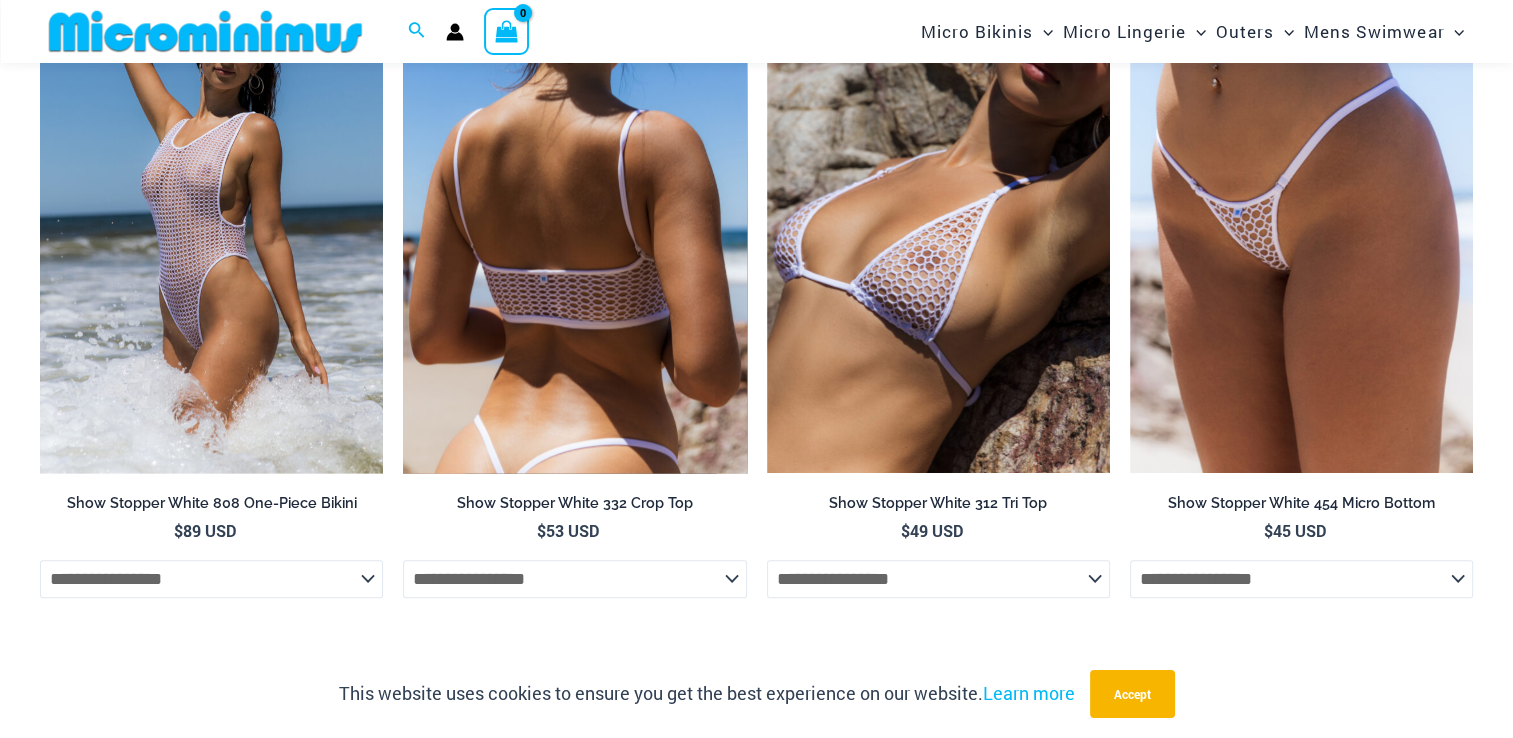 click at bounding box center [574, 215] 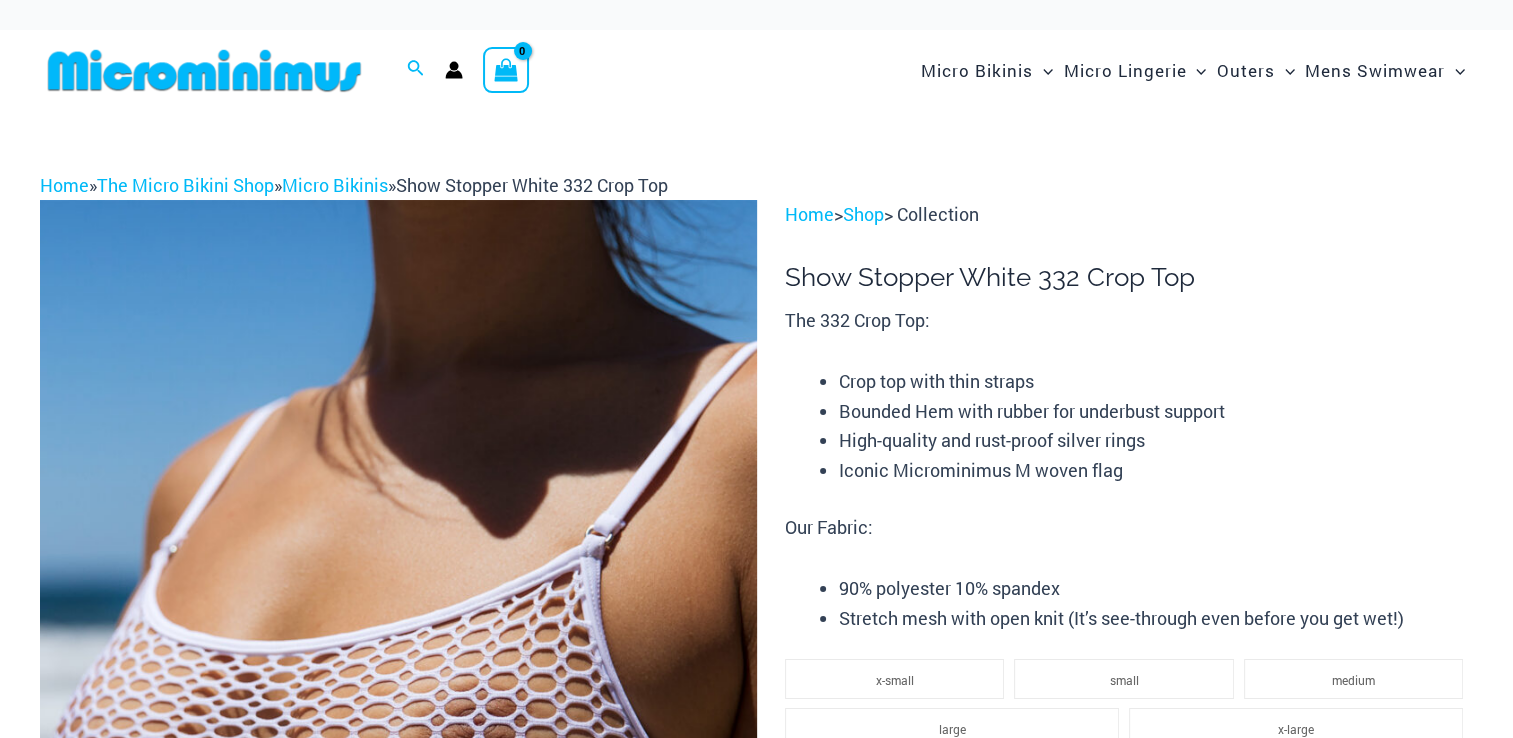 scroll, scrollTop: 319, scrollLeft: 0, axis: vertical 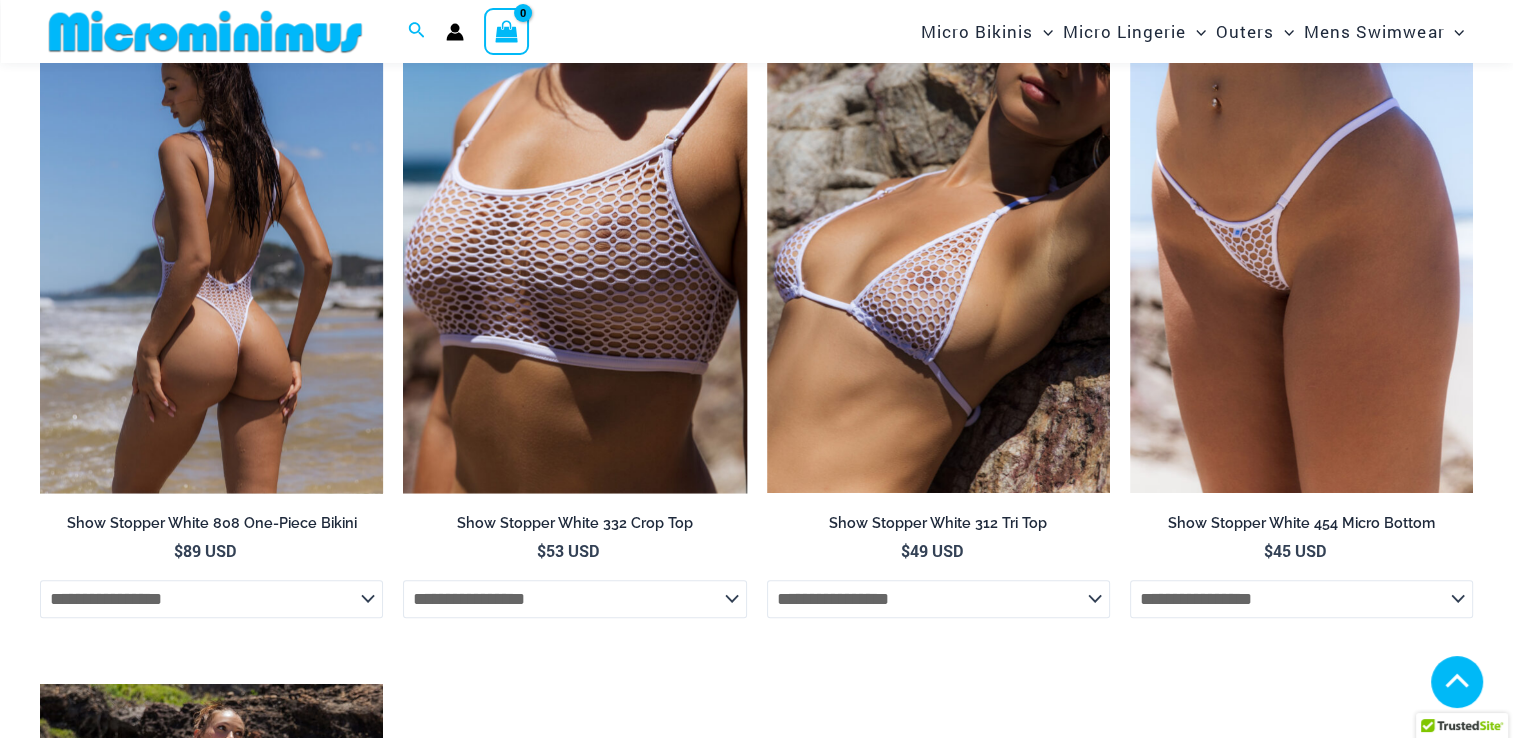 click at bounding box center [211, 235] 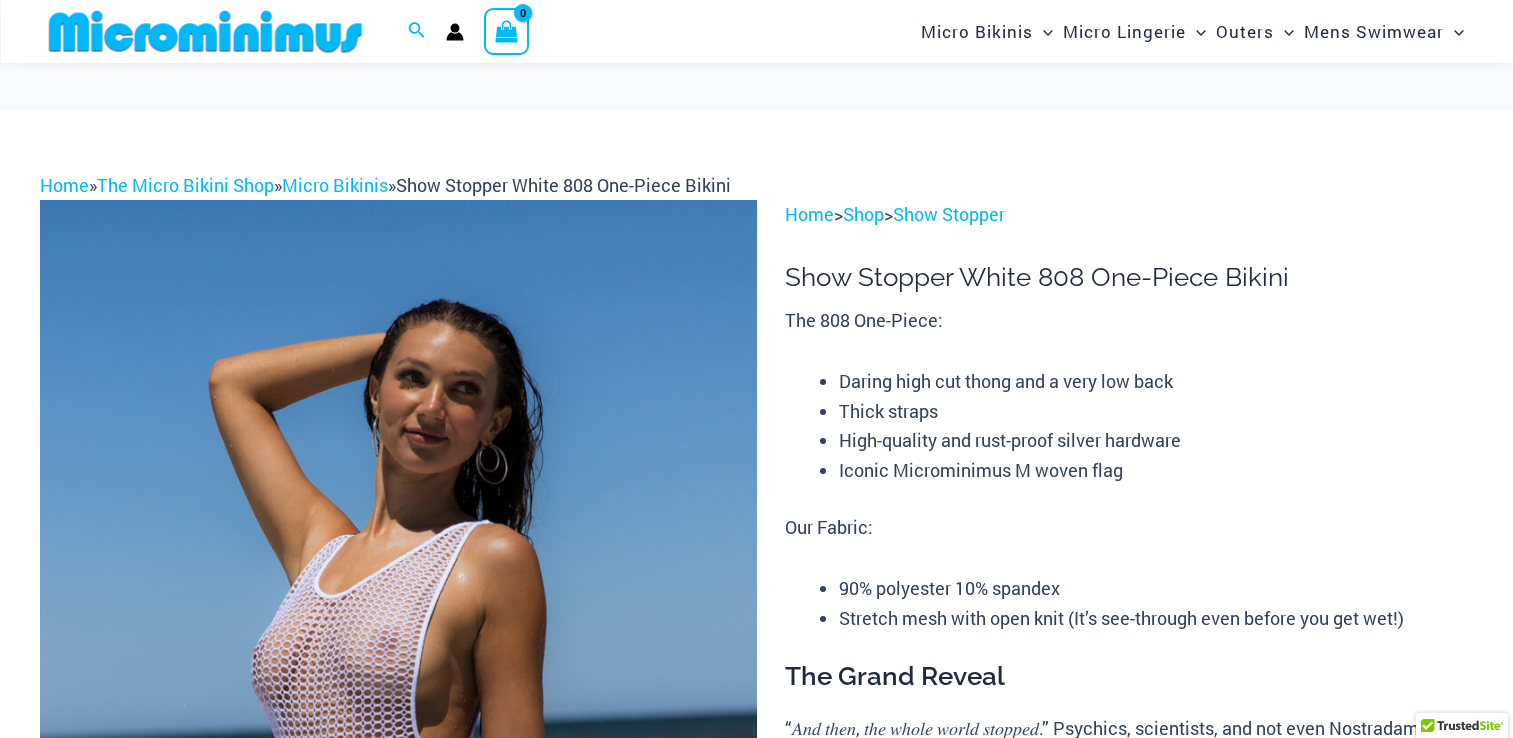 scroll, scrollTop: 245, scrollLeft: 0, axis: vertical 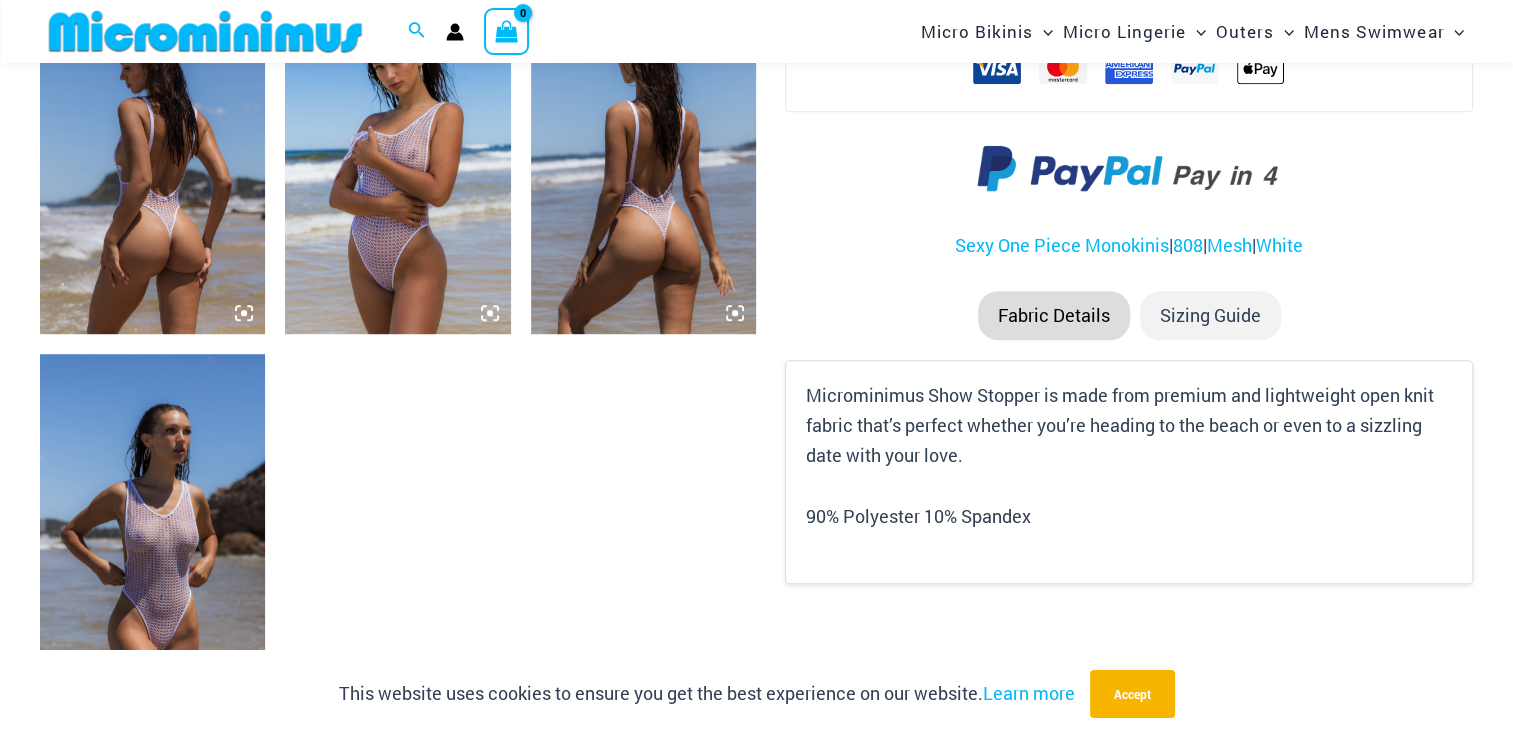 click at bounding box center [152, 523] 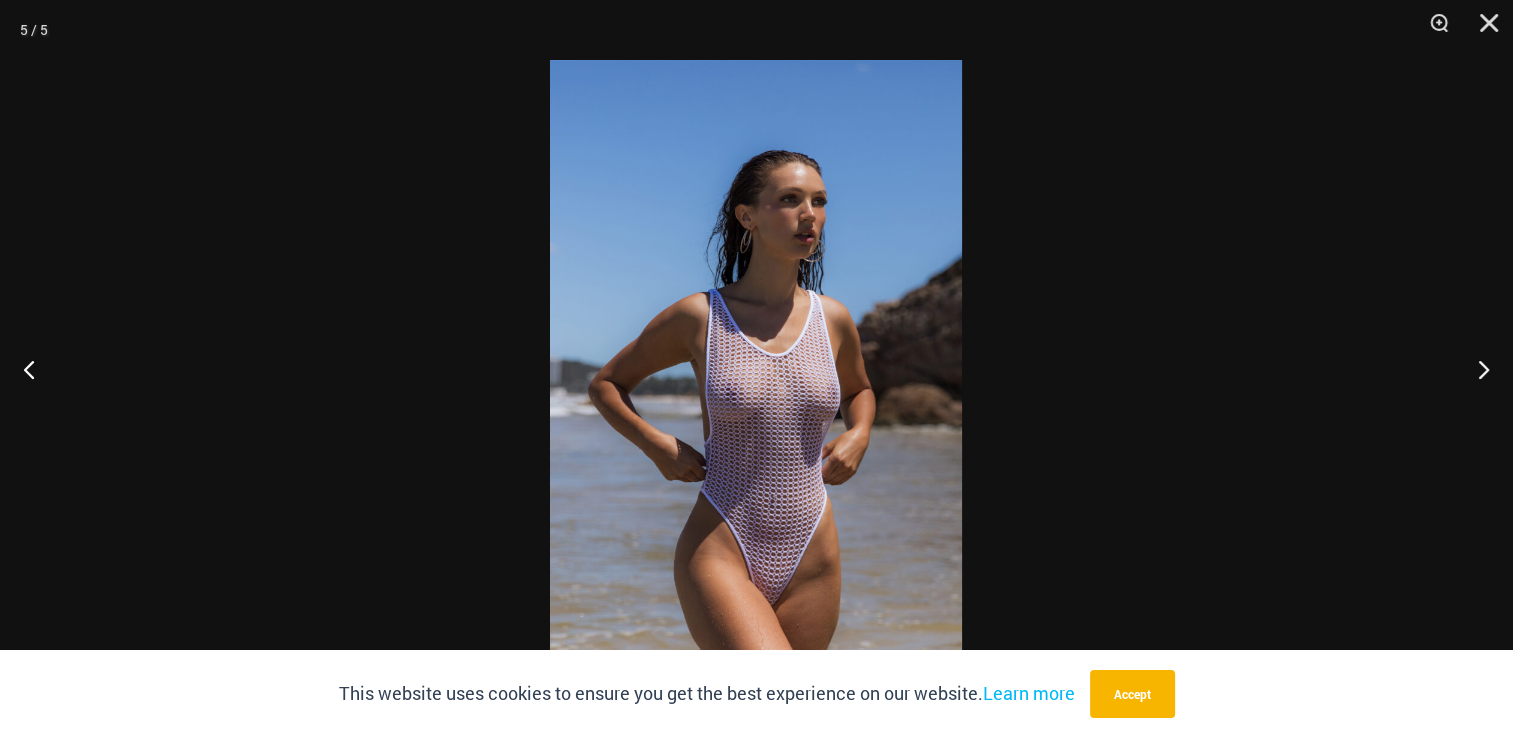 click at bounding box center (756, 369) 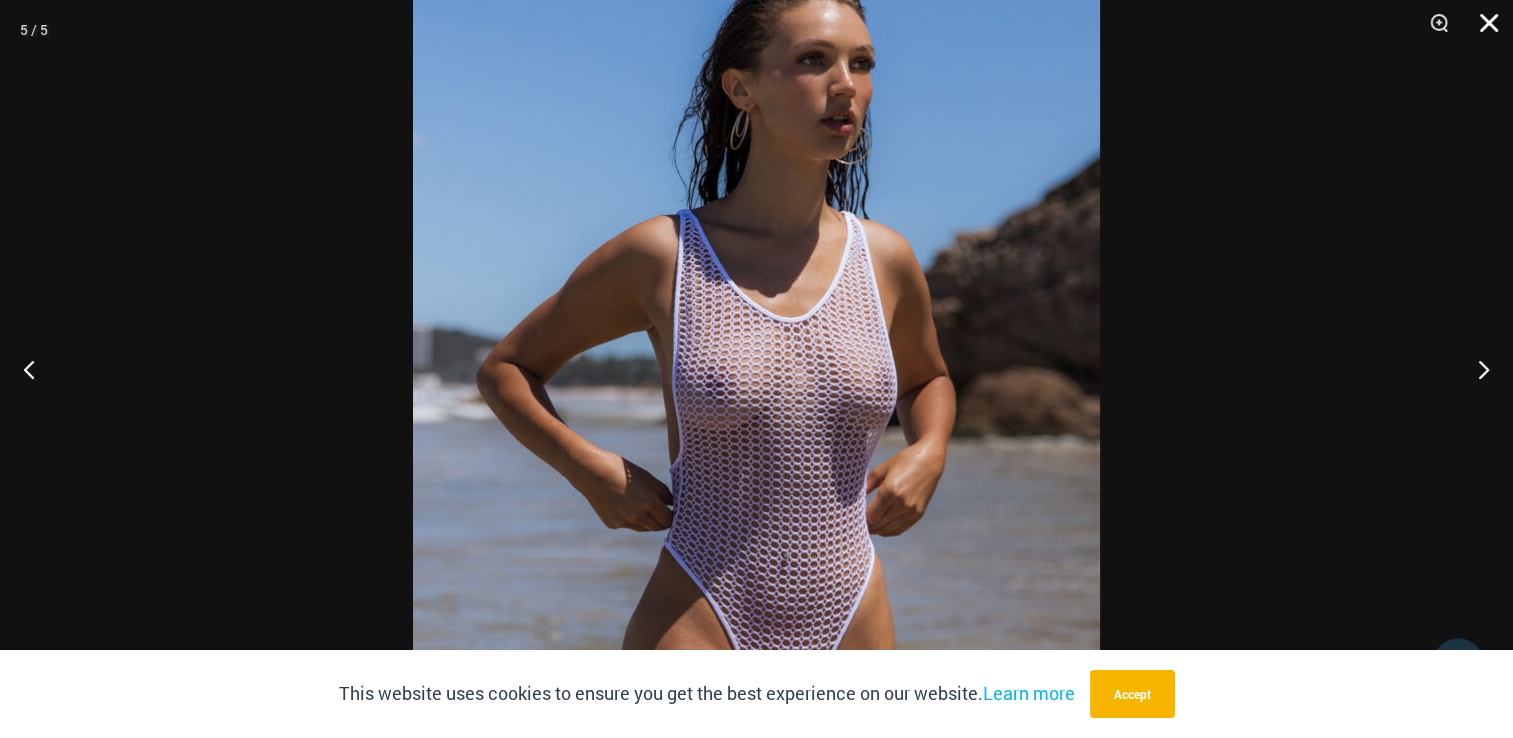 click at bounding box center [1482, 30] 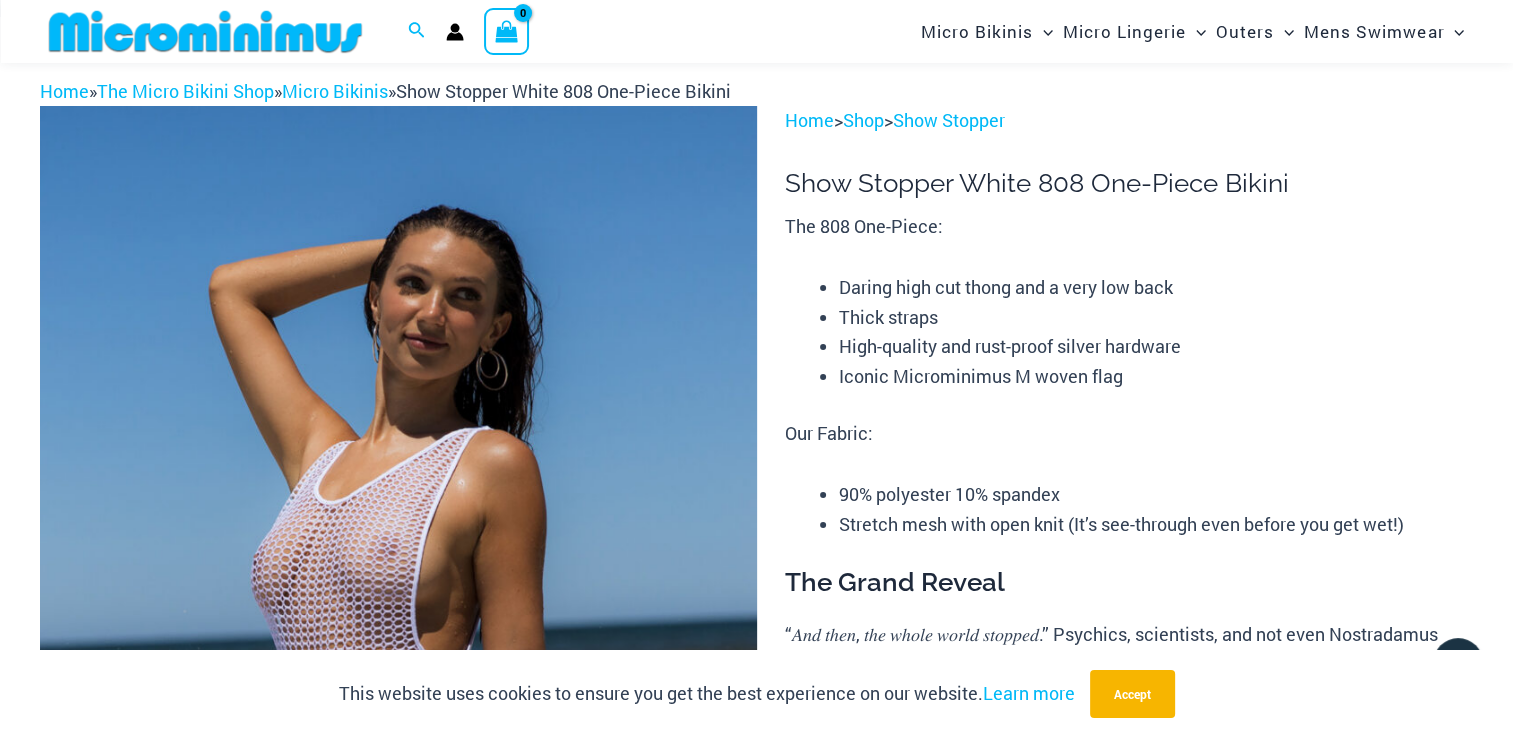 scroll, scrollTop: 0, scrollLeft: 0, axis: both 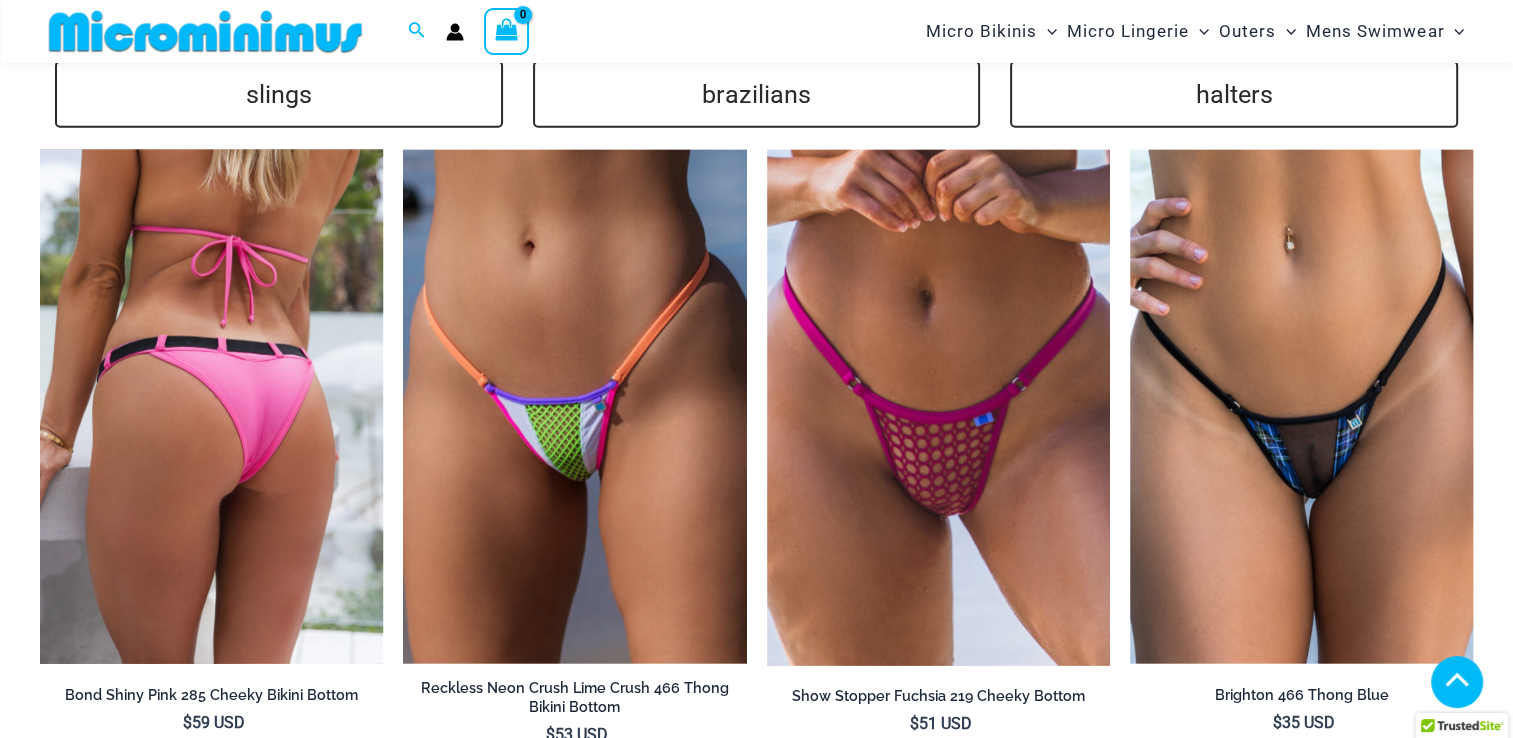 click at bounding box center (211, 407) 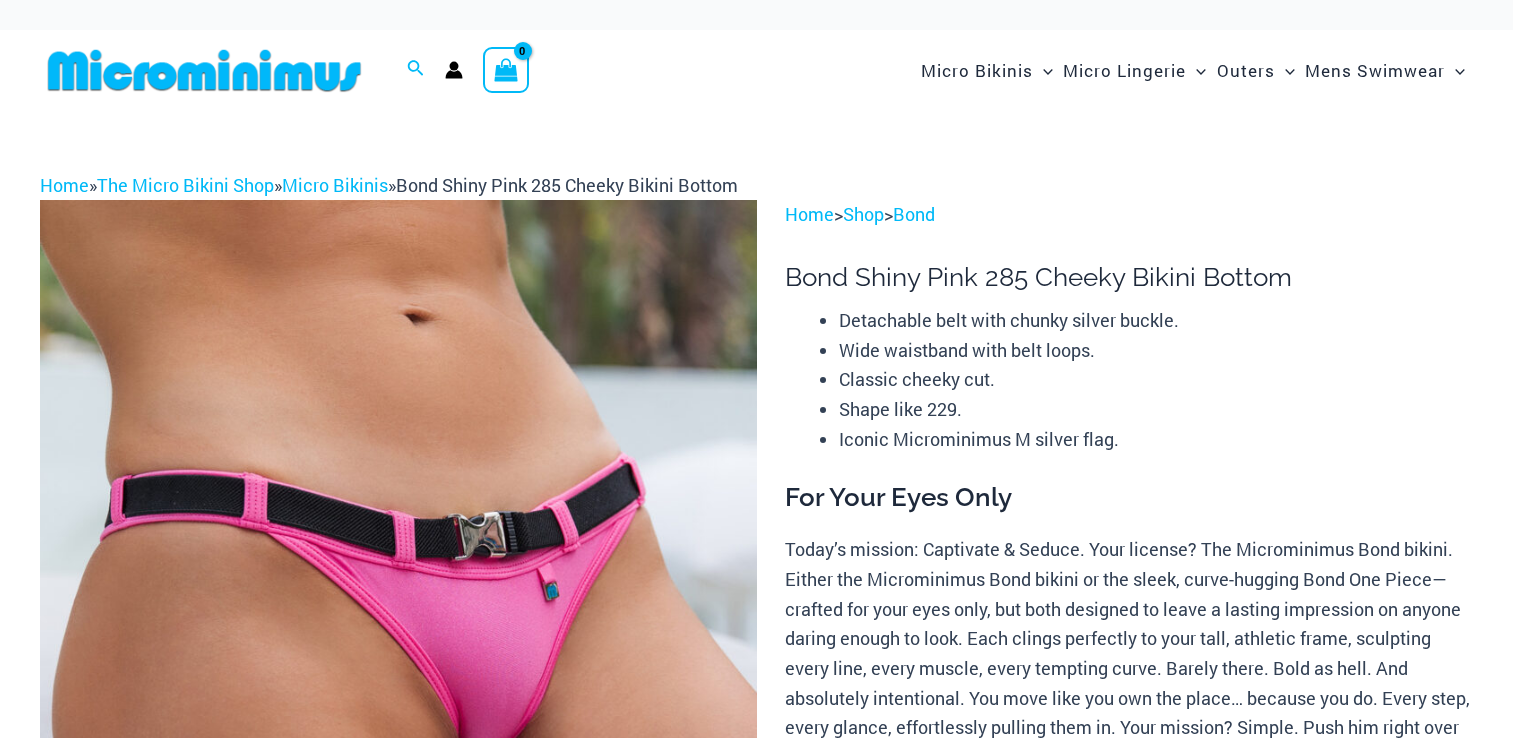 scroll, scrollTop: 0, scrollLeft: 0, axis: both 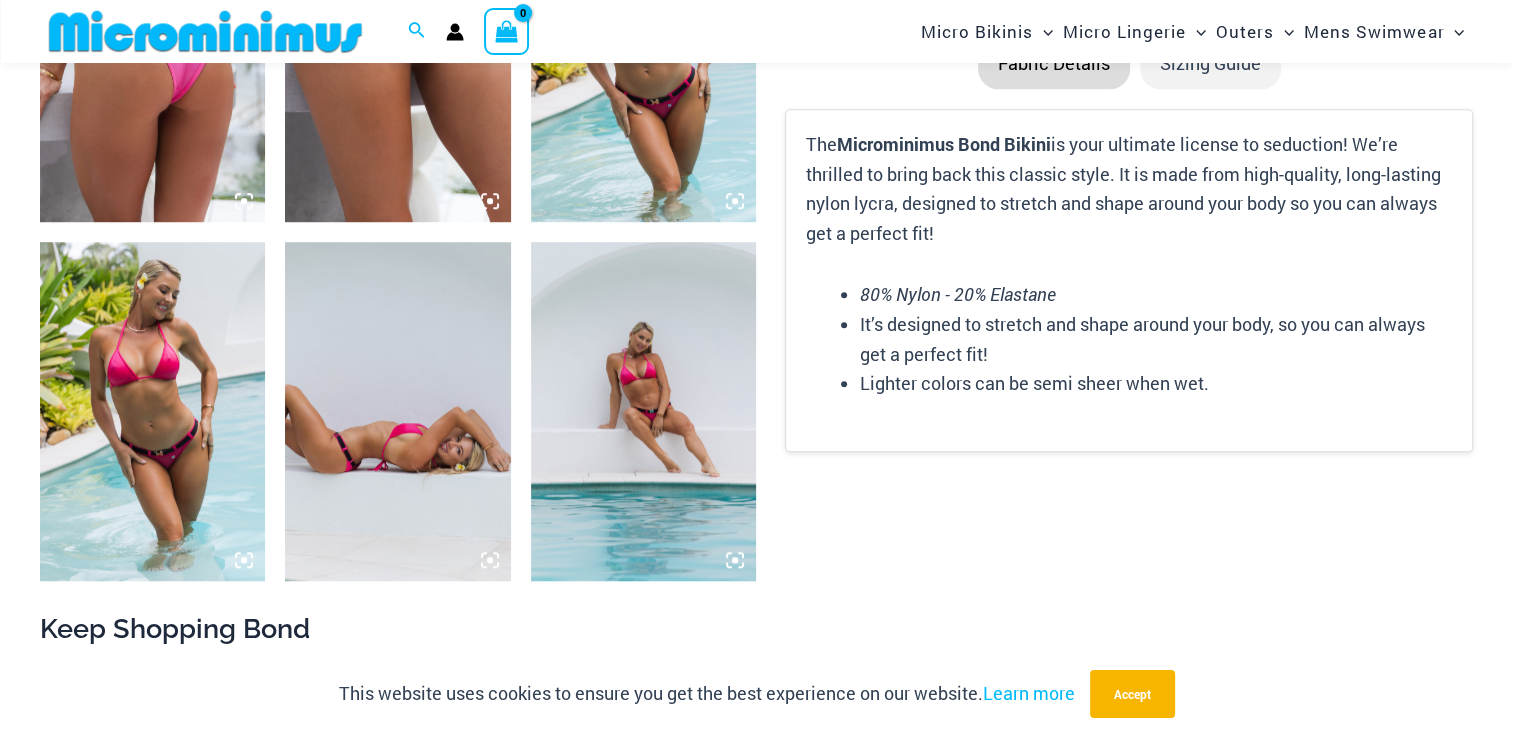 click at bounding box center (397, 411) 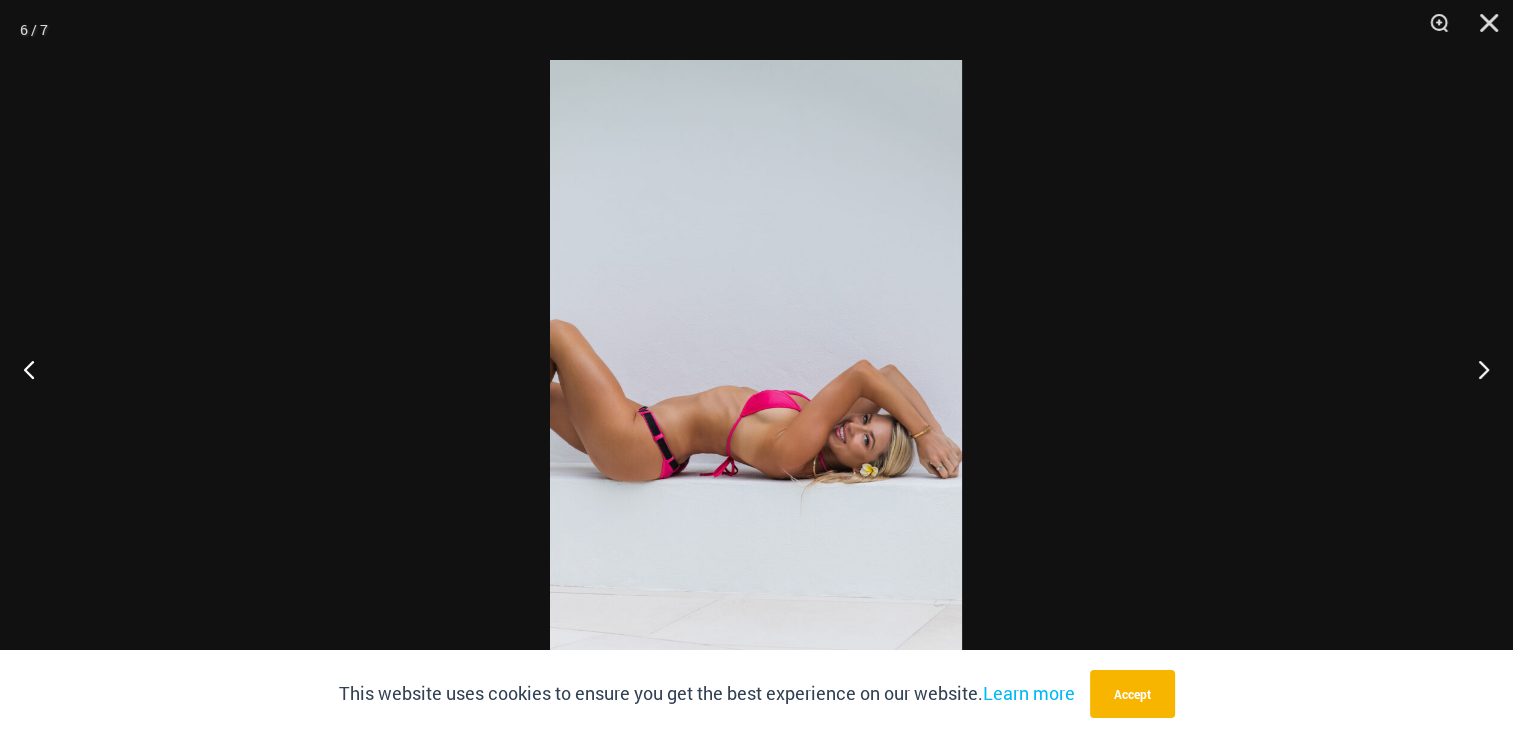 click at bounding box center [756, 369] 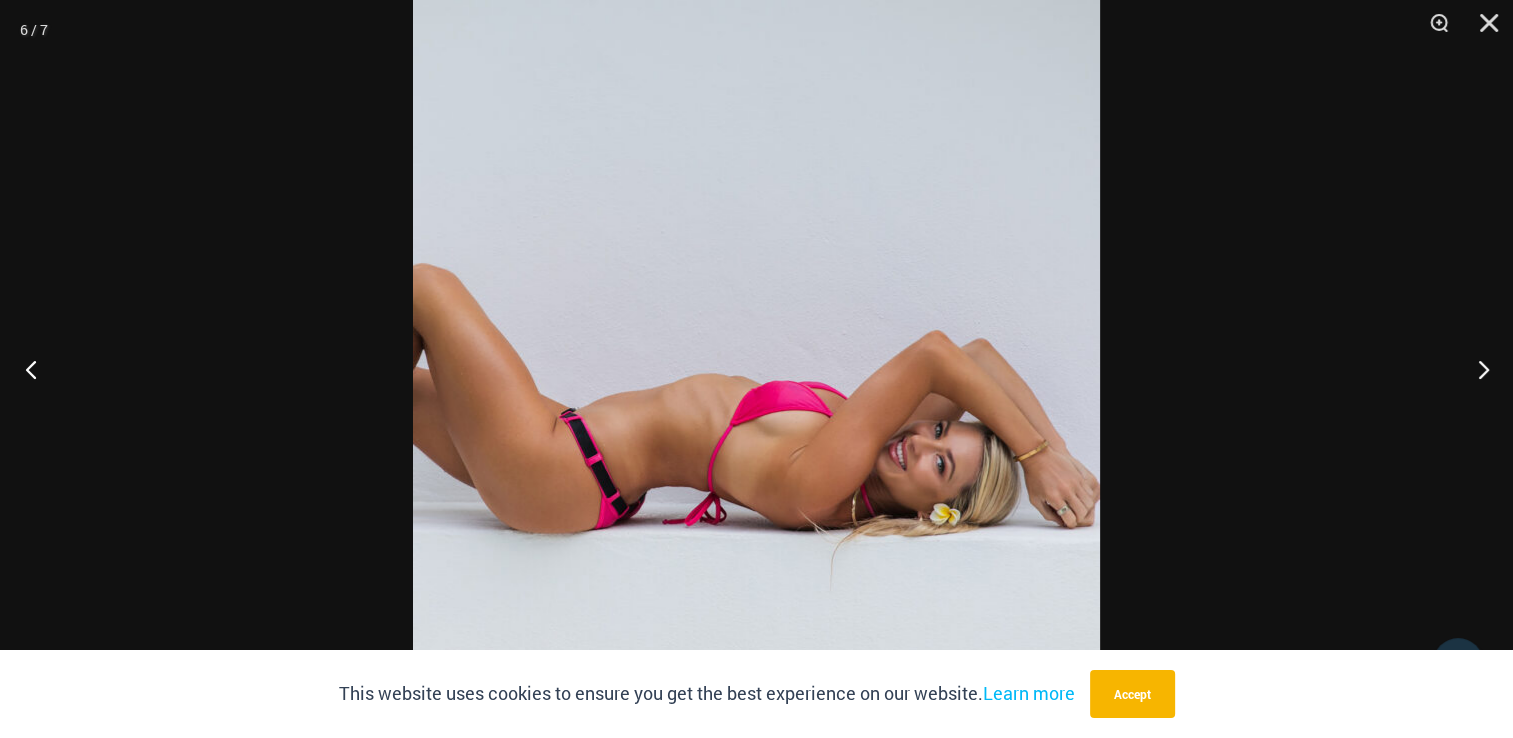 click at bounding box center [37, 369] 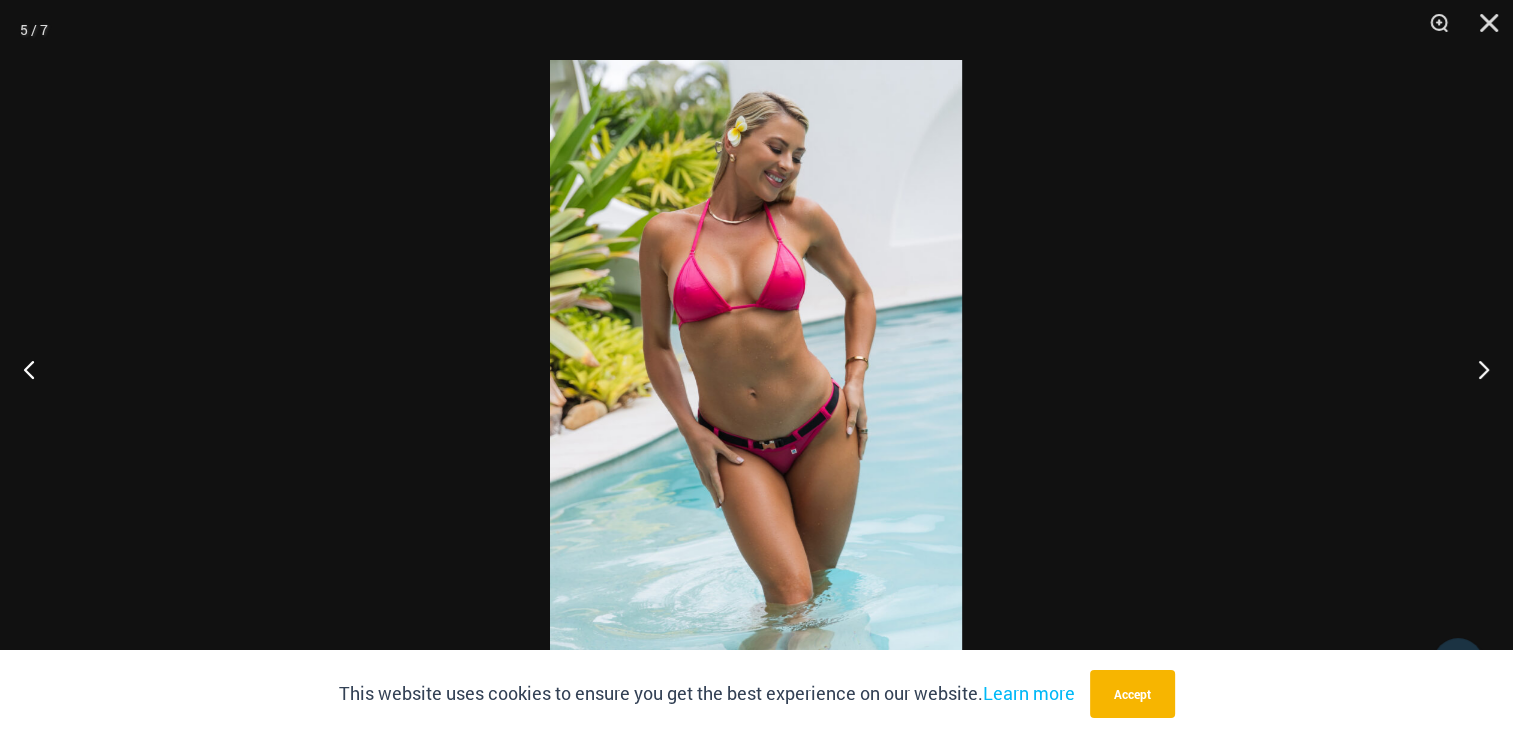 click at bounding box center (756, 369) 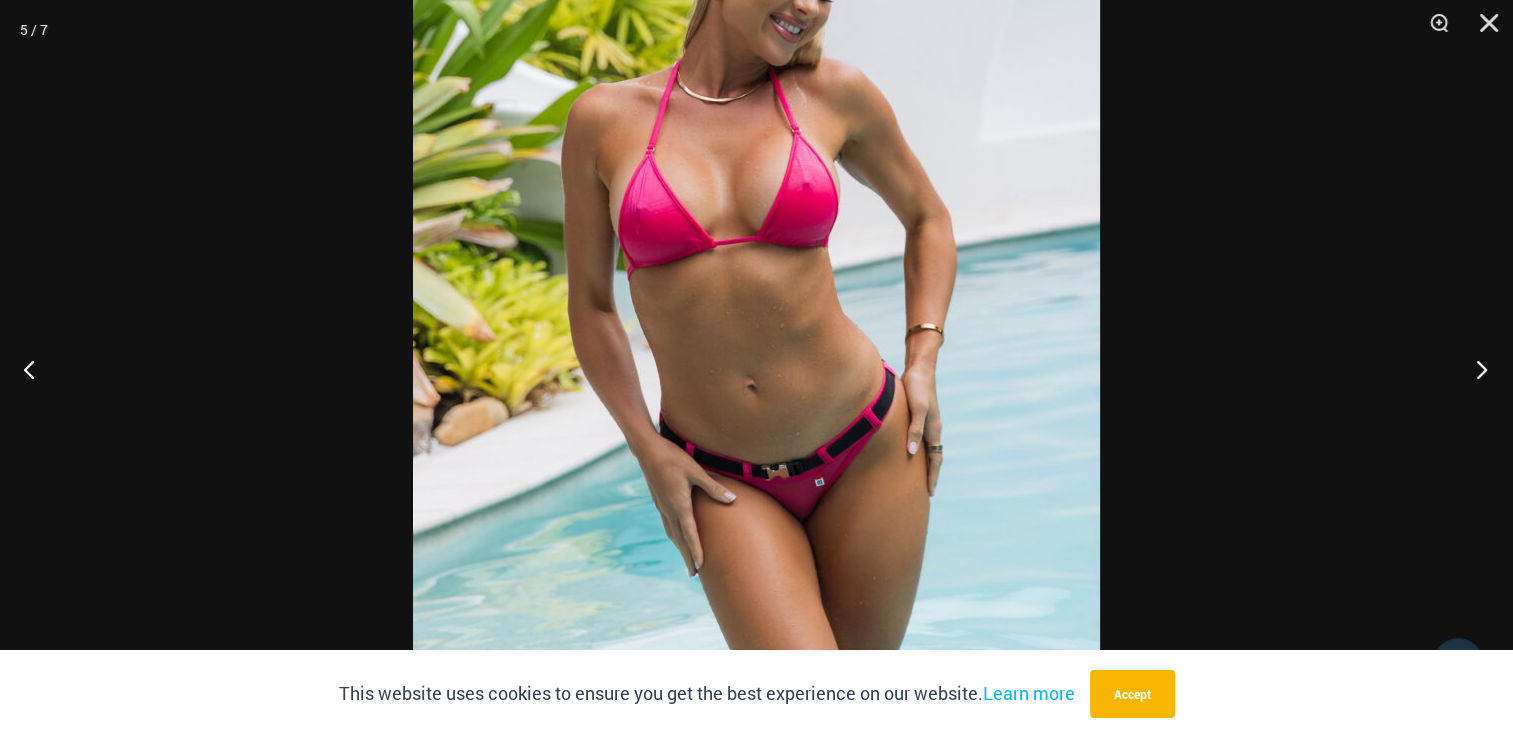 click at bounding box center [1475, 369] 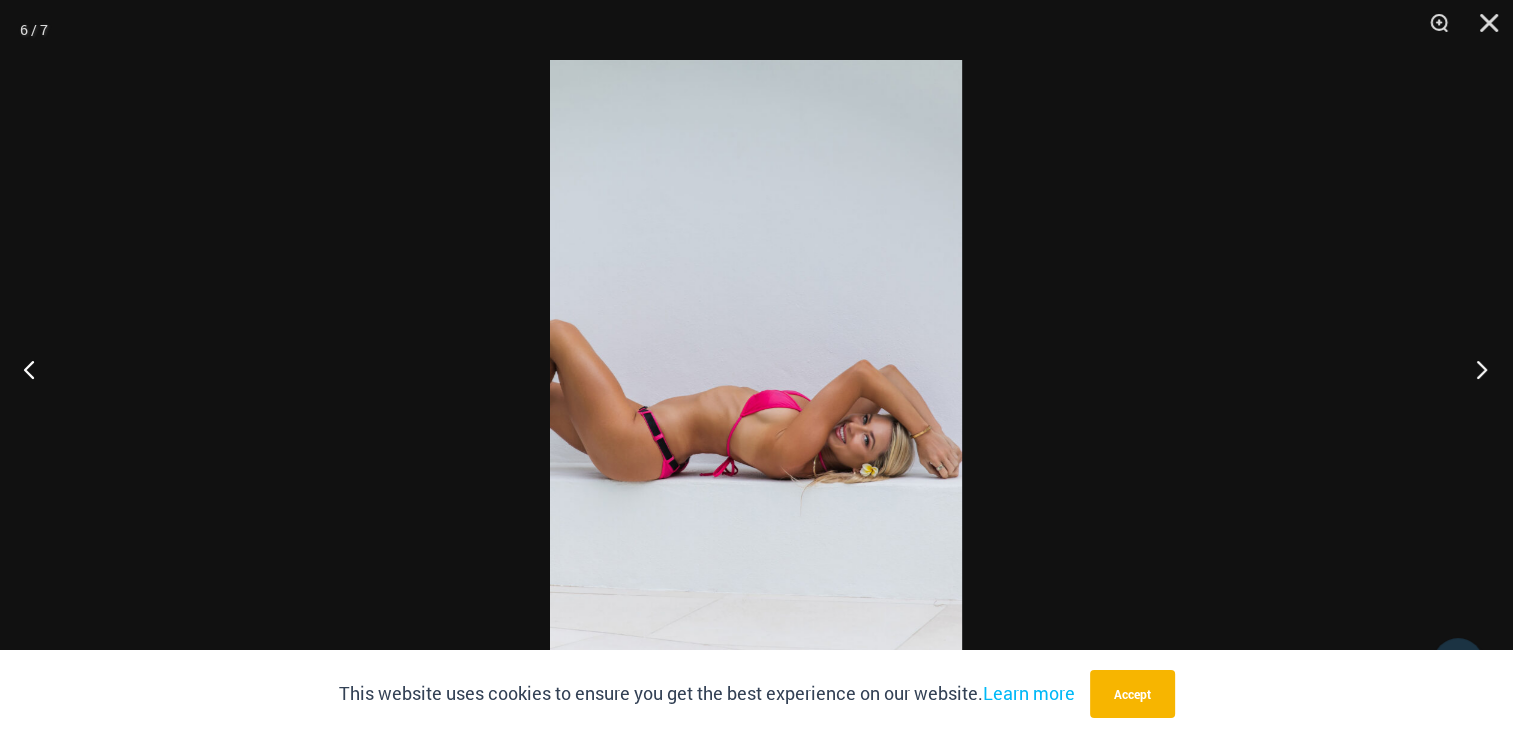 click at bounding box center [1475, 369] 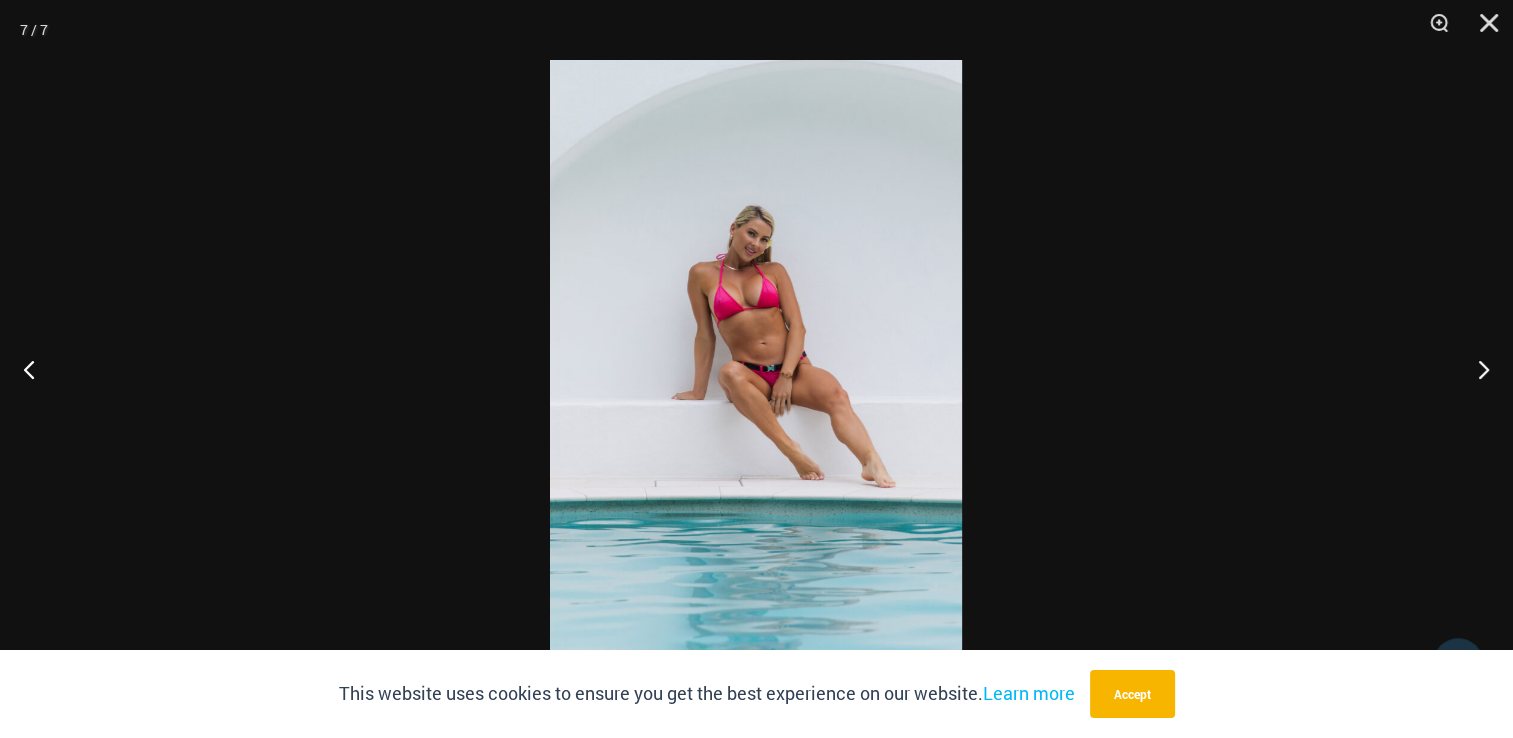 click at bounding box center (756, 369) 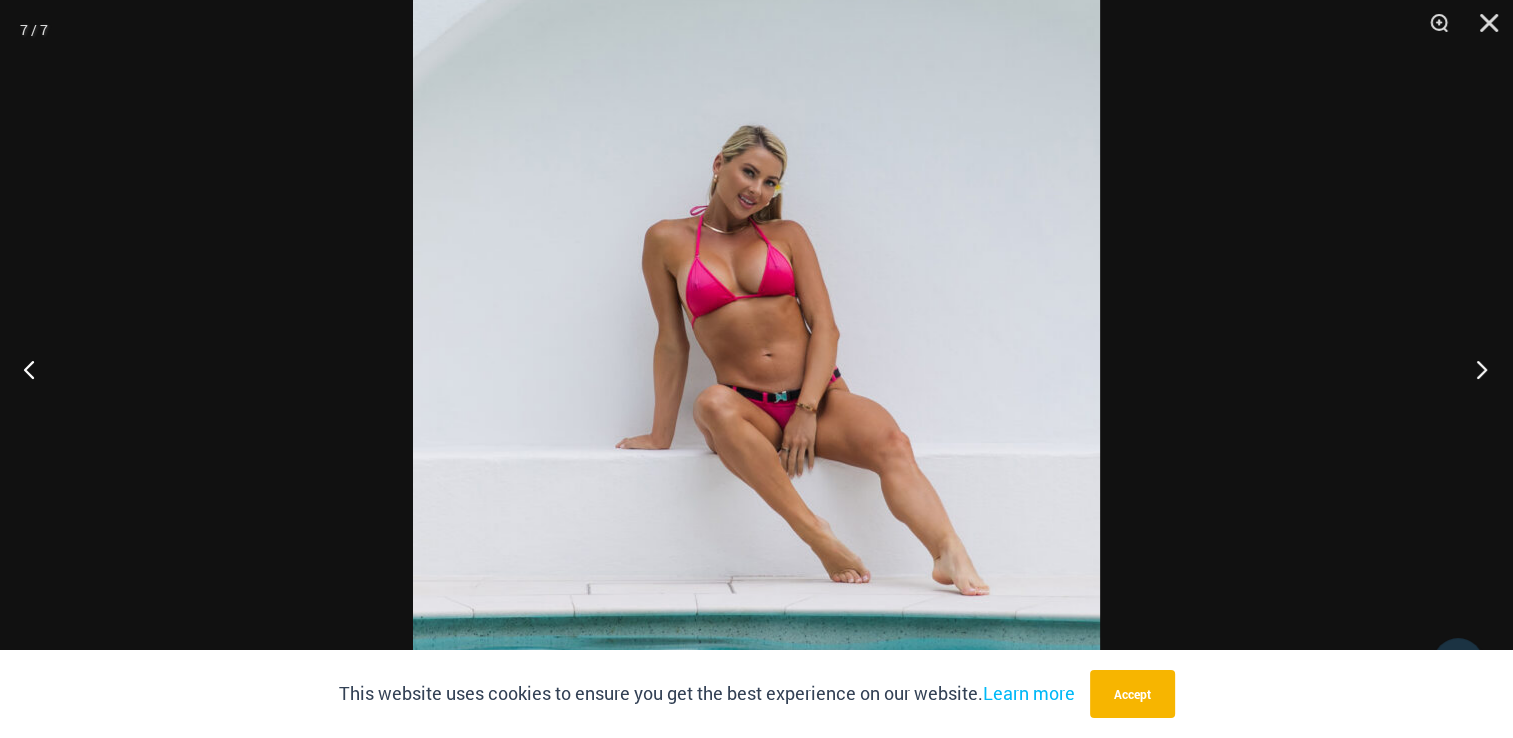 click at bounding box center [1475, 369] 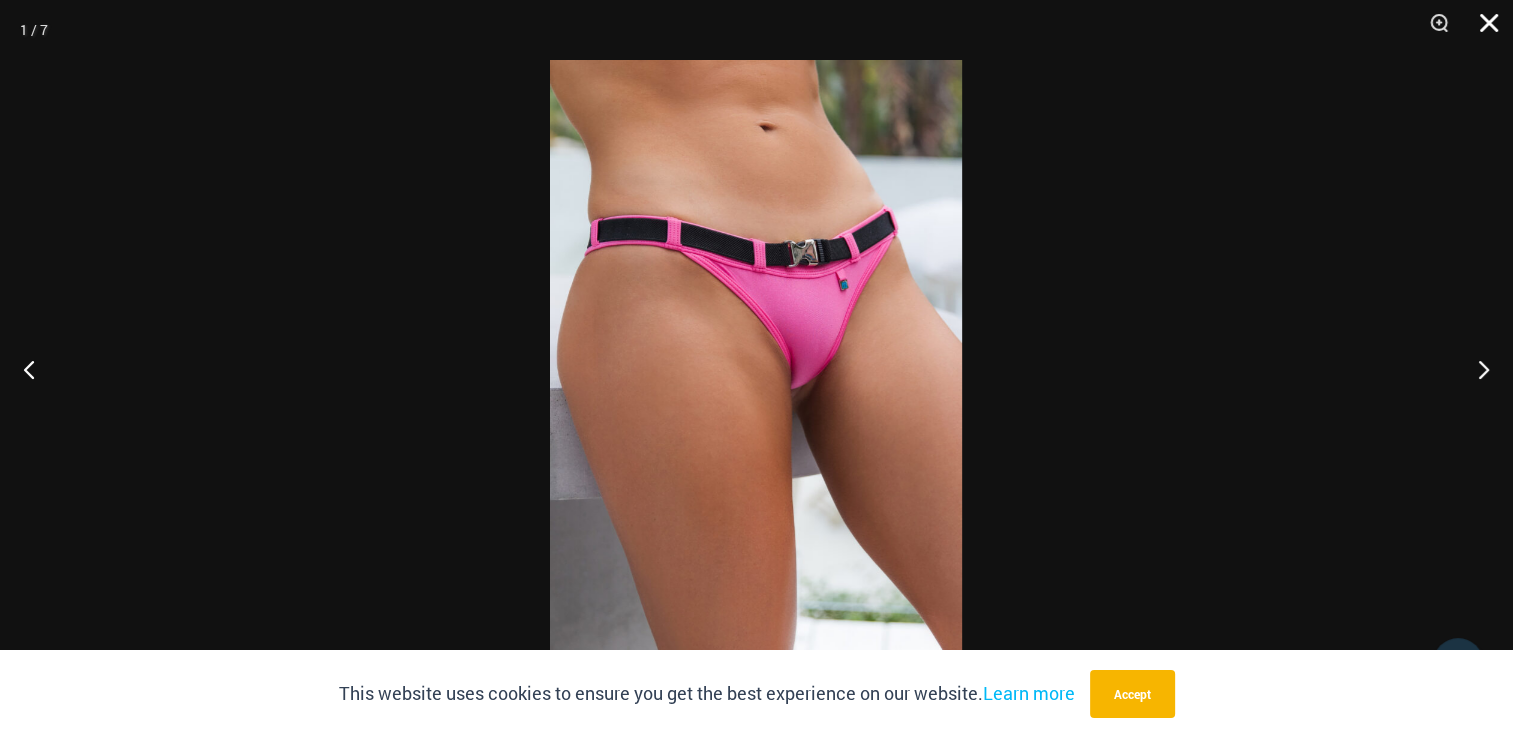 click at bounding box center [1482, 30] 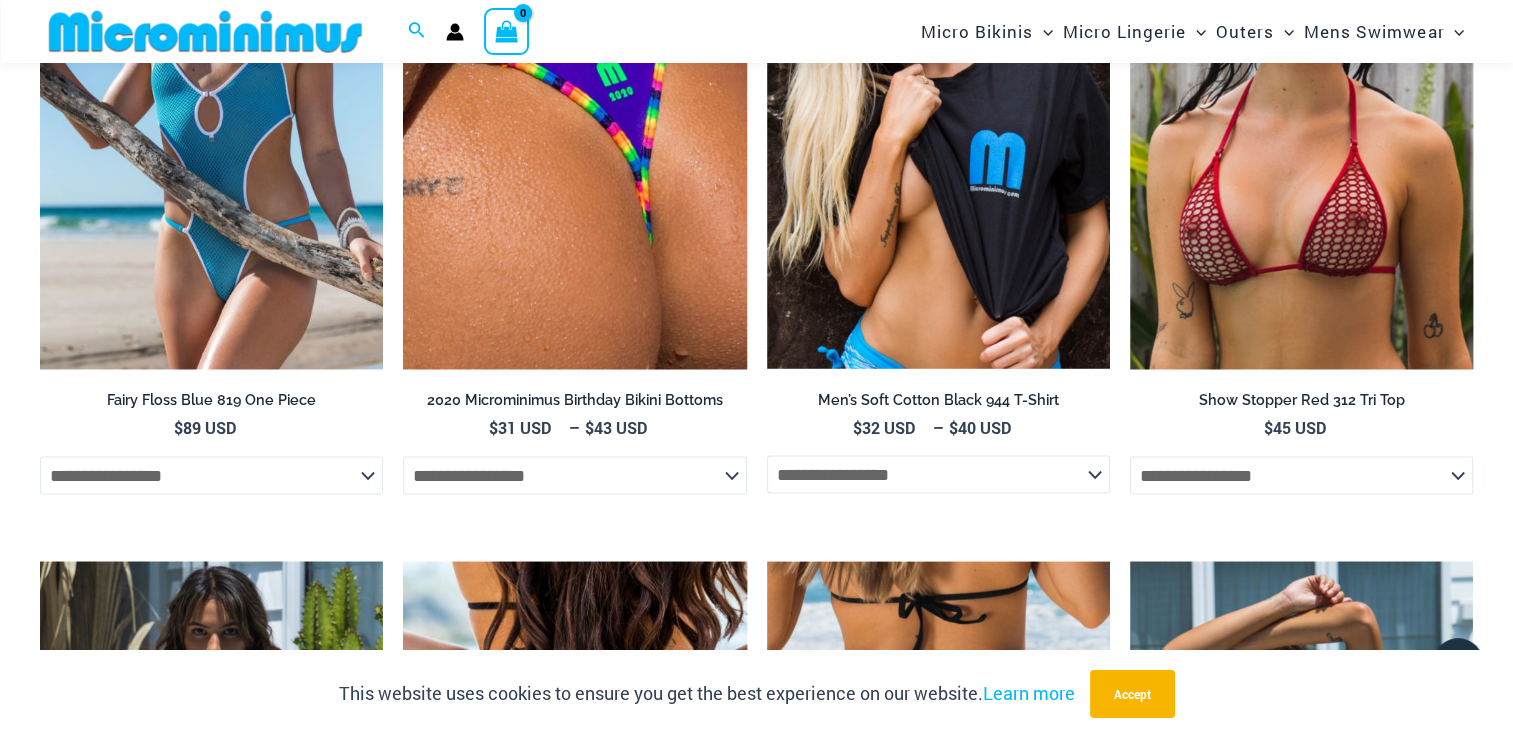 scroll, scrollTop: 4093, scrollLeft: 0, axis: vertical 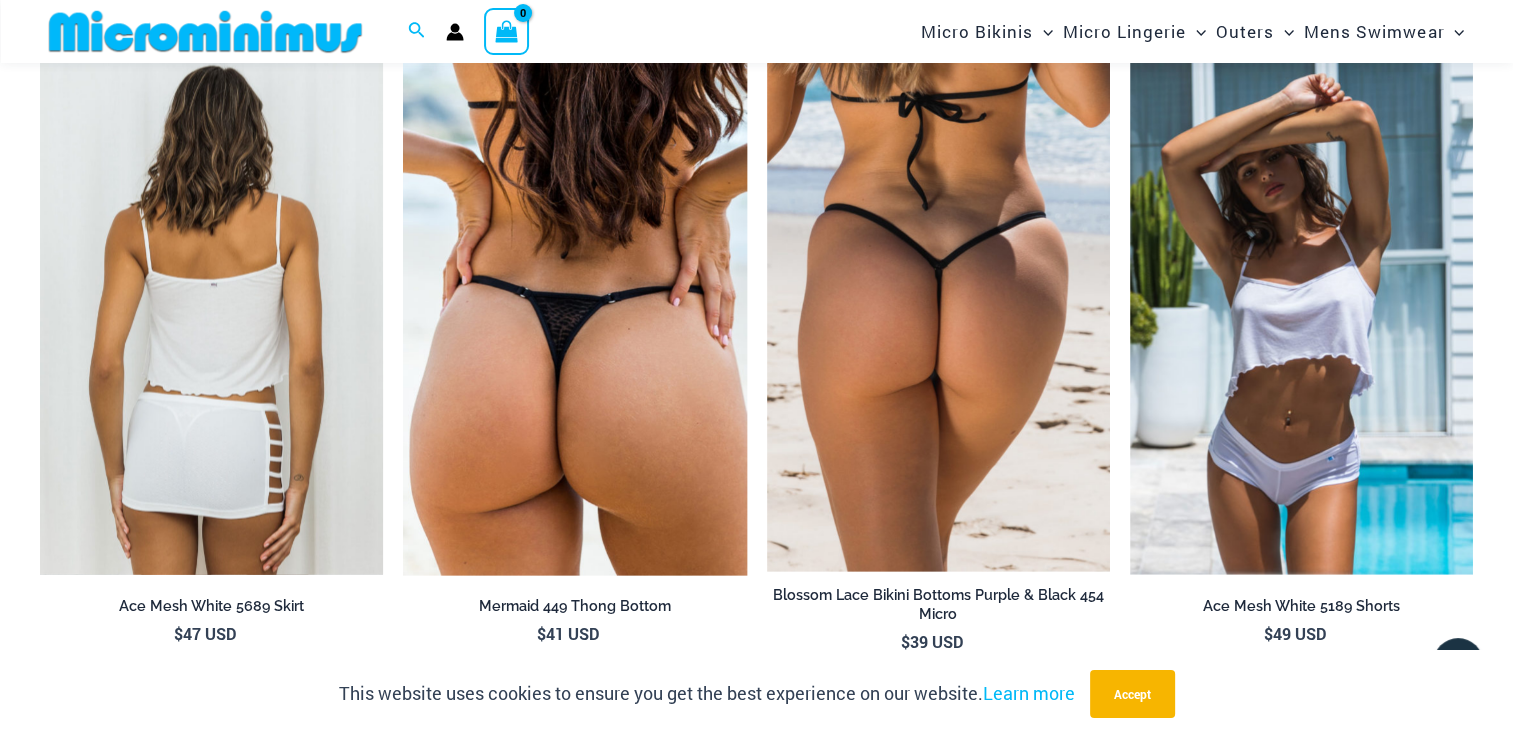click at bounding box center (211, 318) 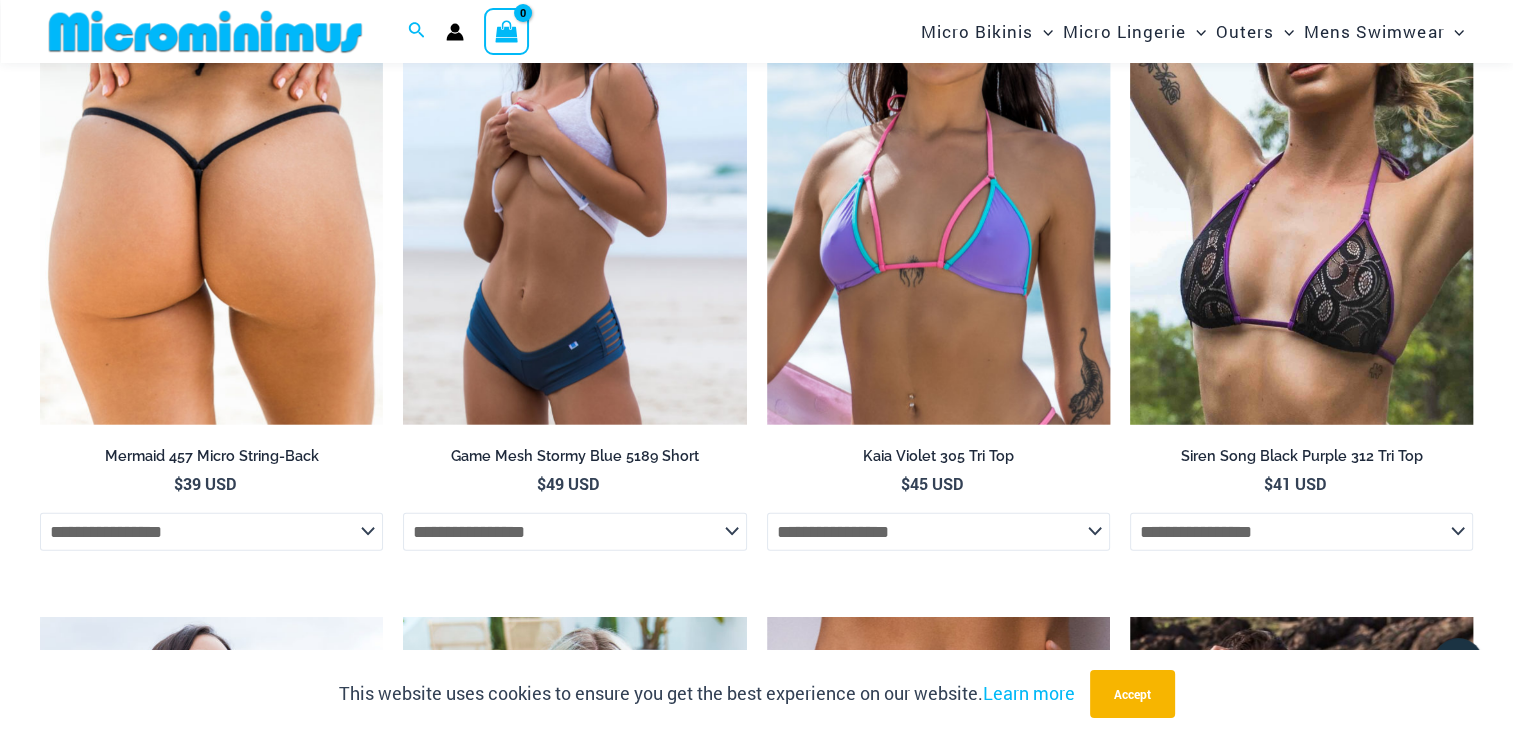 scroll, scrollTop: 4993, scrollLeft: 0, axis: vertical 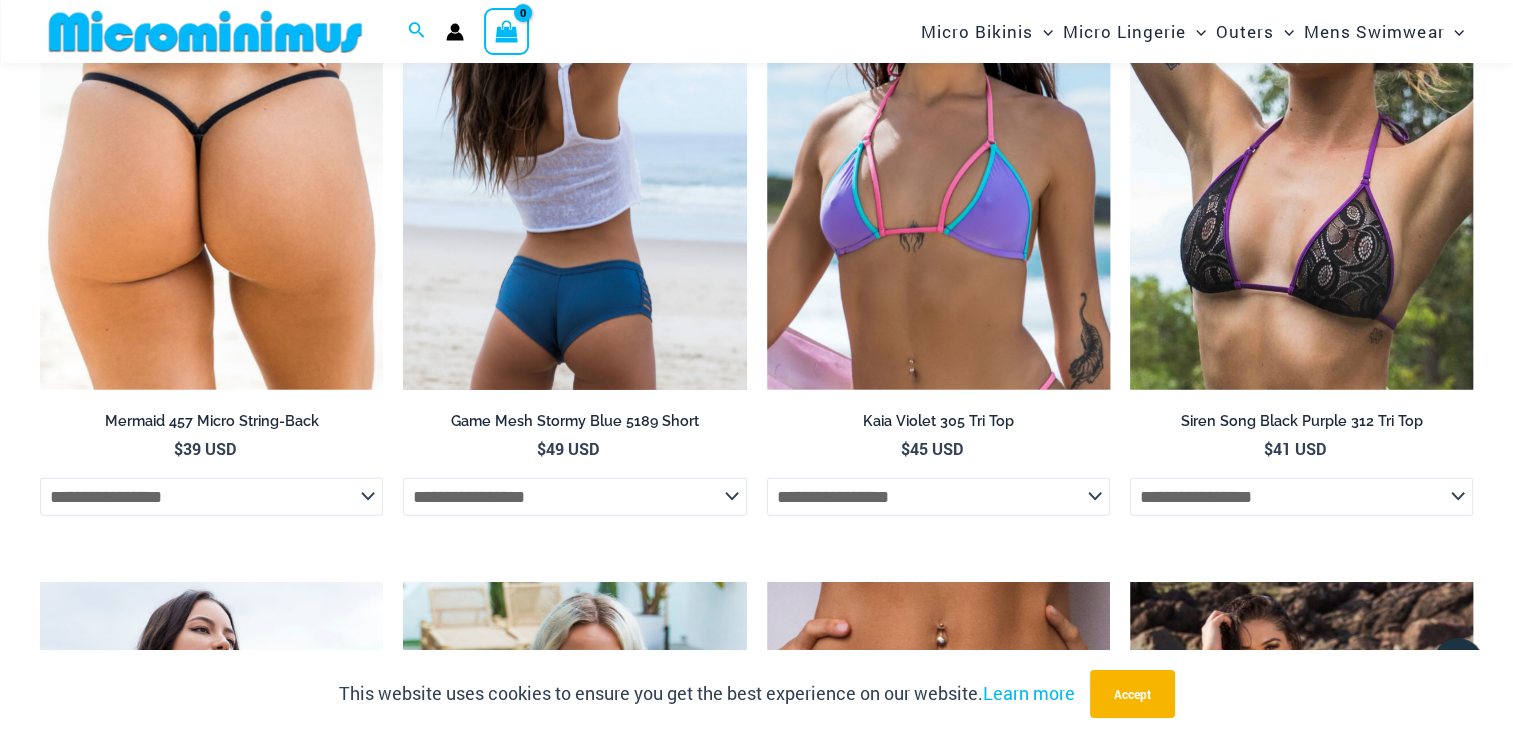 click at bounding box center (574, 133) 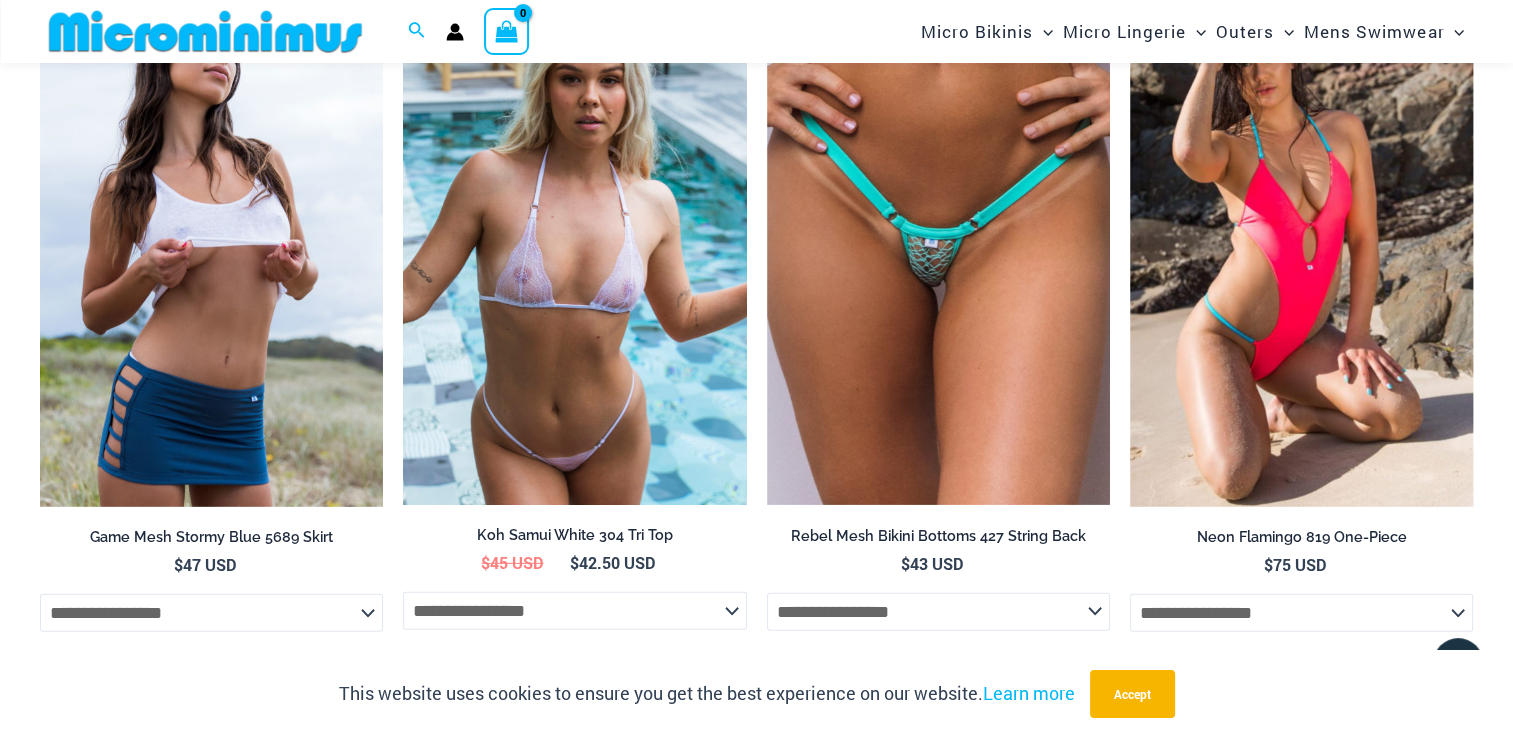 scroll, scrollTop: 5593, scrollLeft: 0, axis: vertical 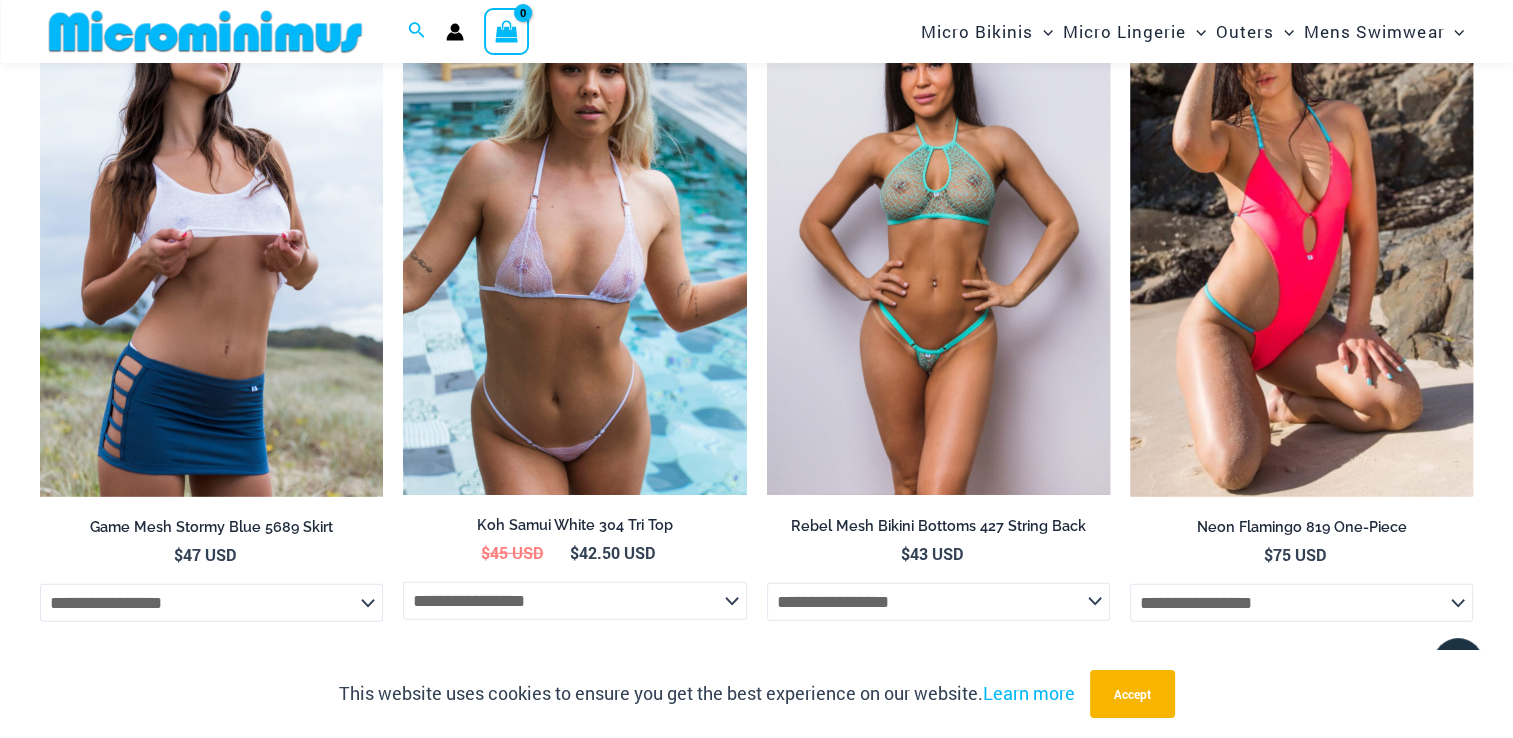click at bounding box center [938, 238] 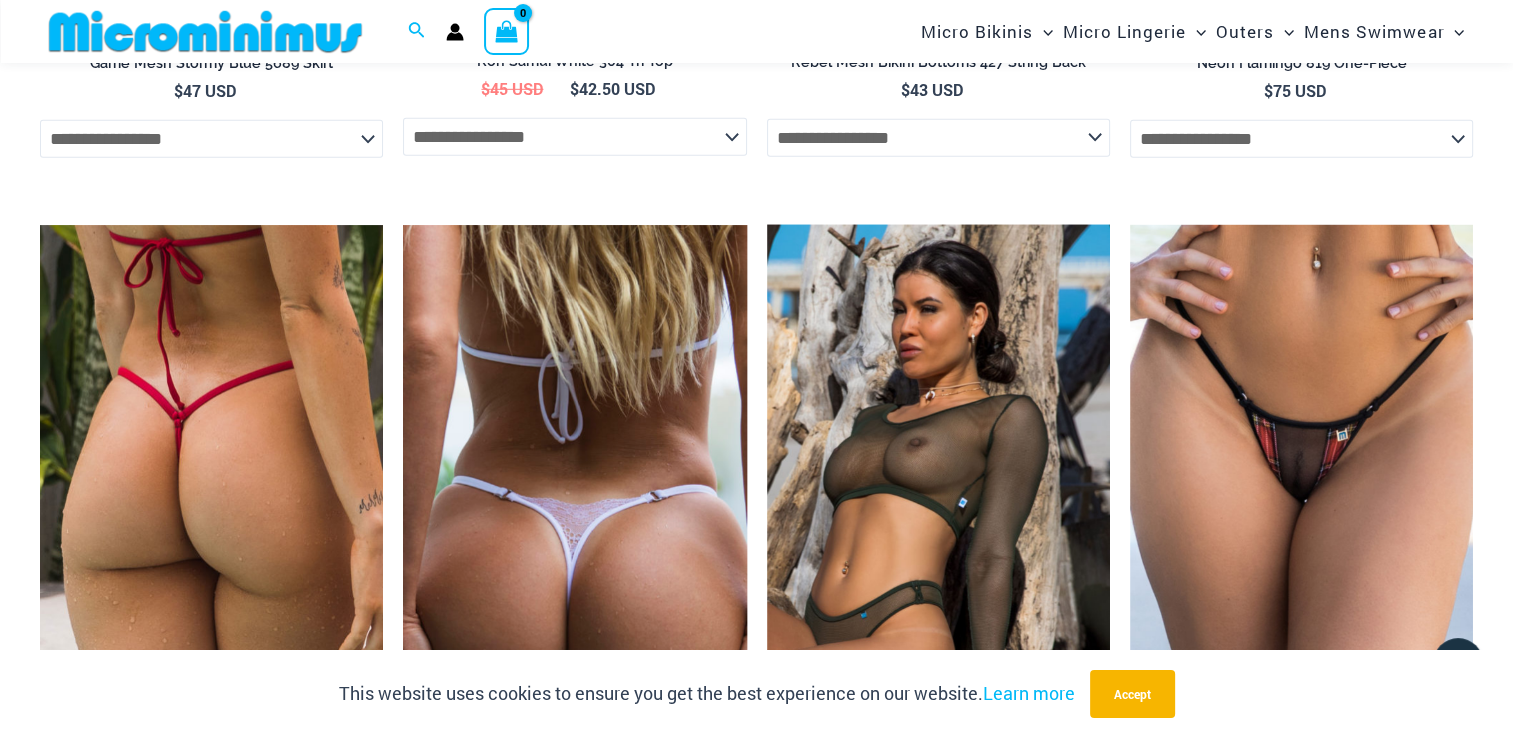scroll, scrollTop: 6193, scrollLeft: 0, axis: vertical 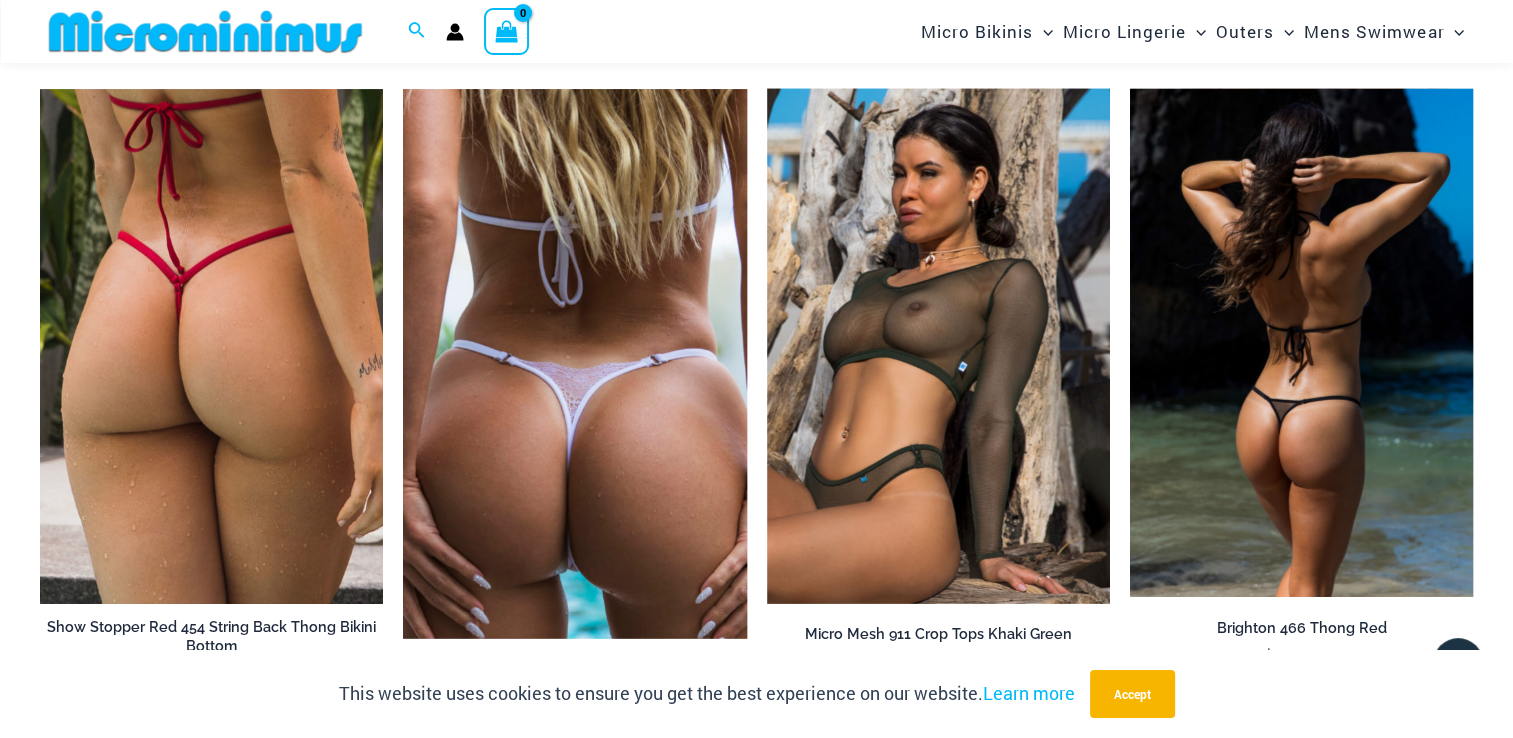 click at bounding box center (1301, 343) 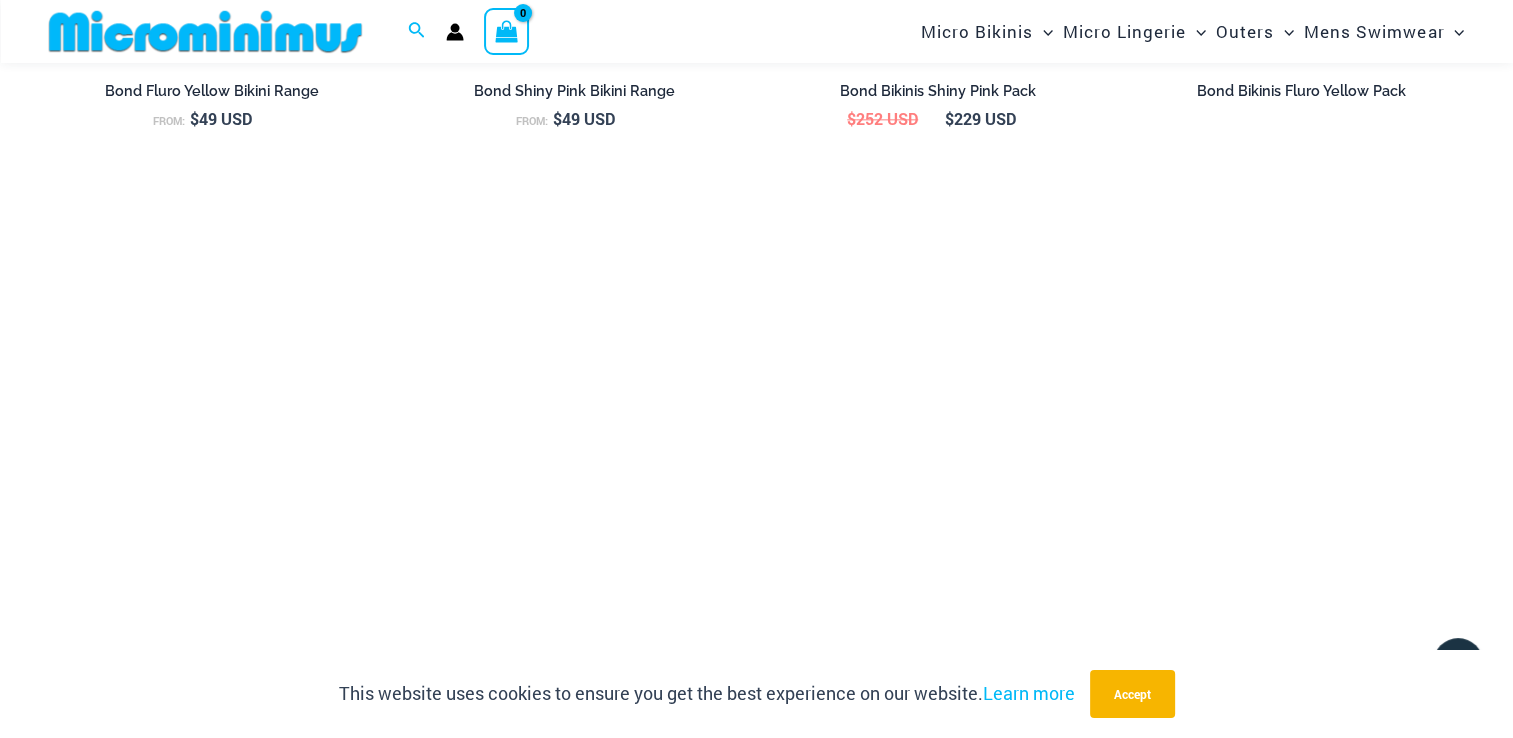 scroll, scrollTop: 2593, scrollLeft: 0, axis: vertical 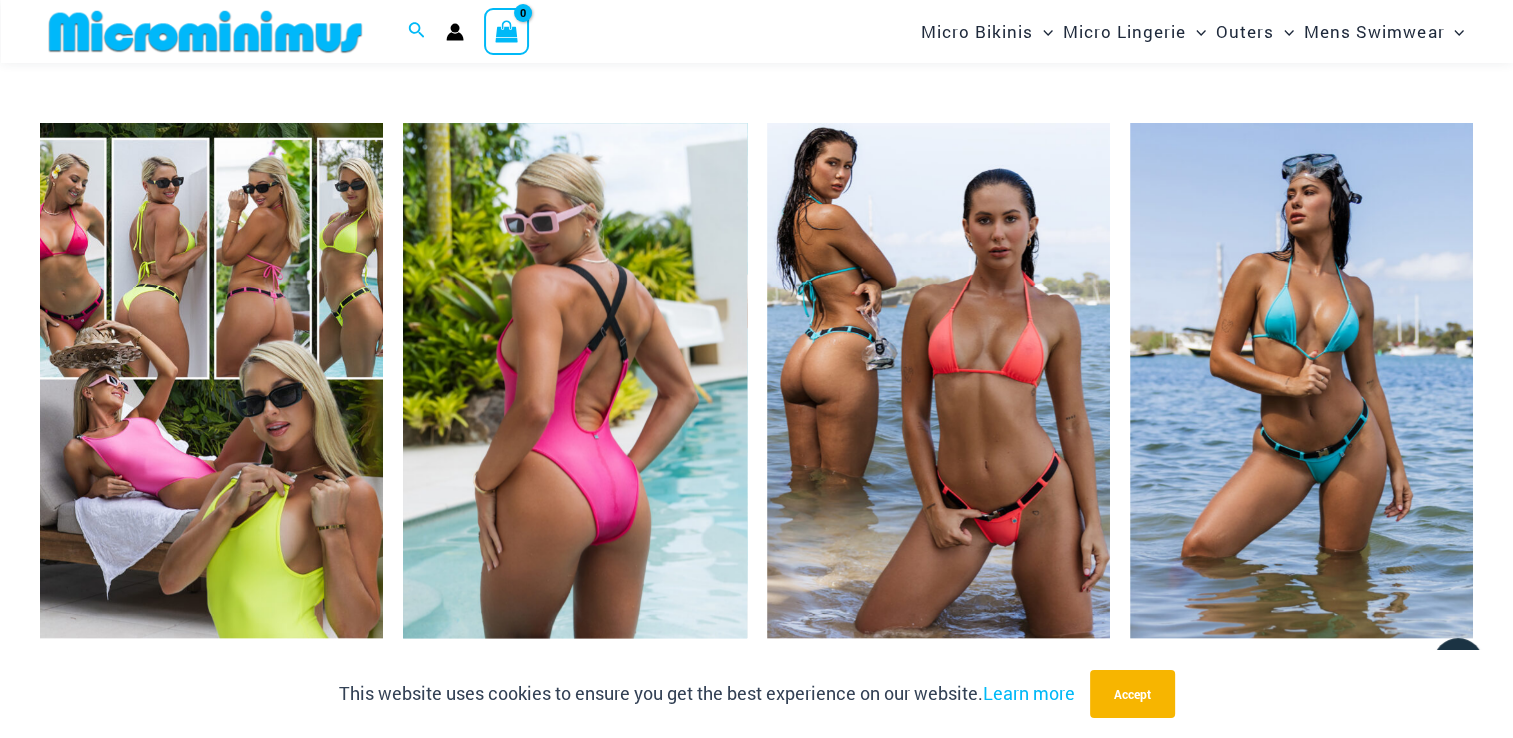 click at bounding box center [574, 380] 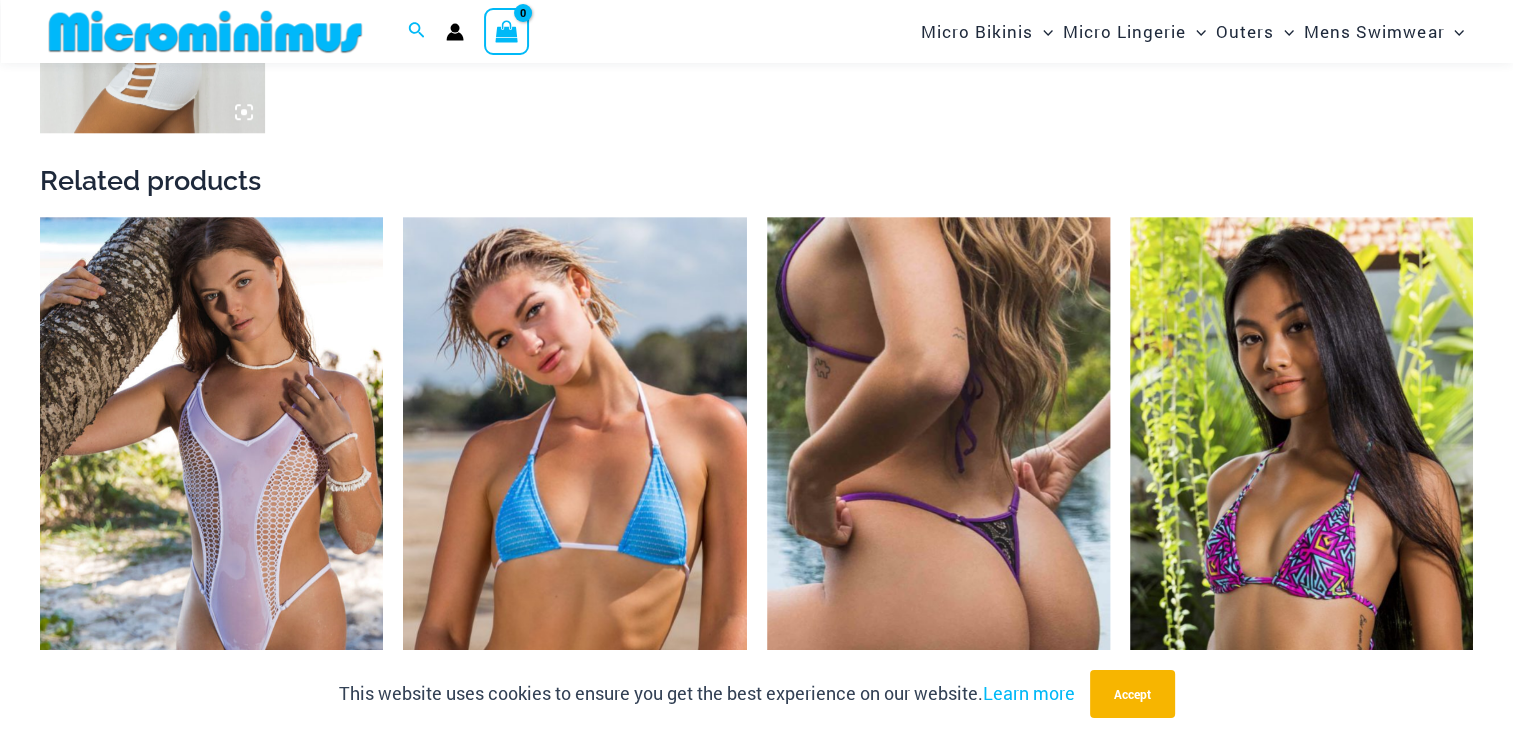 scroll, scrollTop: 1981, scrollLeft: 0, axis: vertical 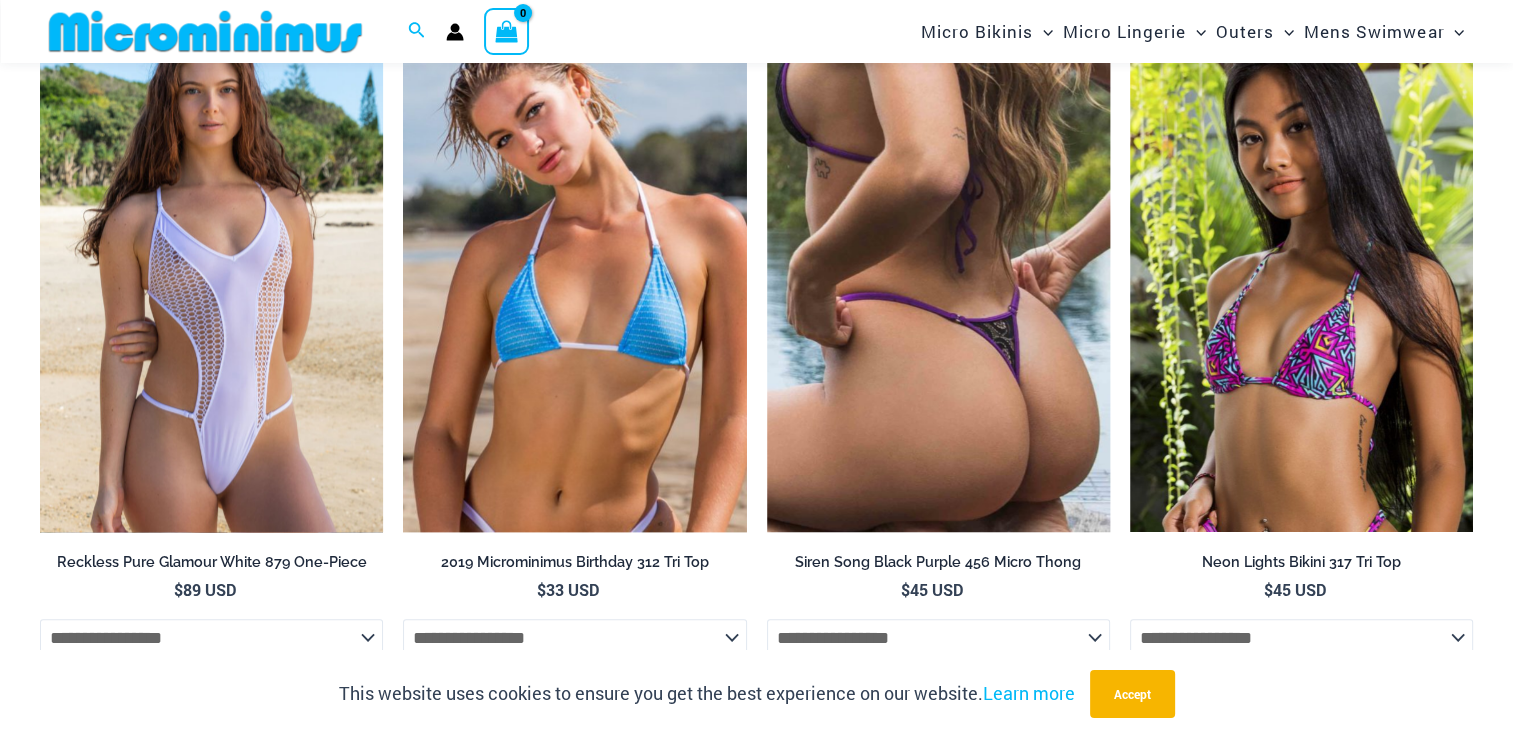 click at bounding box center [211, 274] 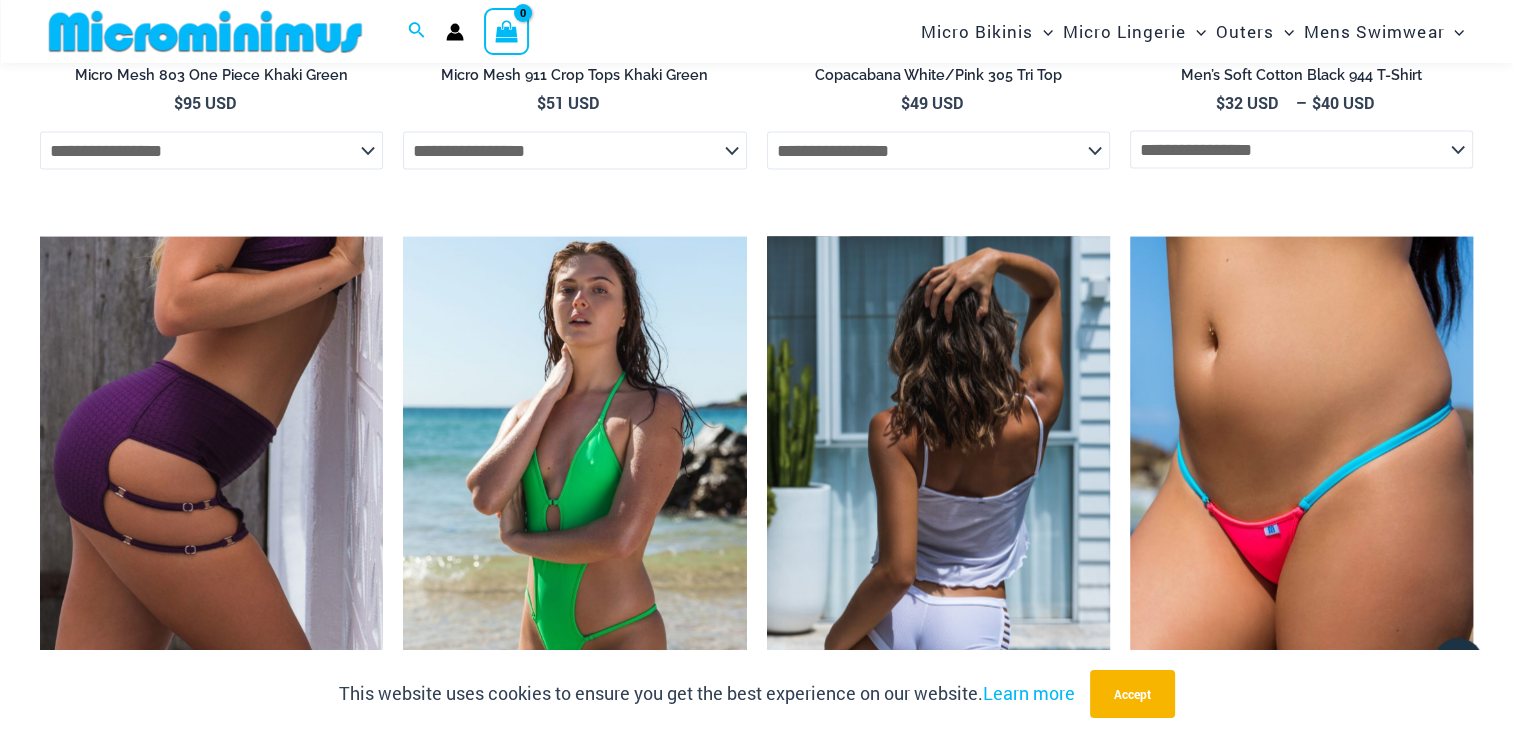 scroll, scrollTop: 4081, scrollLeft: 0, axis: vertical 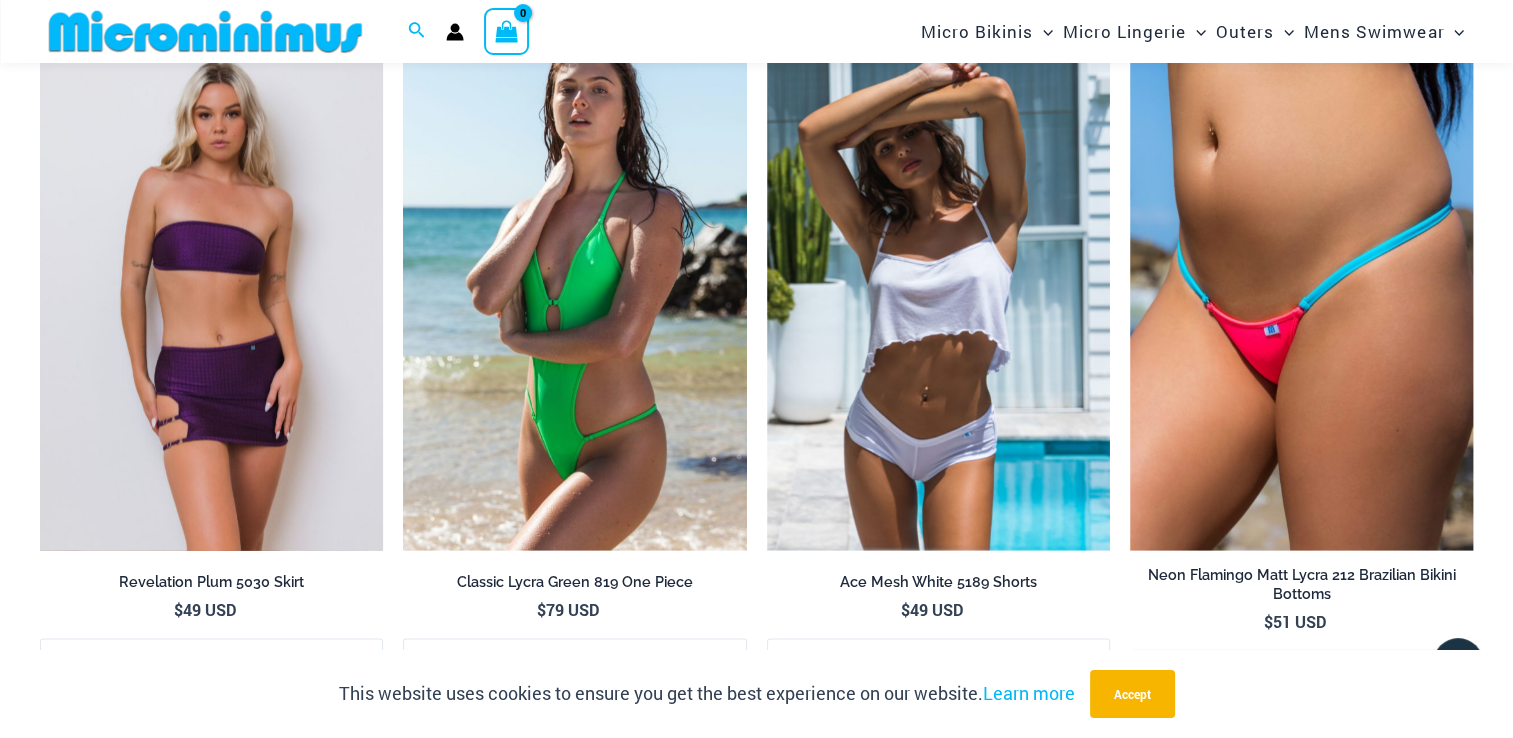 click at bounding box center [211, 294] 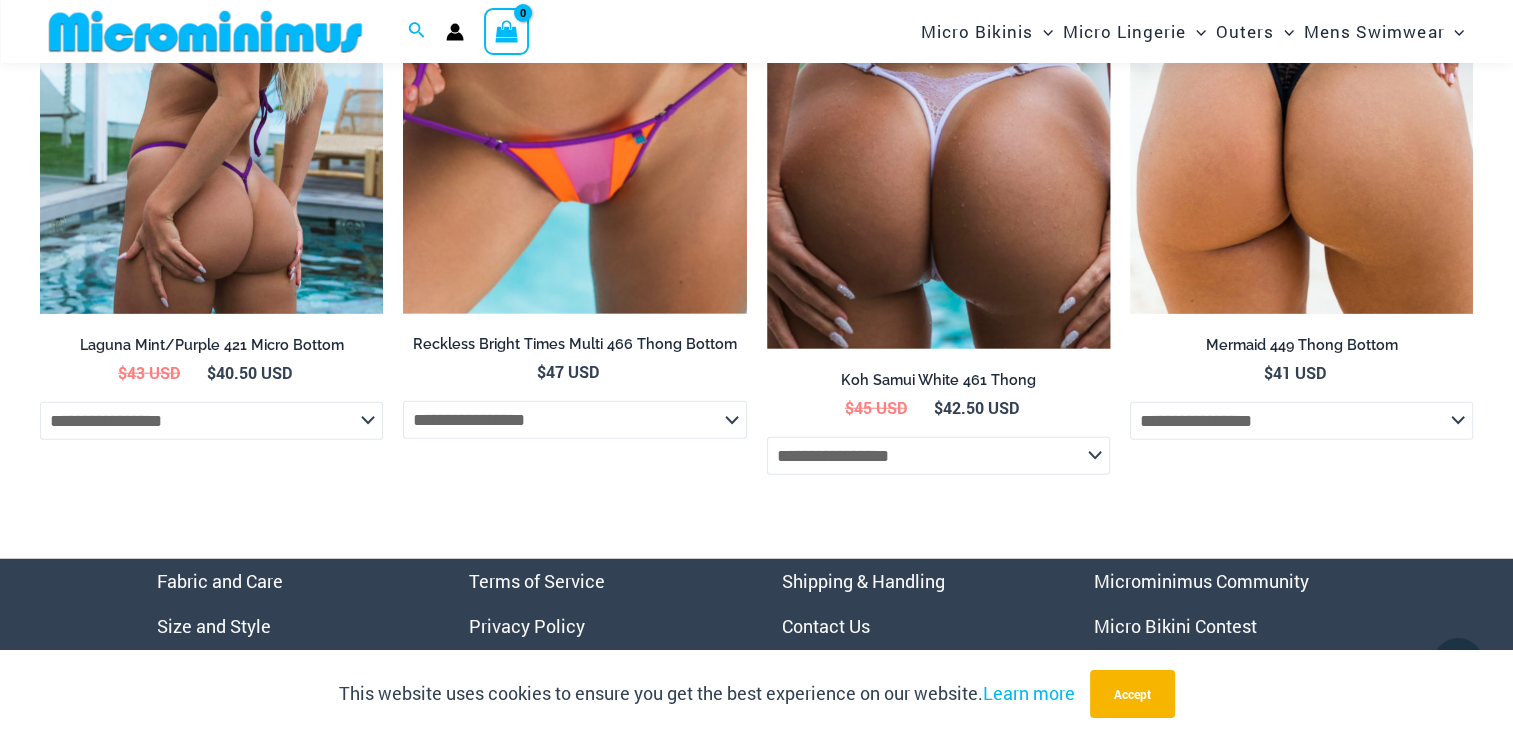 scroll, scrollTop: 5081, scrollLeft: 0, axis: vertical 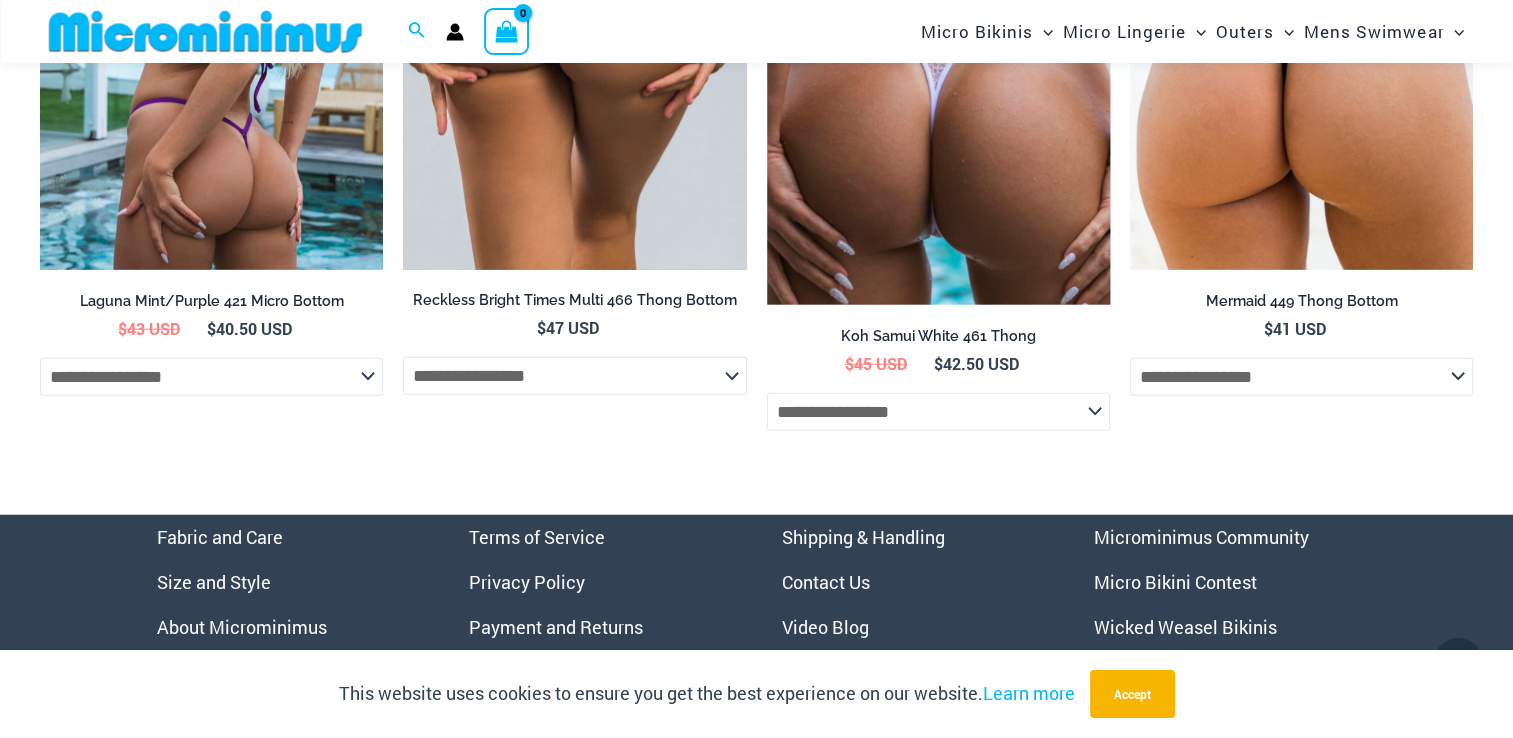click at bounding box center (574, 12) 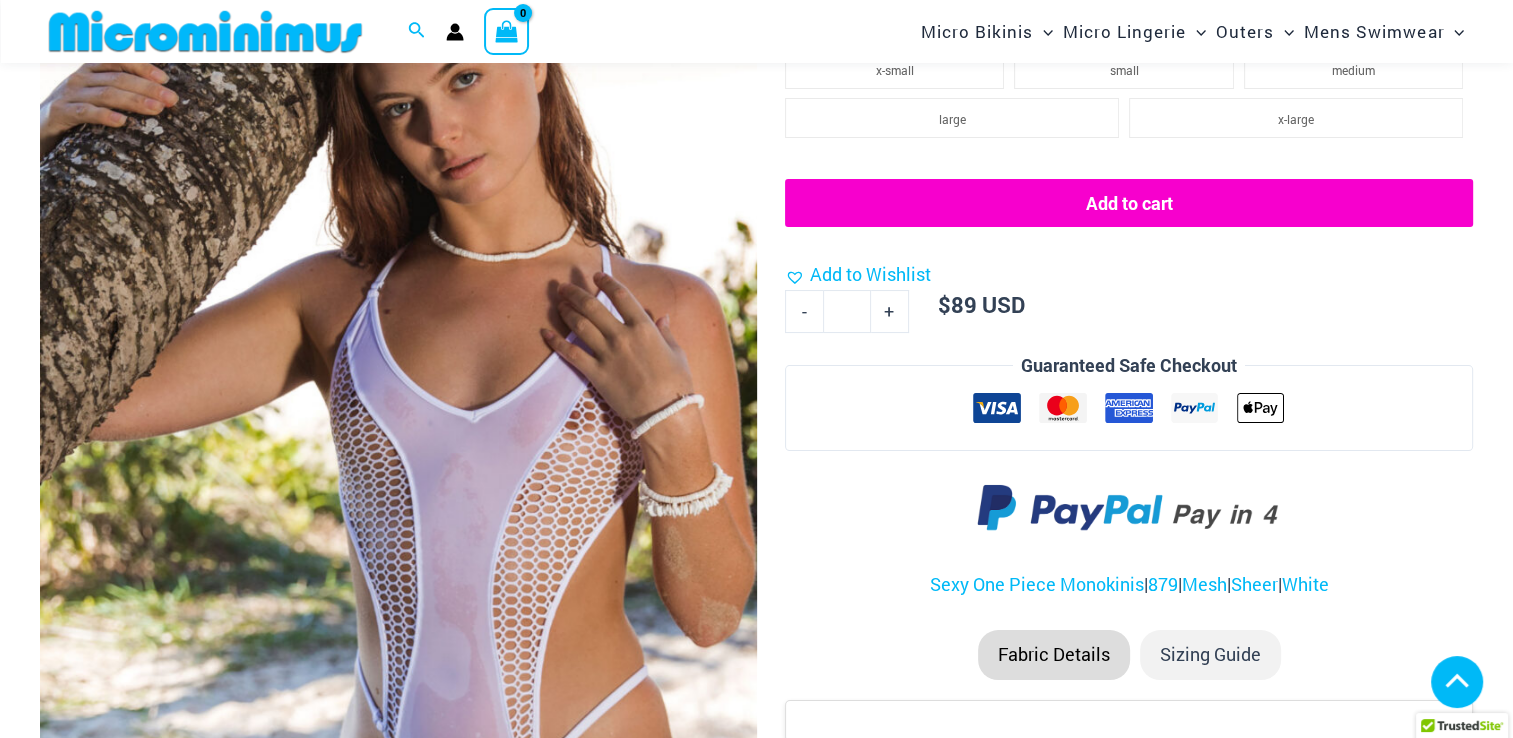scroll, scrollTop: 500, scrollLeft: 0, axis: vertical 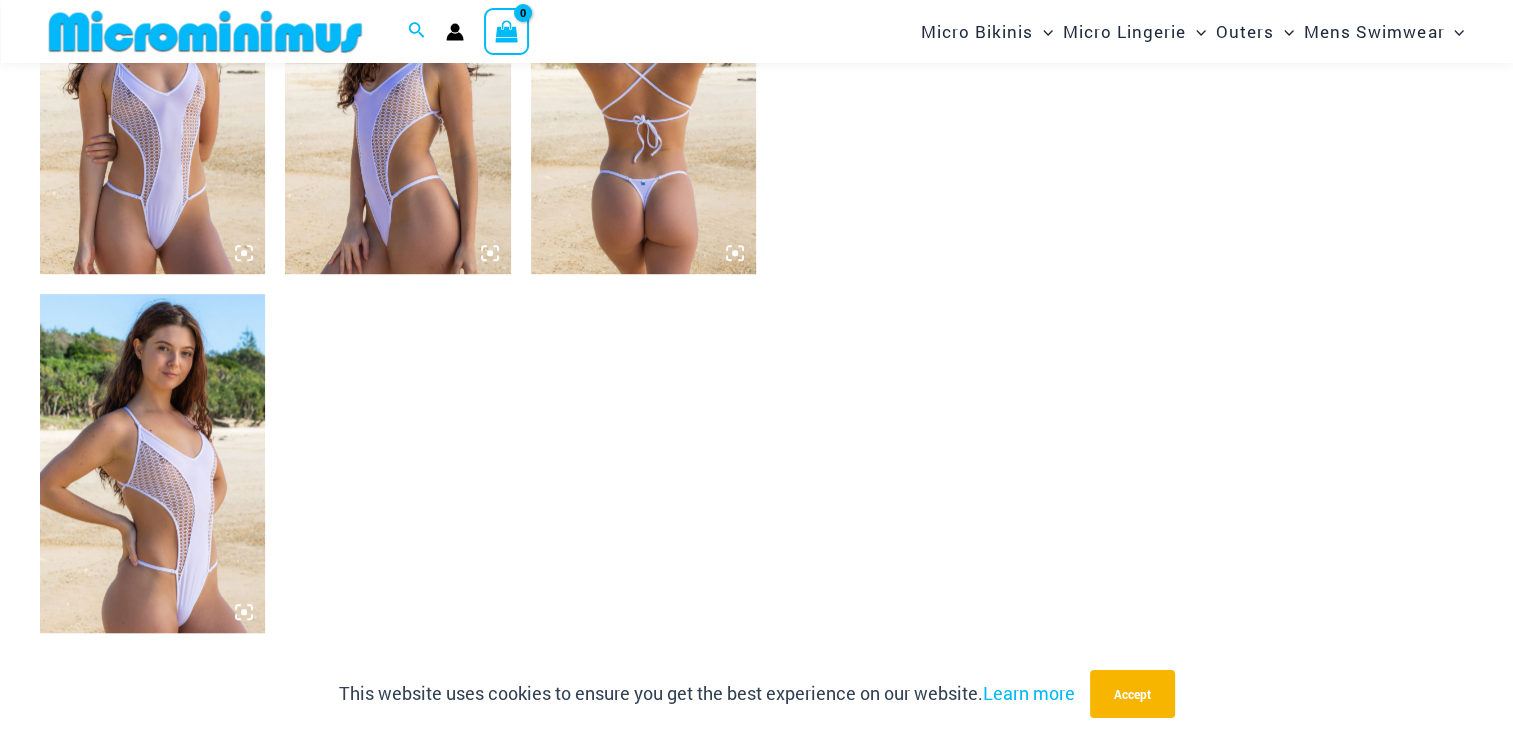 click at bounding box center (152, 105) 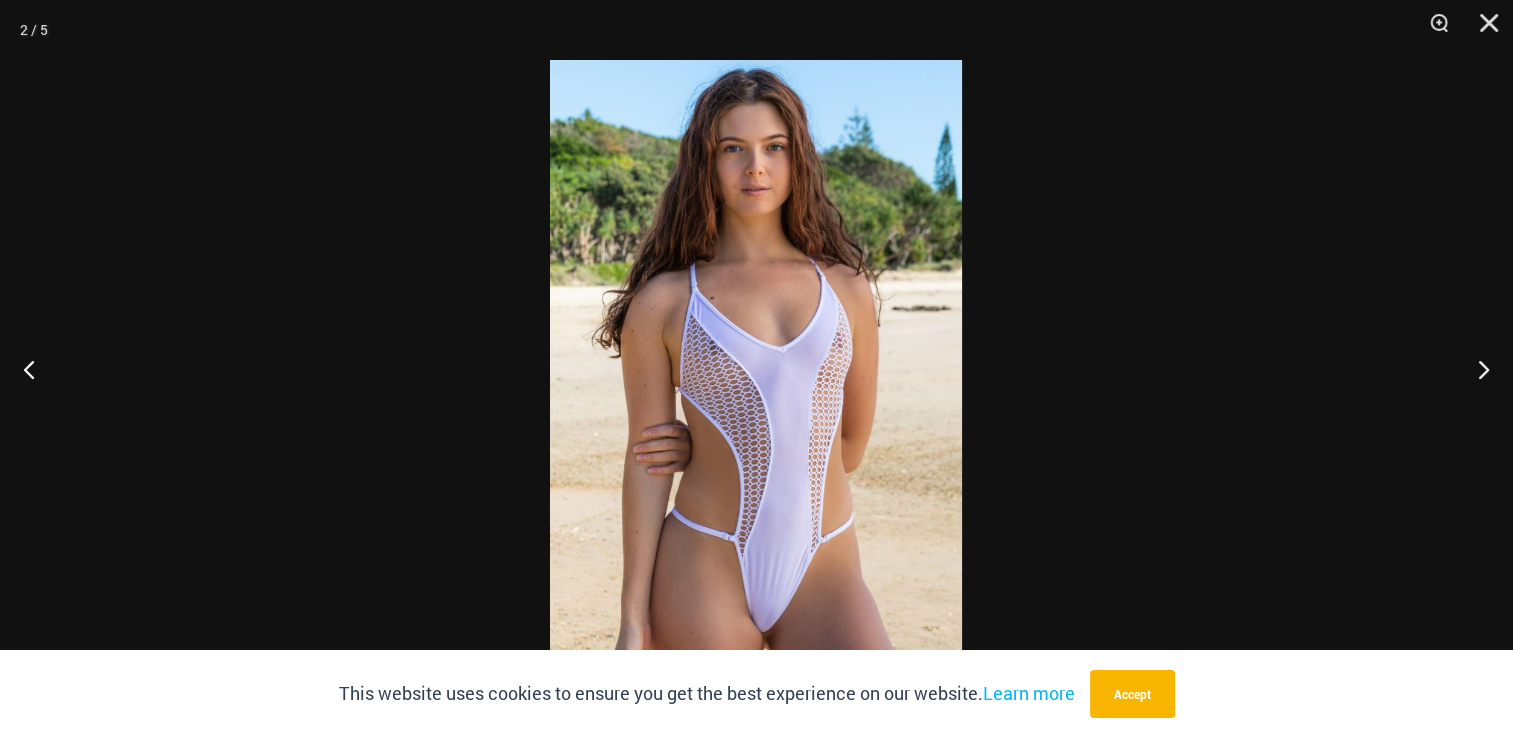 click at bounding box center [756, 369] 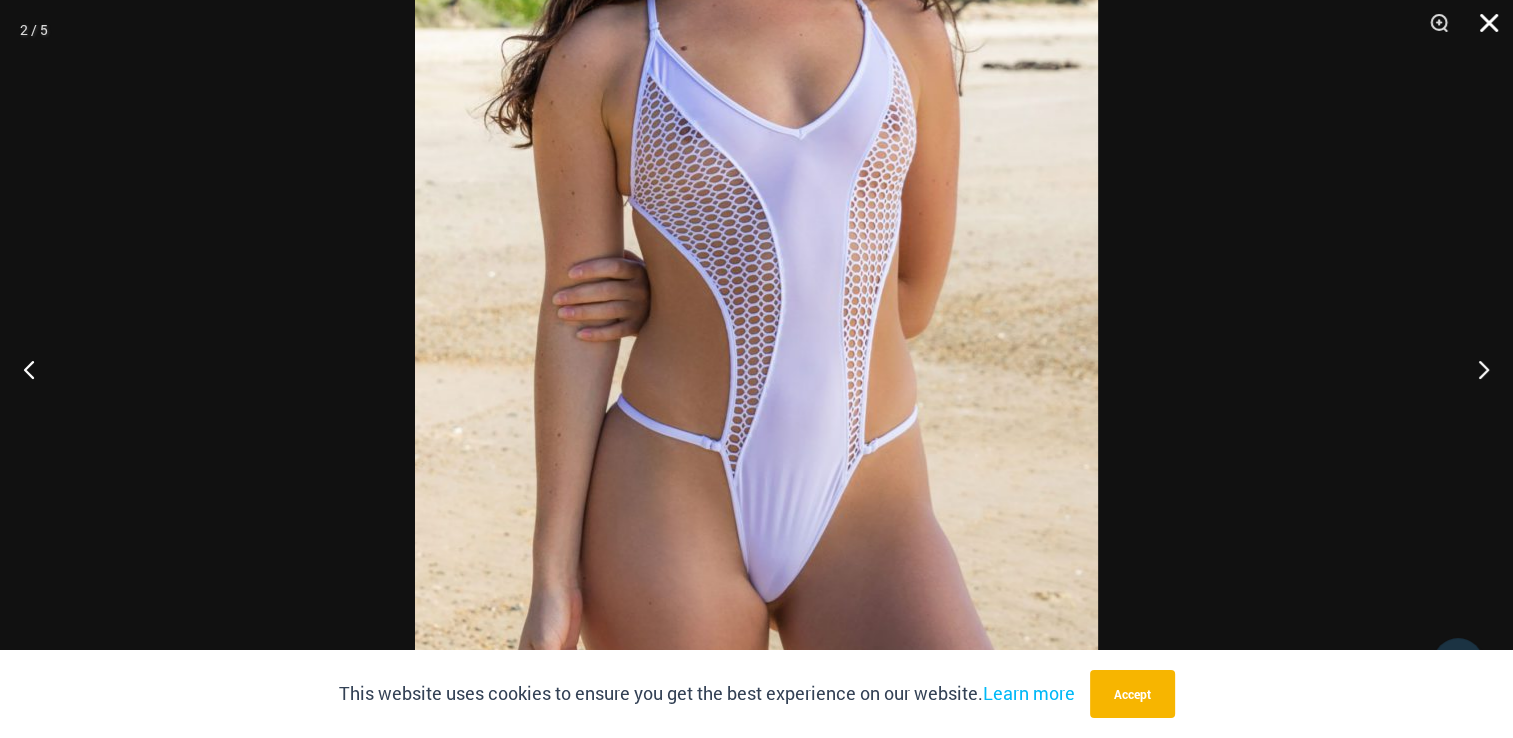click at bounding box center (1482, 30) 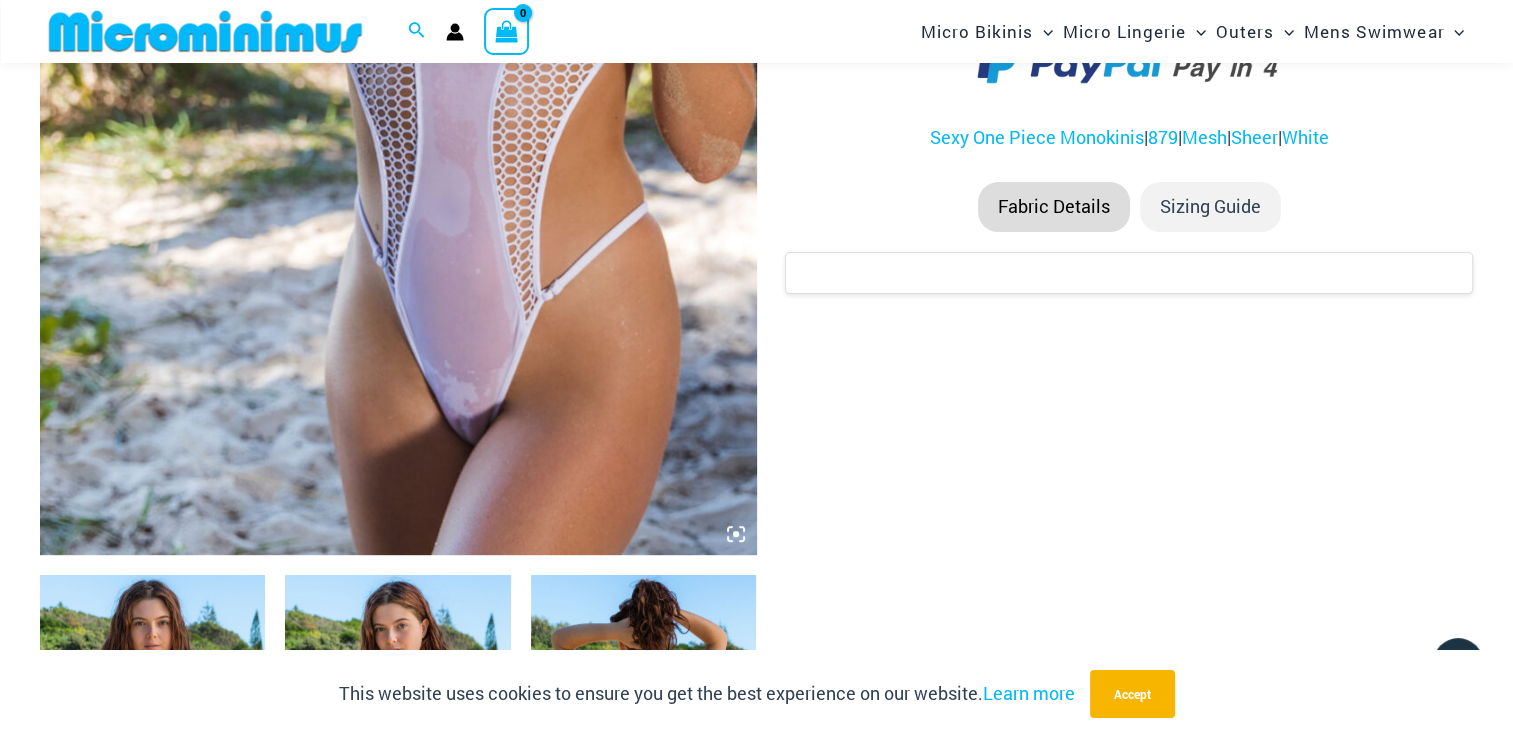 scroll, scrollTop: 381, scrollLeft: 0, axis: vertical 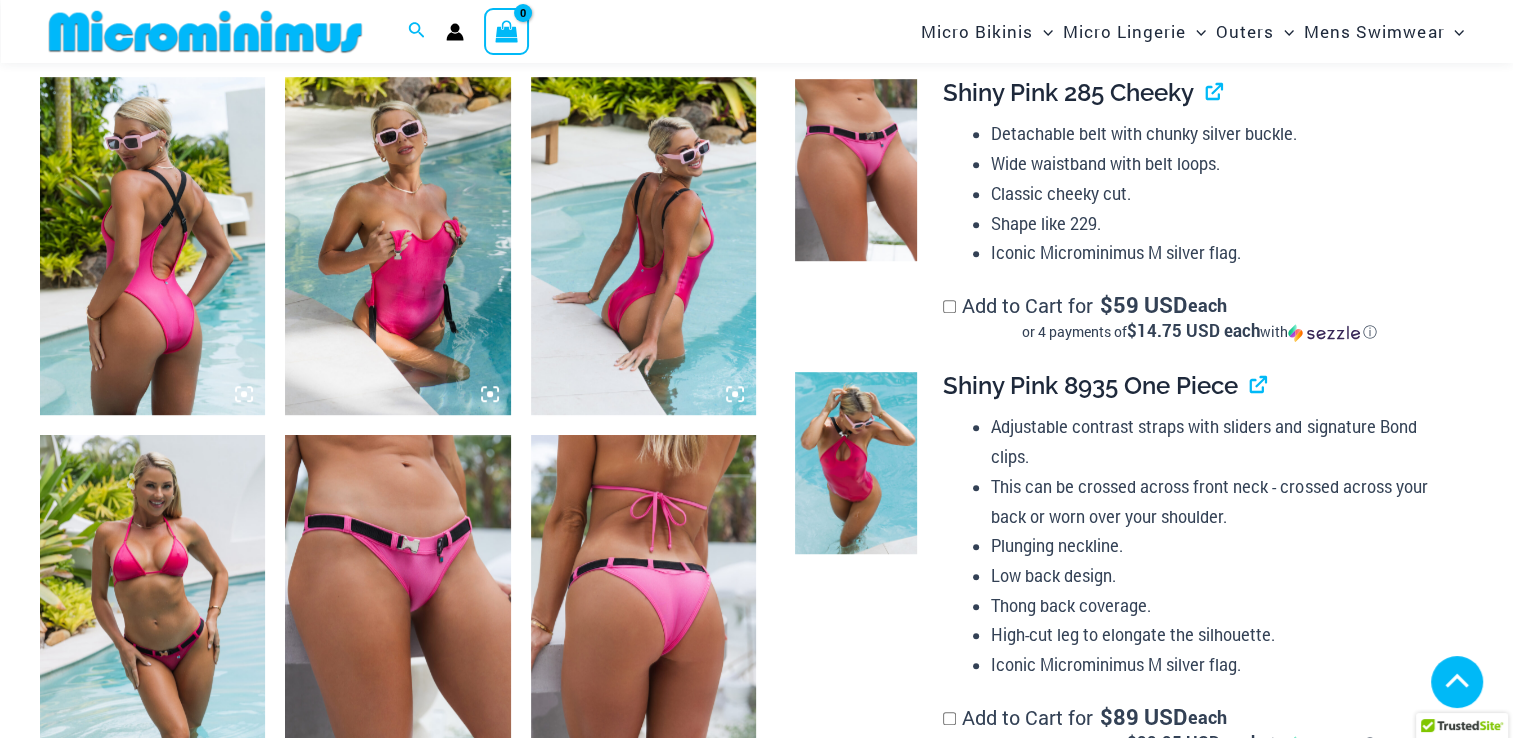 click at bounding box center (643, 246) 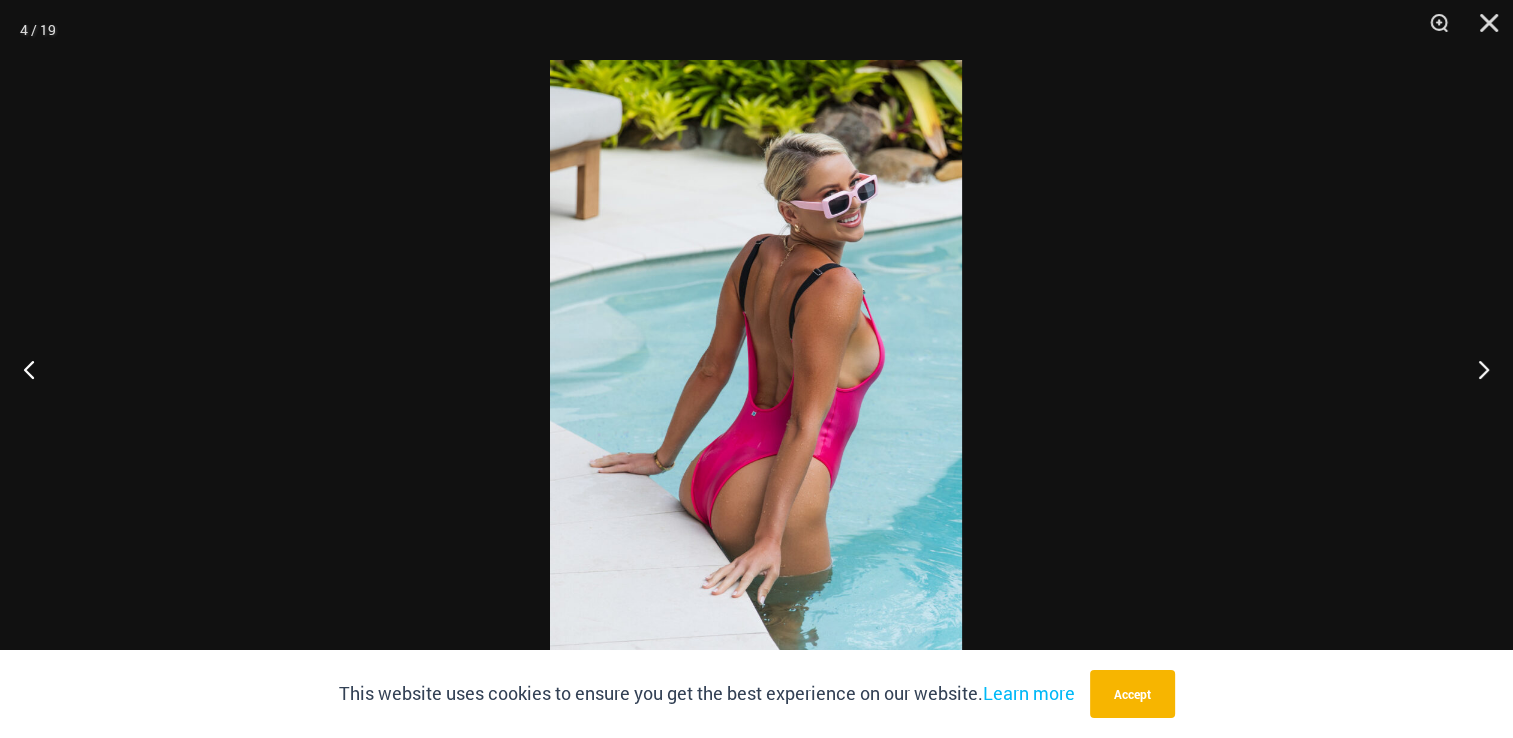 click at bounding box center (756, 369) 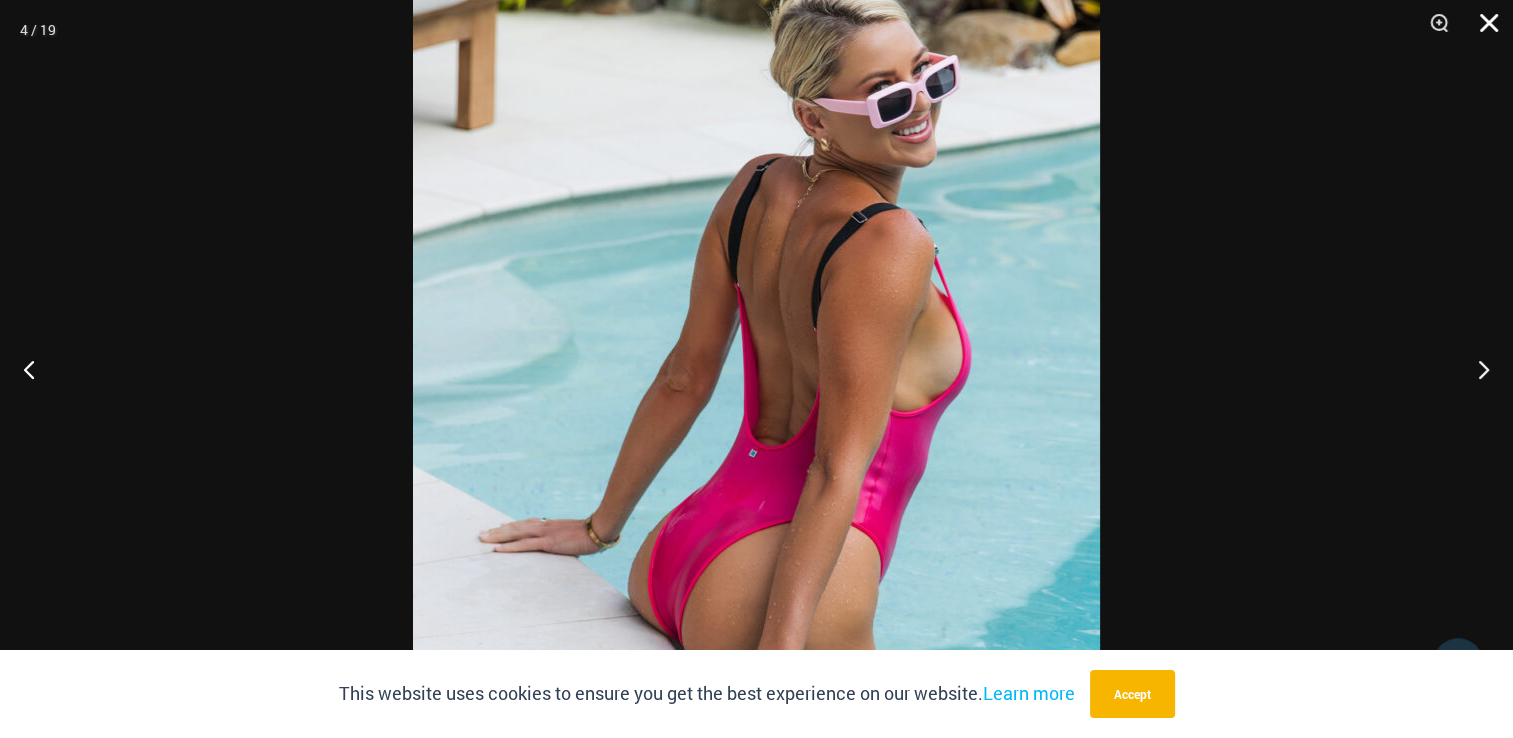 click at bounding box center [1482, 30] 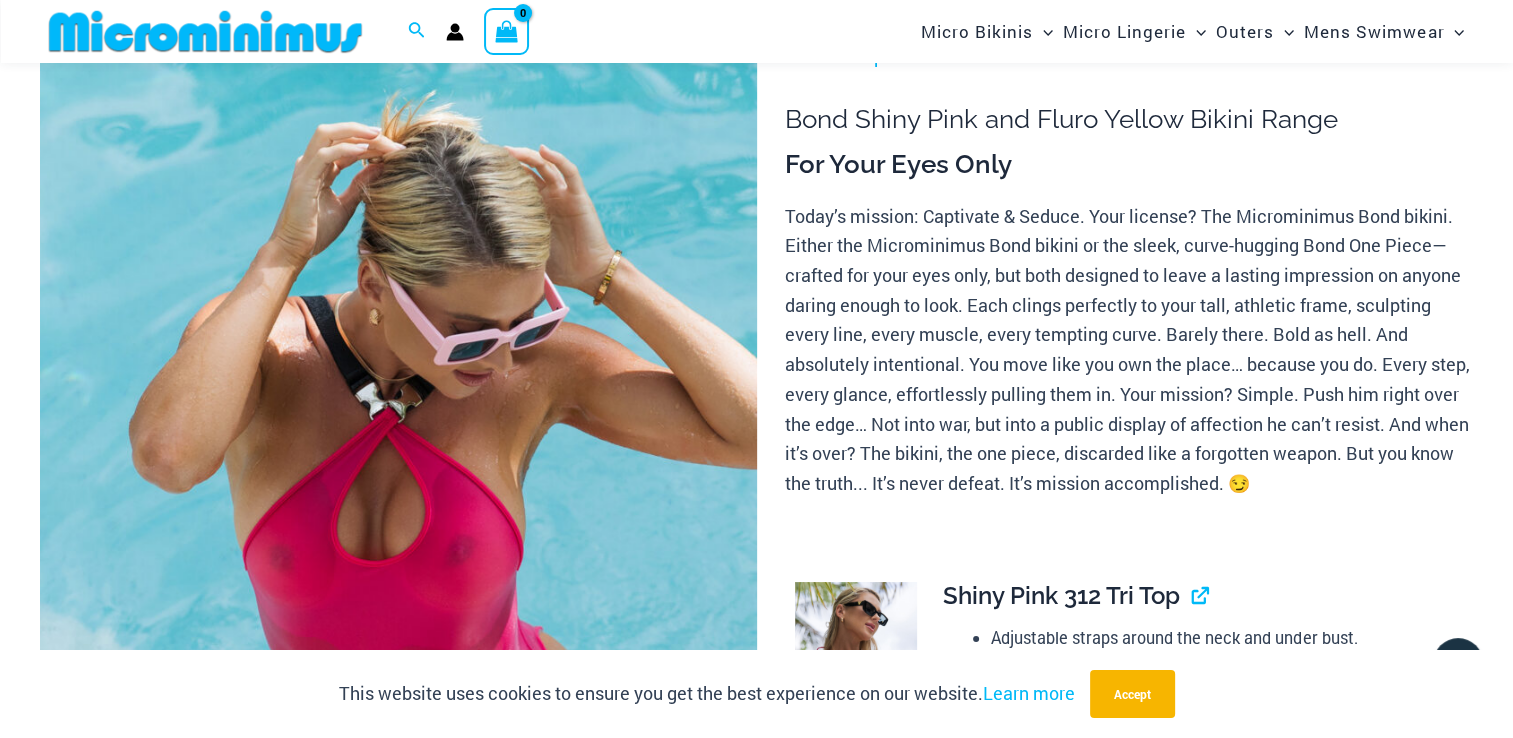scroll, scrollTop: 0, scrollLeft: 0, axis: both 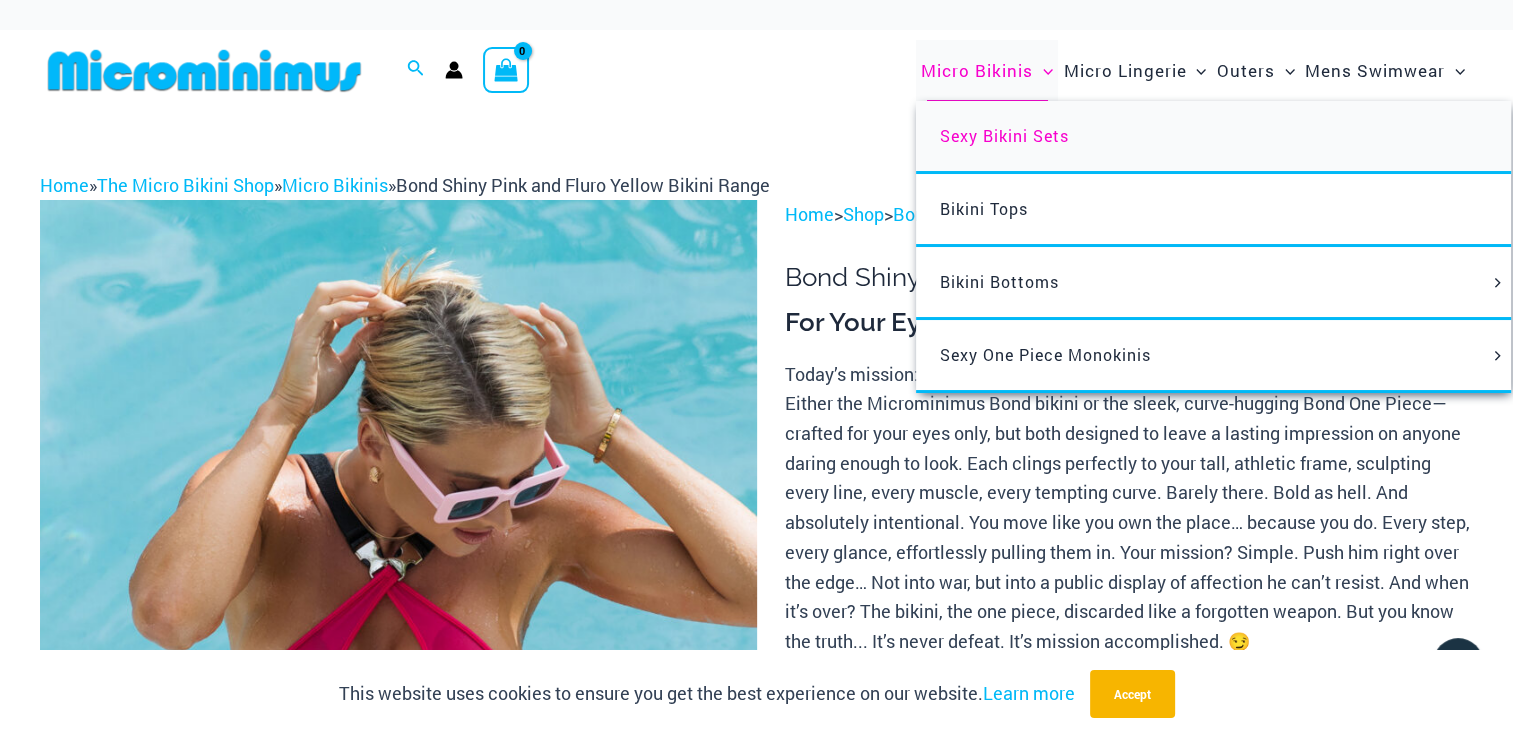 click on "Sexy Bikini Sets" at bounding box center (1004, 135) 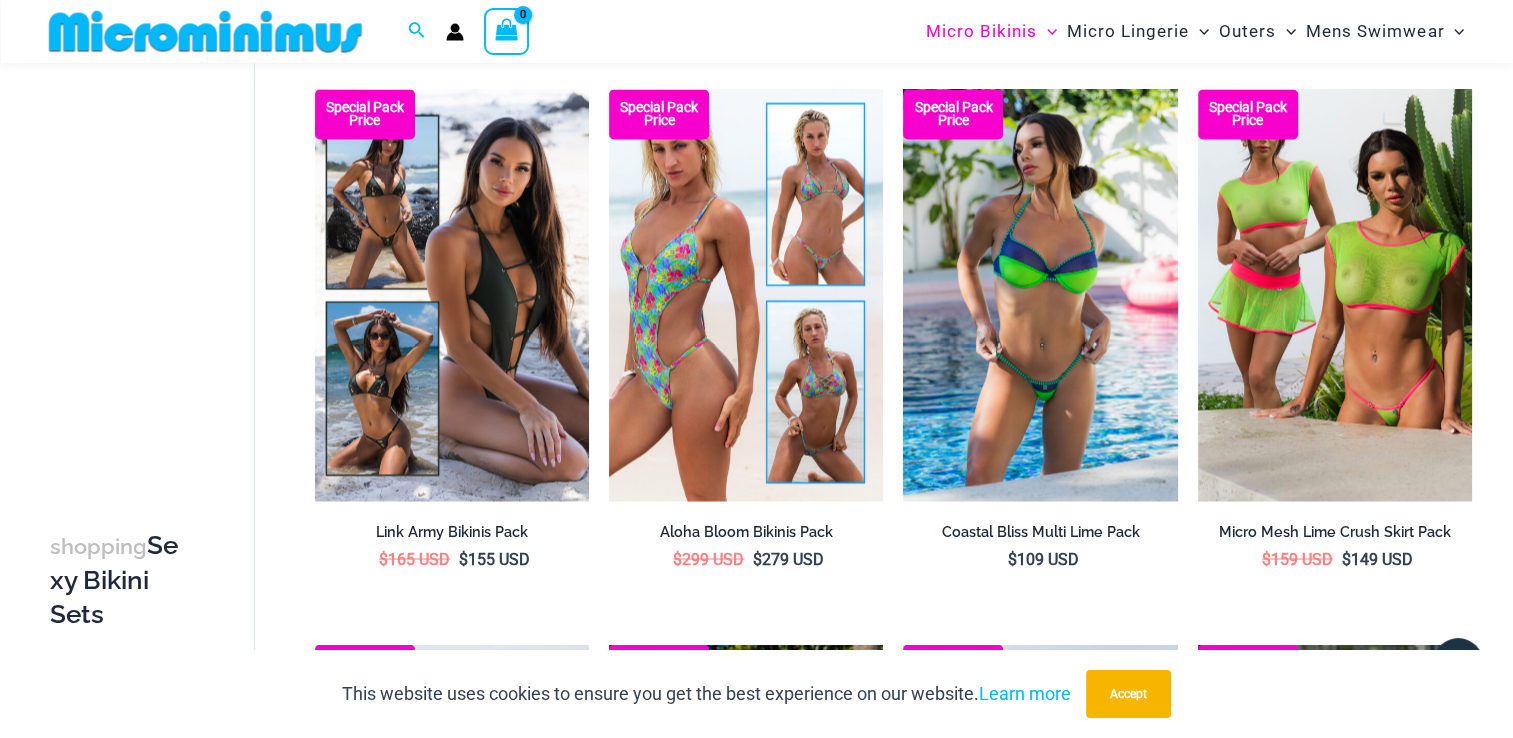 scroll, scrollTop: 3478, scrollLeft: 0, axis: vertical 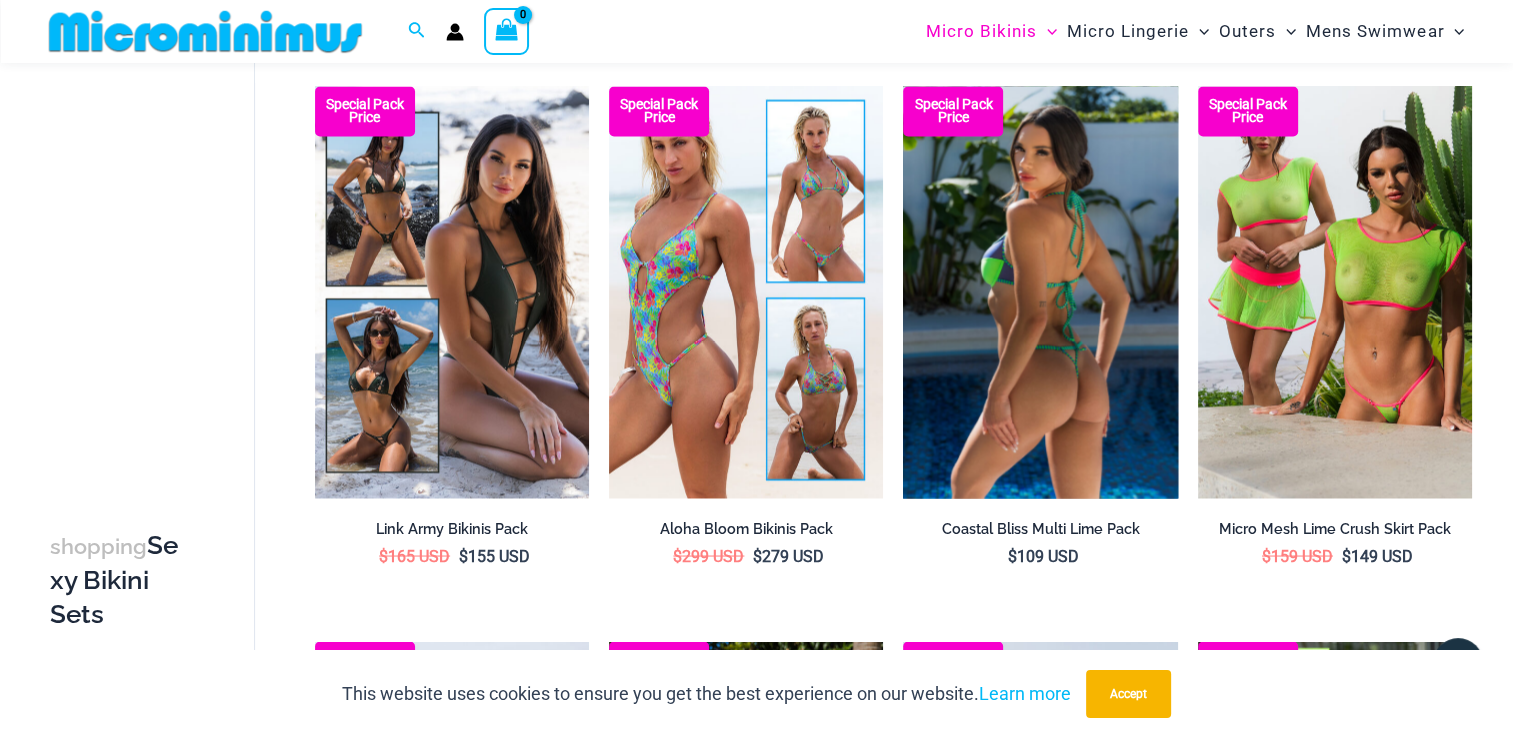 click at bounding box center [1040, 291] 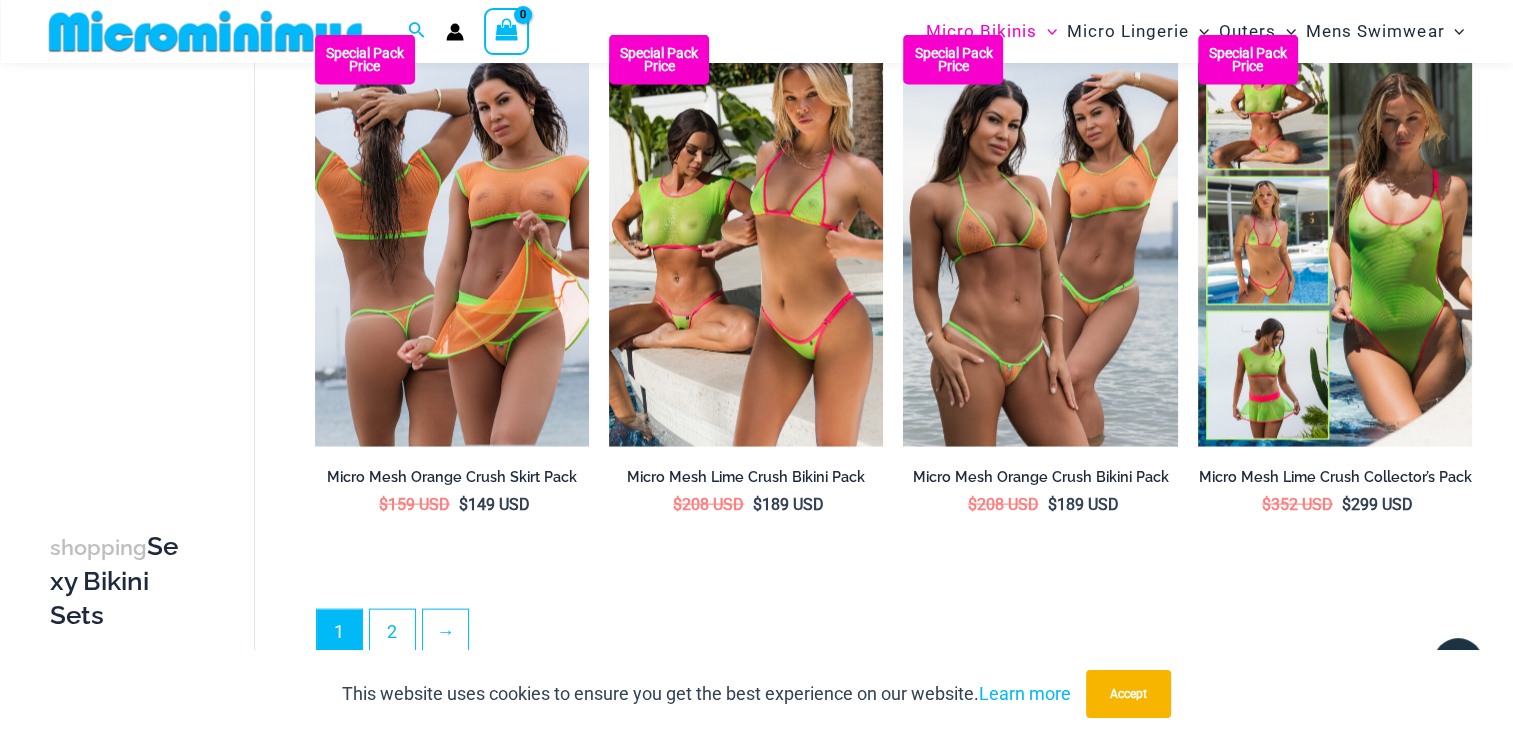 scroll, scrollTop: 3978, scrollLeft: 0, axis: vertical 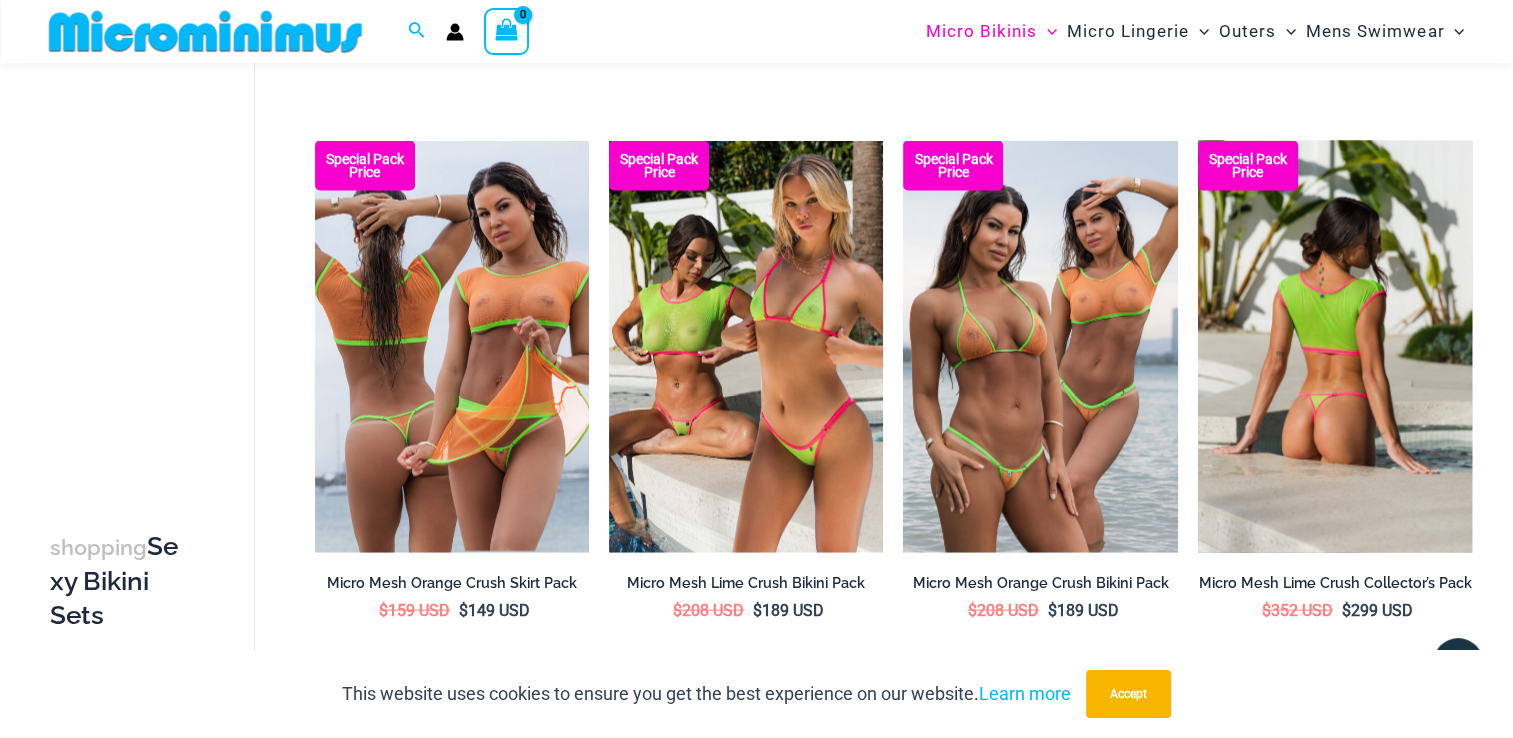 click at bounding box center [1335, 346] 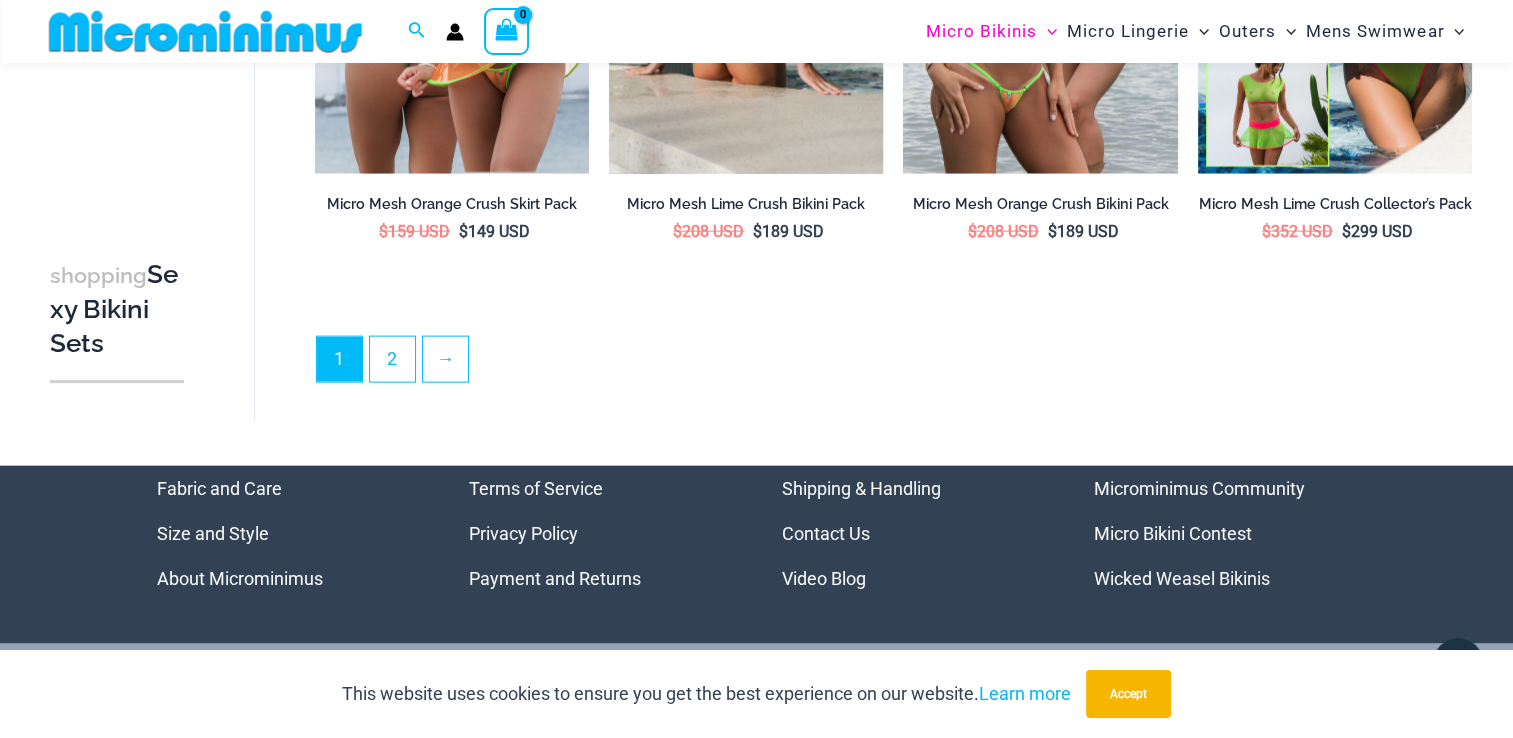 scroll, scrollTop: 4178, scrollLeft: 0, axis: vertical 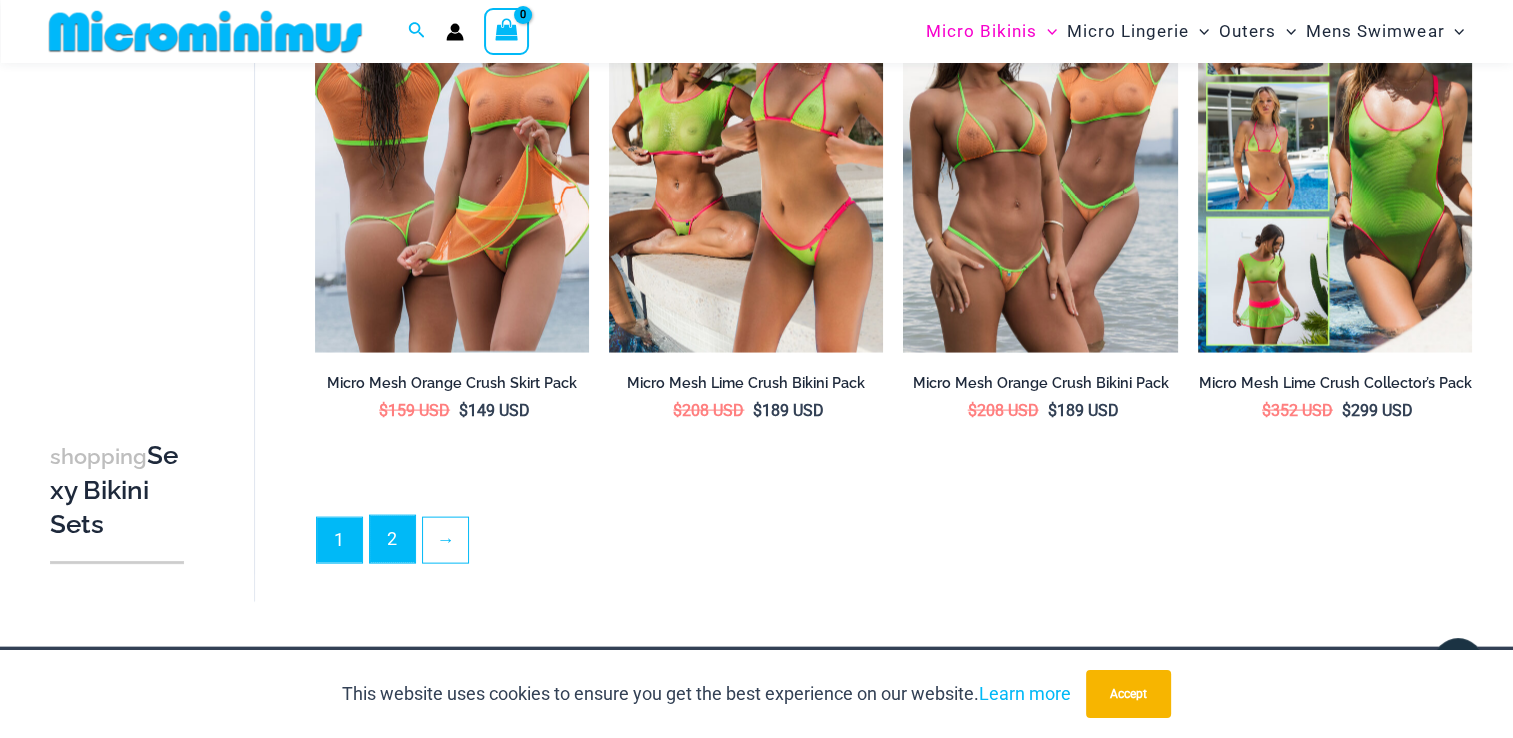 click on "2" at bounding box center (392, 539) 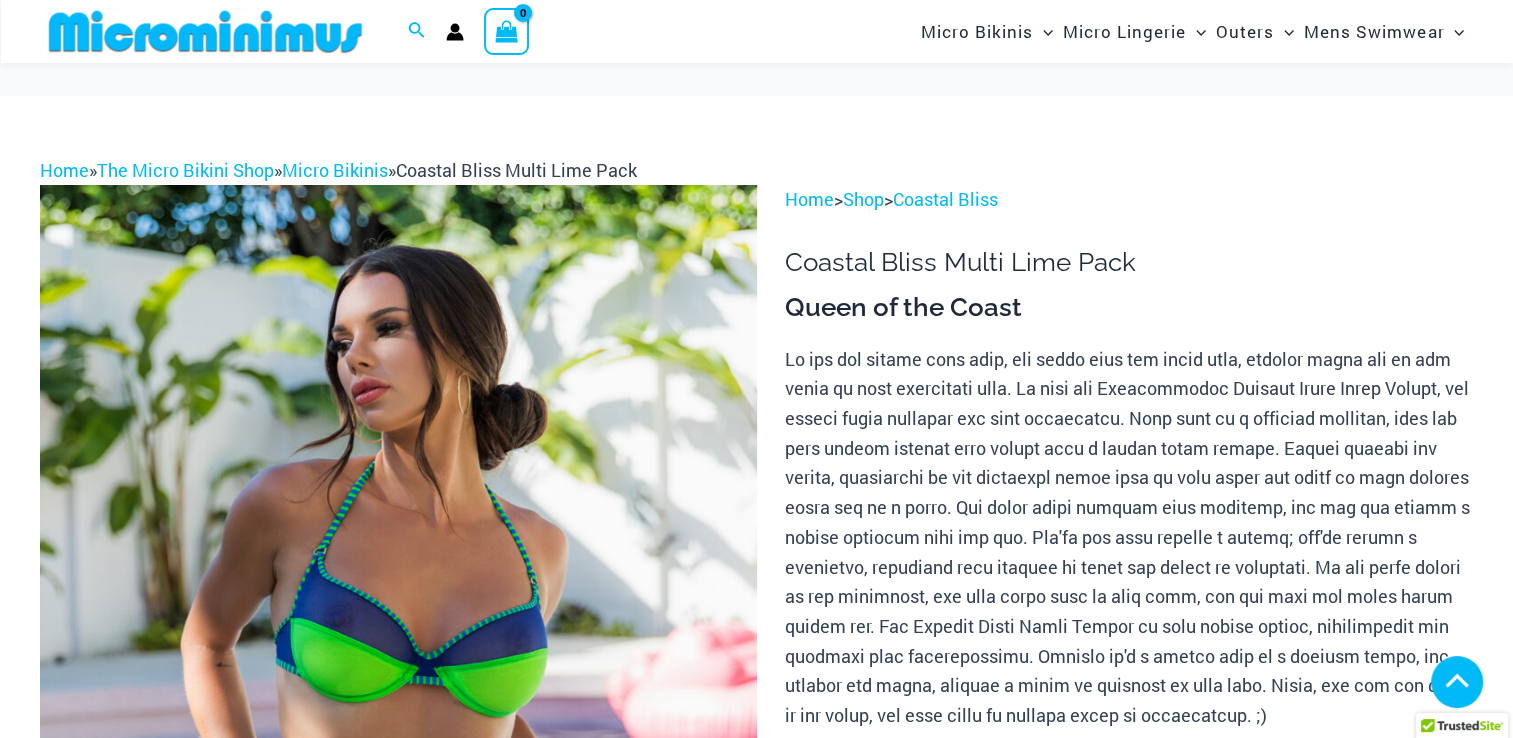 scroll, scrollTop: 500, scrollLeft: 0, axis: vertical 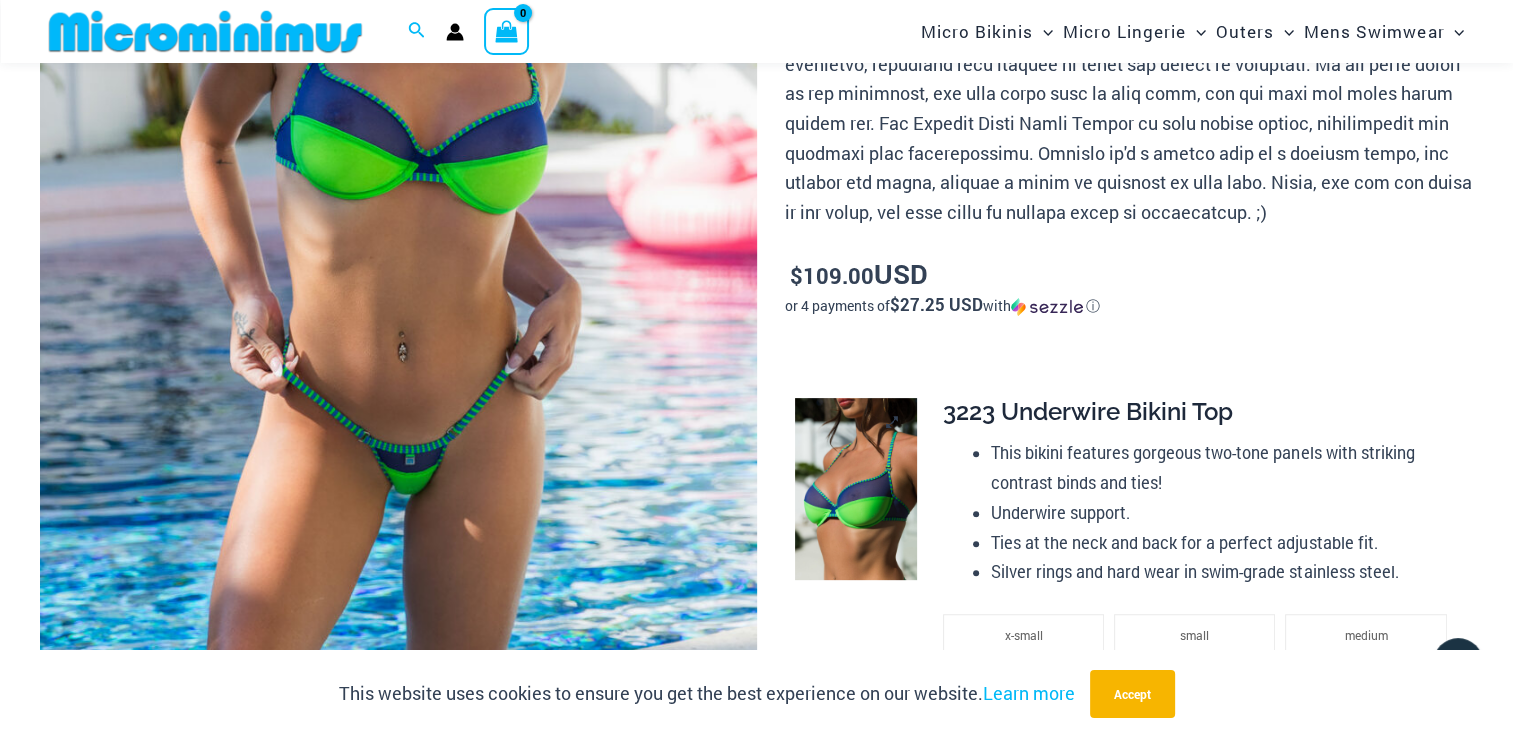 click at bounding box center (855, 489) 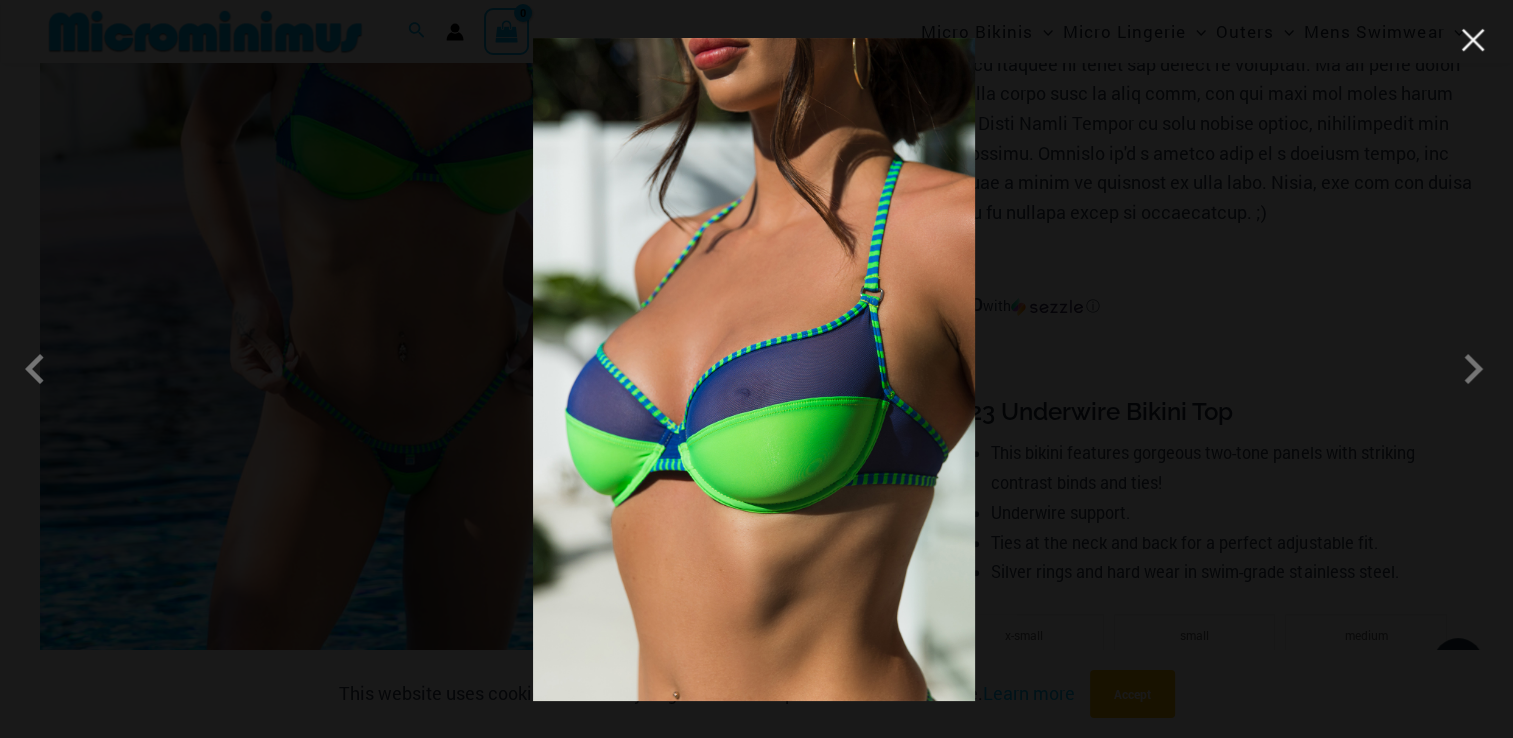 click at bounding box center (1473, 40) 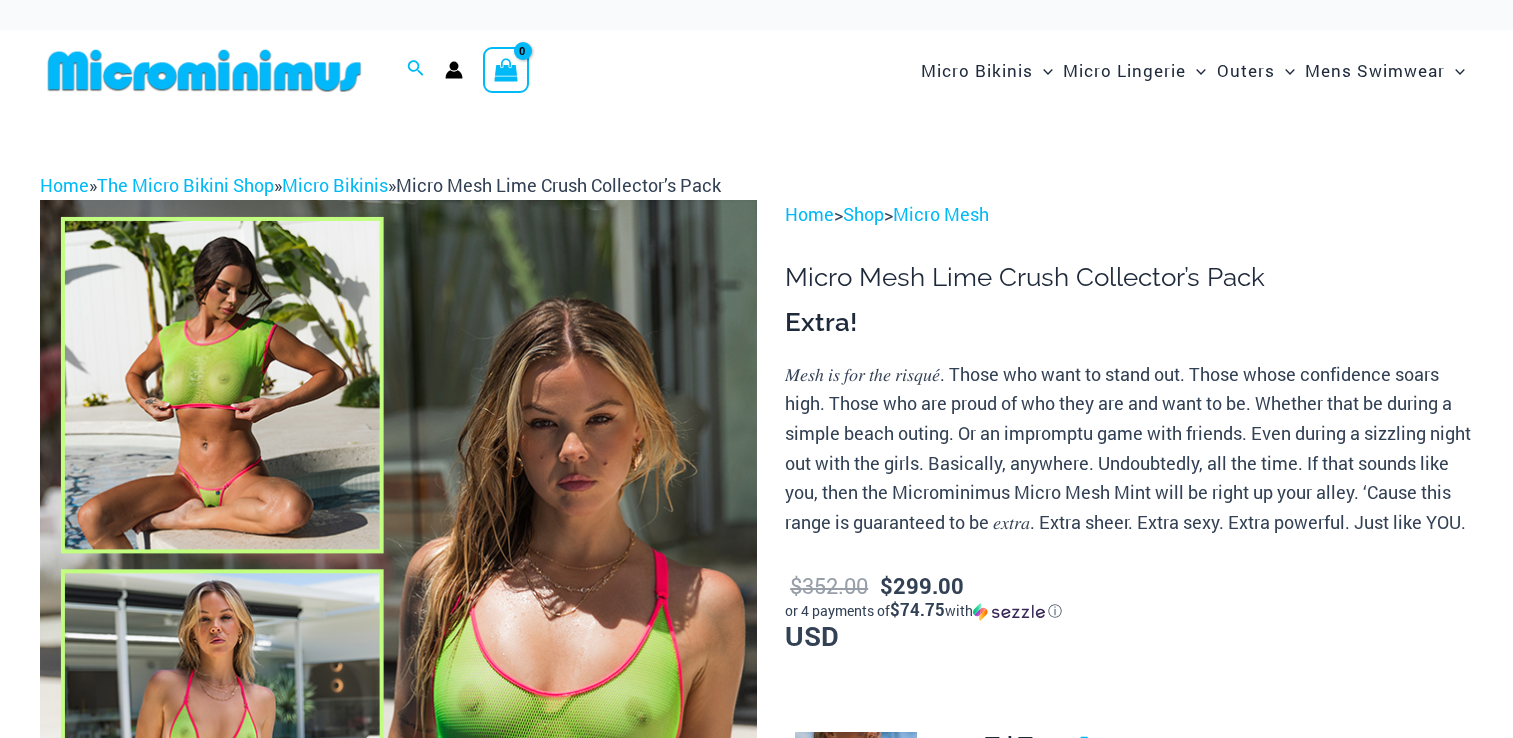 scroll, scrollTop: 0, scrollLeft: 0, axis: both 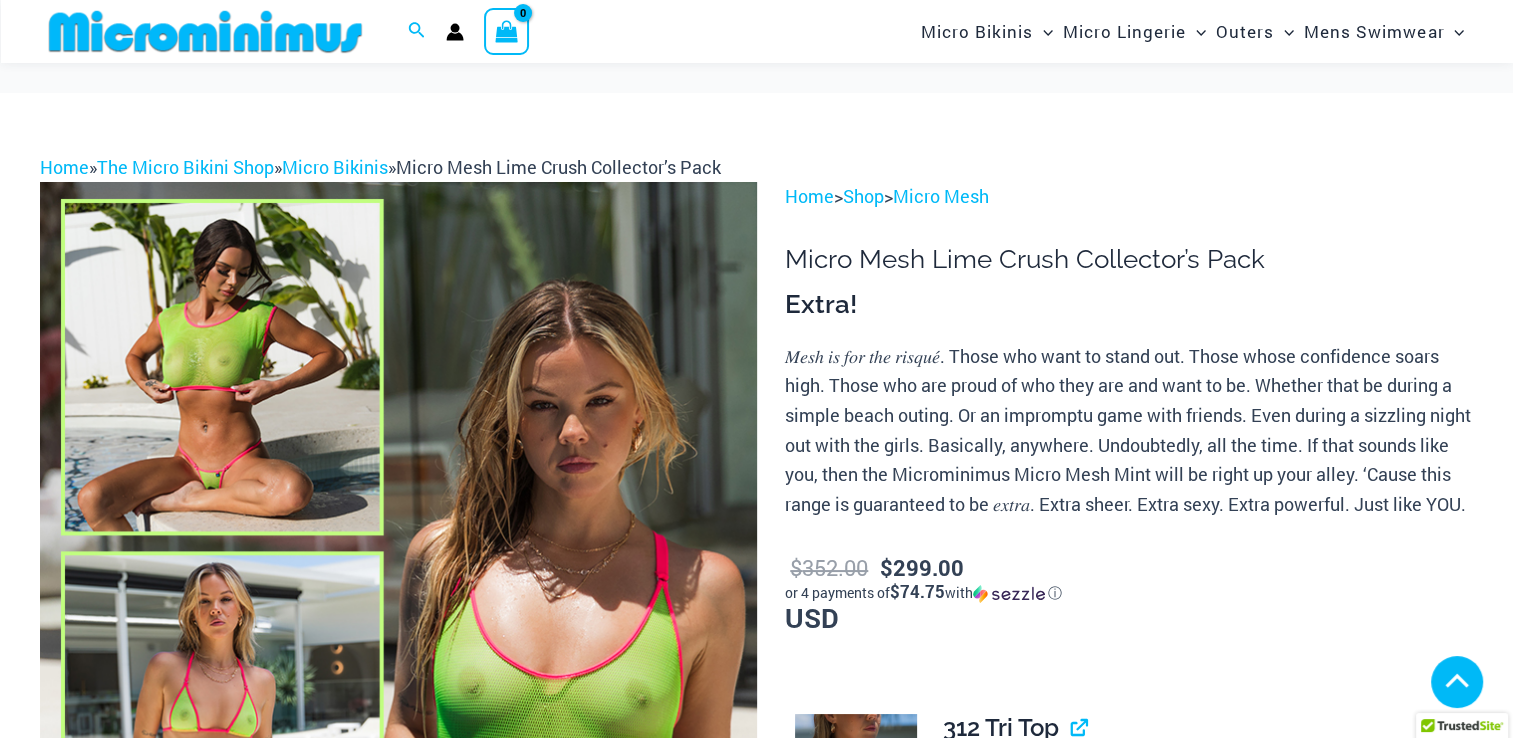 drag, startPoint x: 626, startPoint y: 321, endPoint x: 649, endPoint y: 314, distance: 24.04163 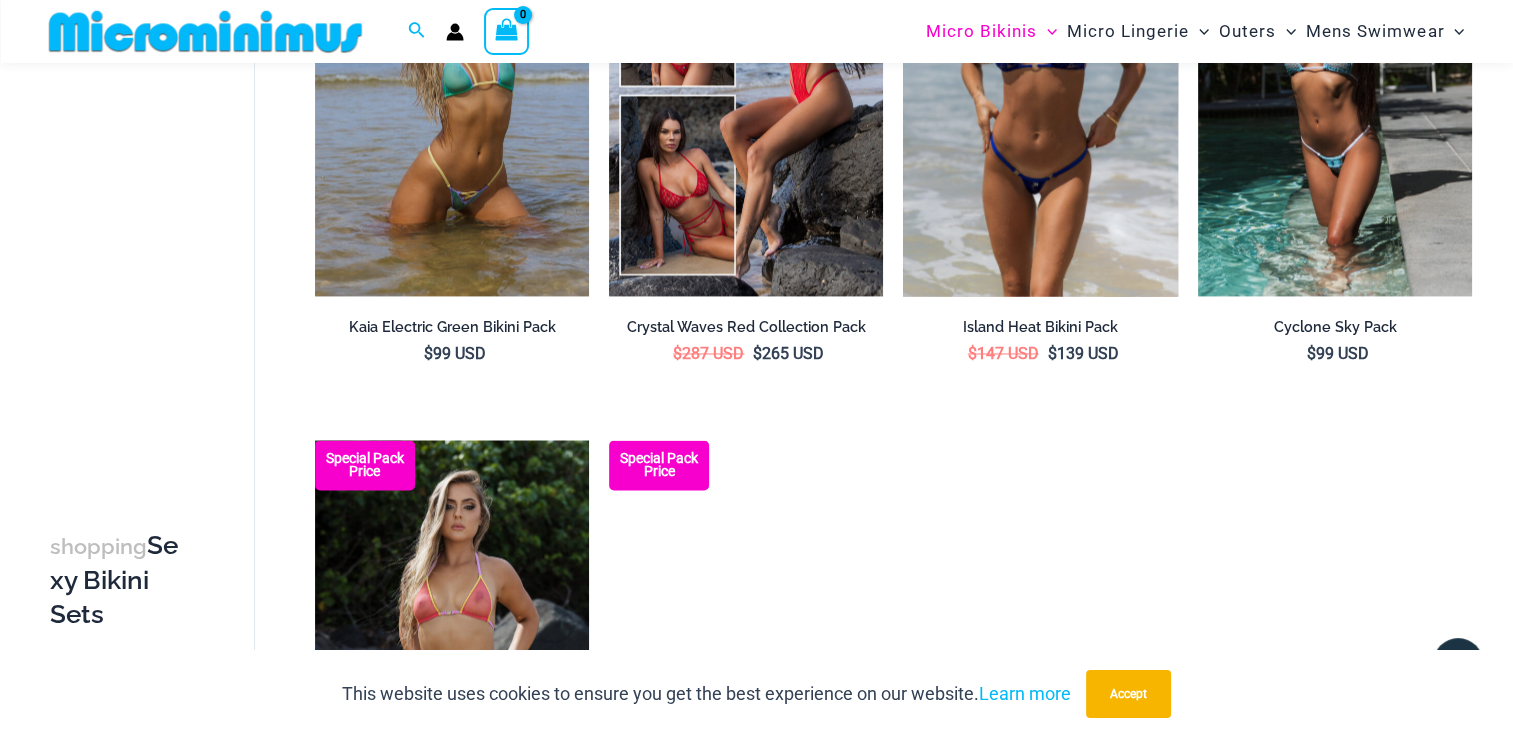 scroll, scrollTop: 2780, scrollLeft: 0, axis: vertical 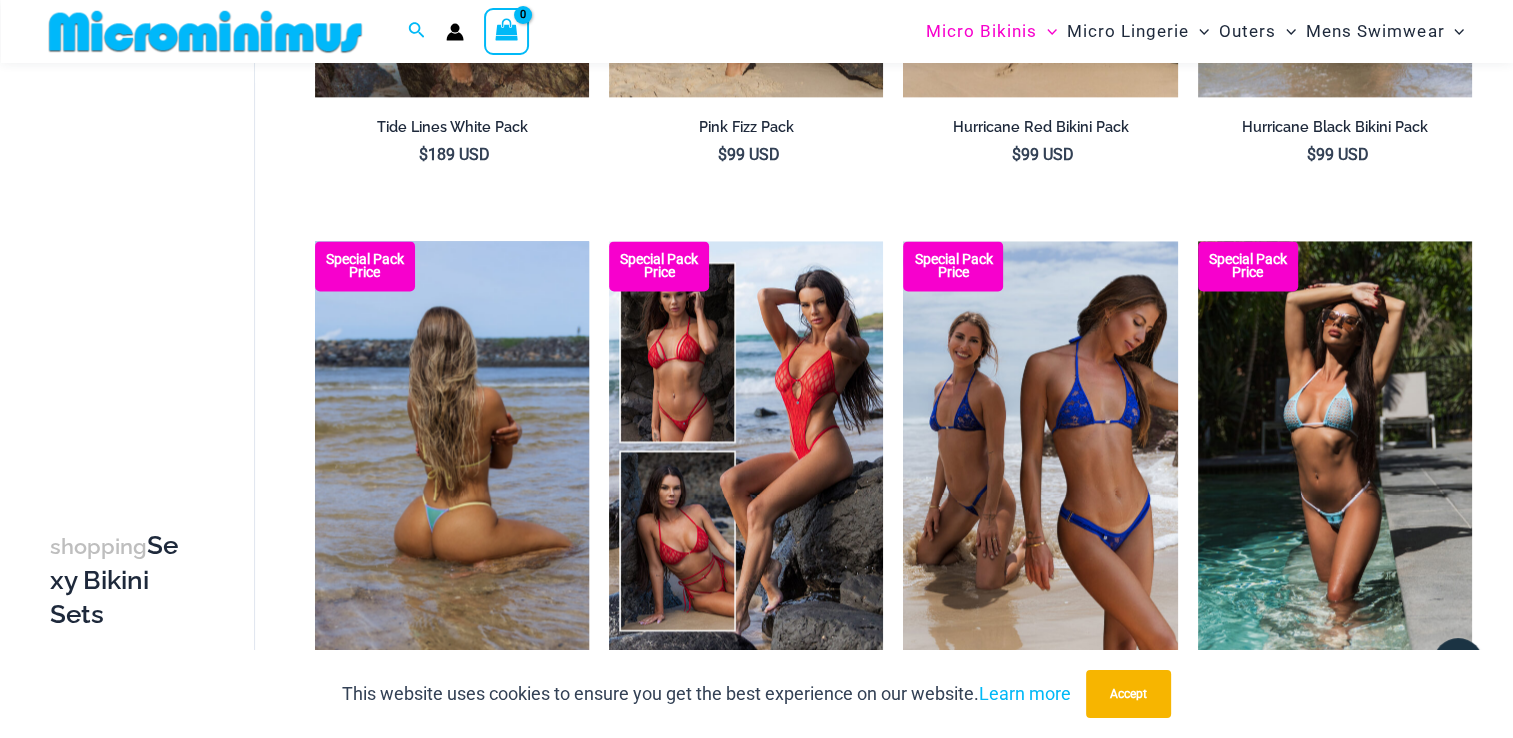 click at bounding box center [452, 446] 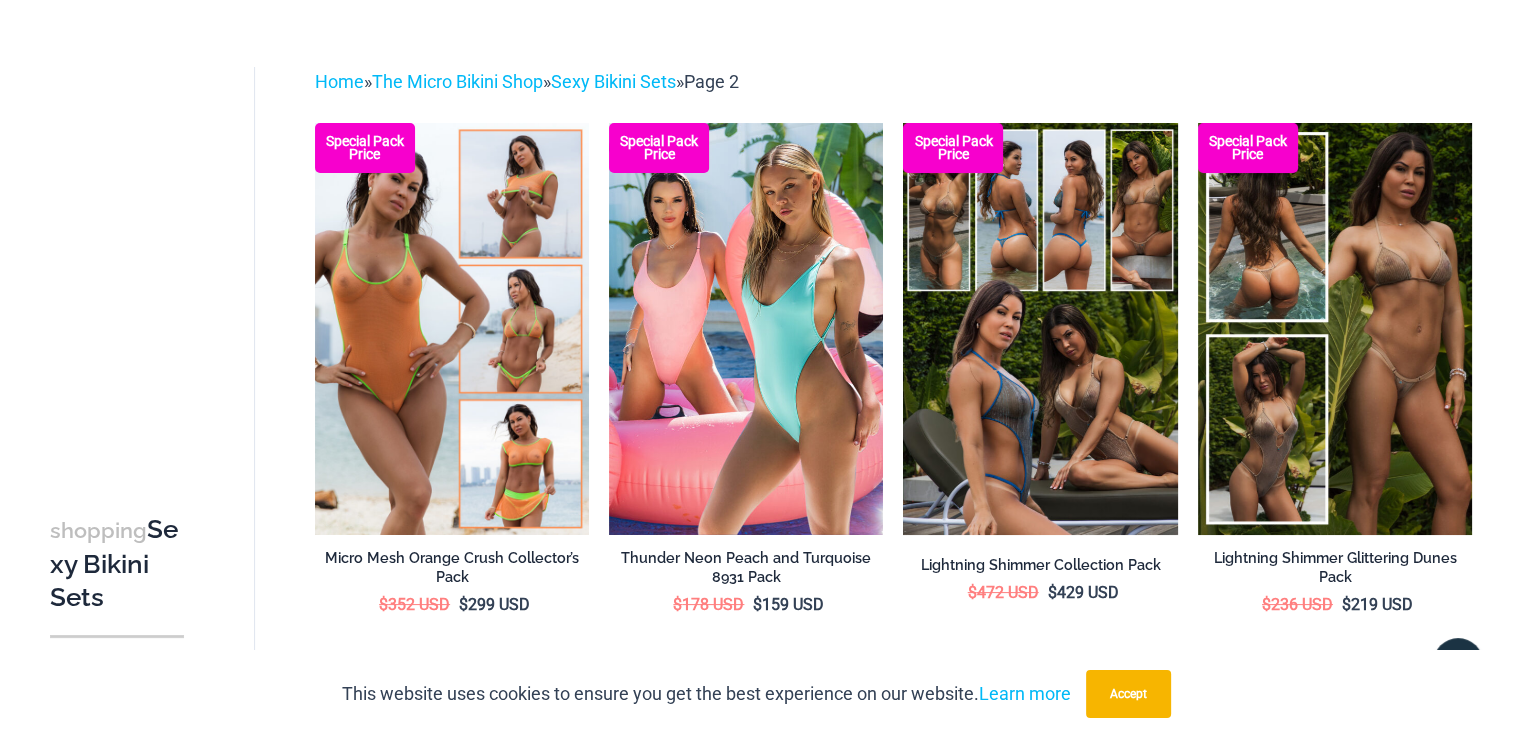 scroll, scrollTop: 0, scrollLeft: 0, axis: both 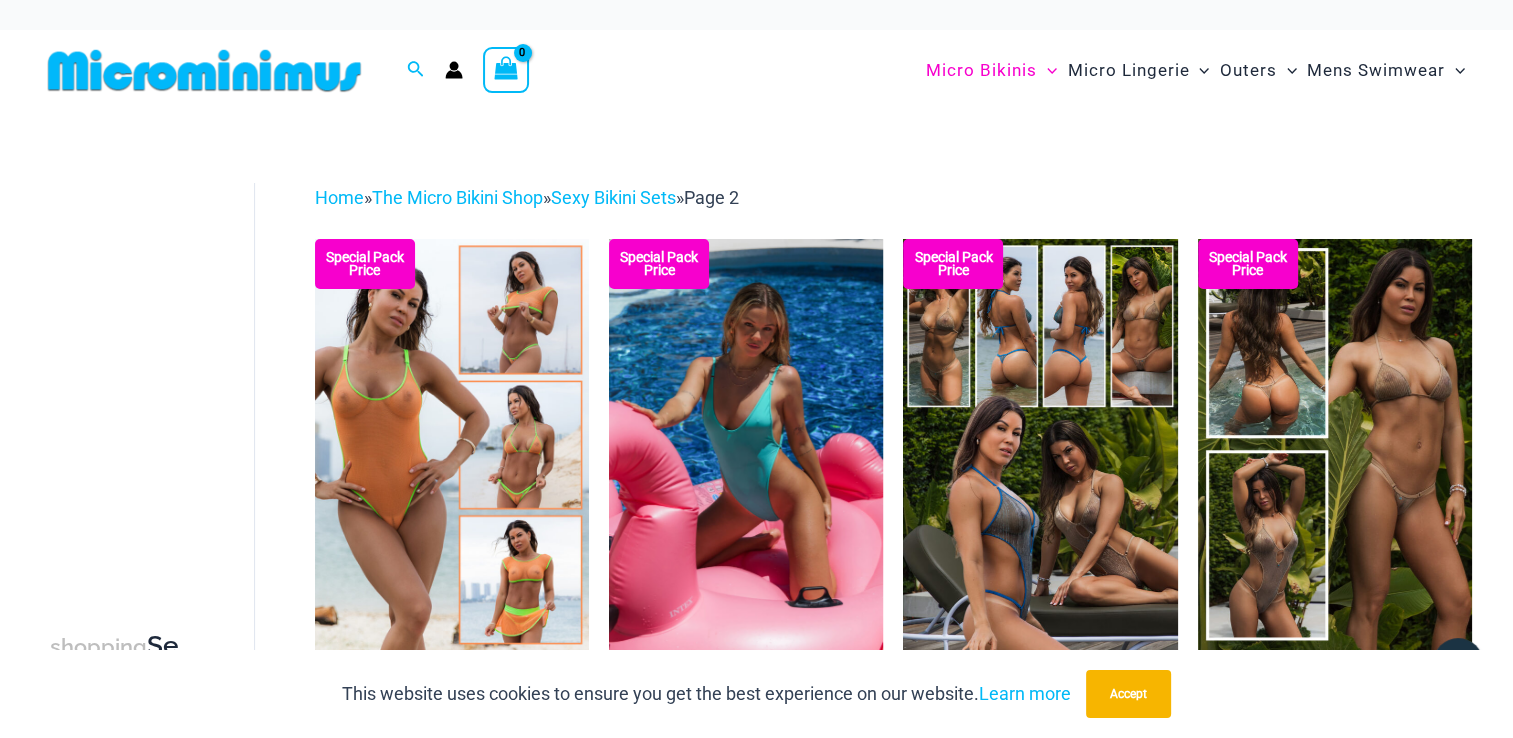 click at bounding box center [746, 444] 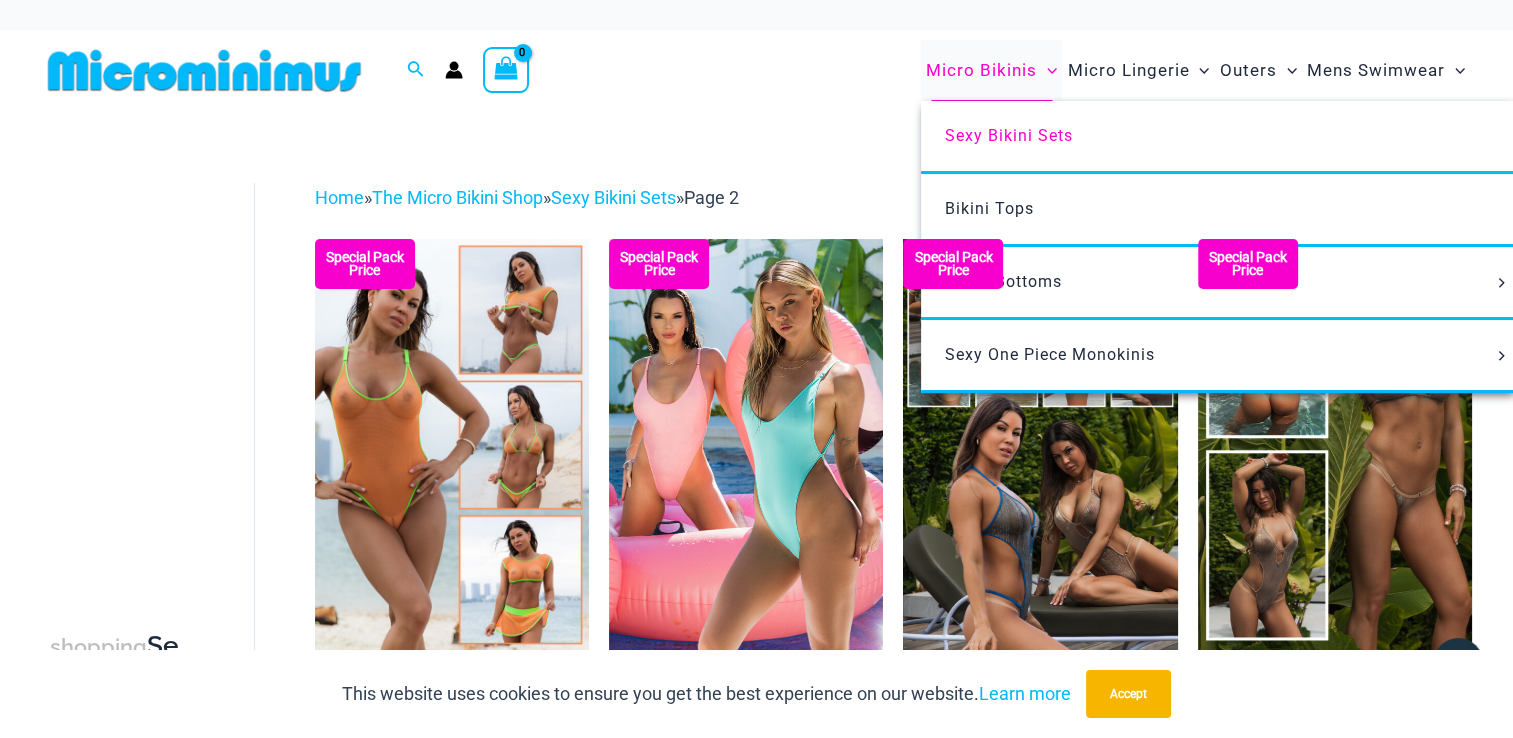click 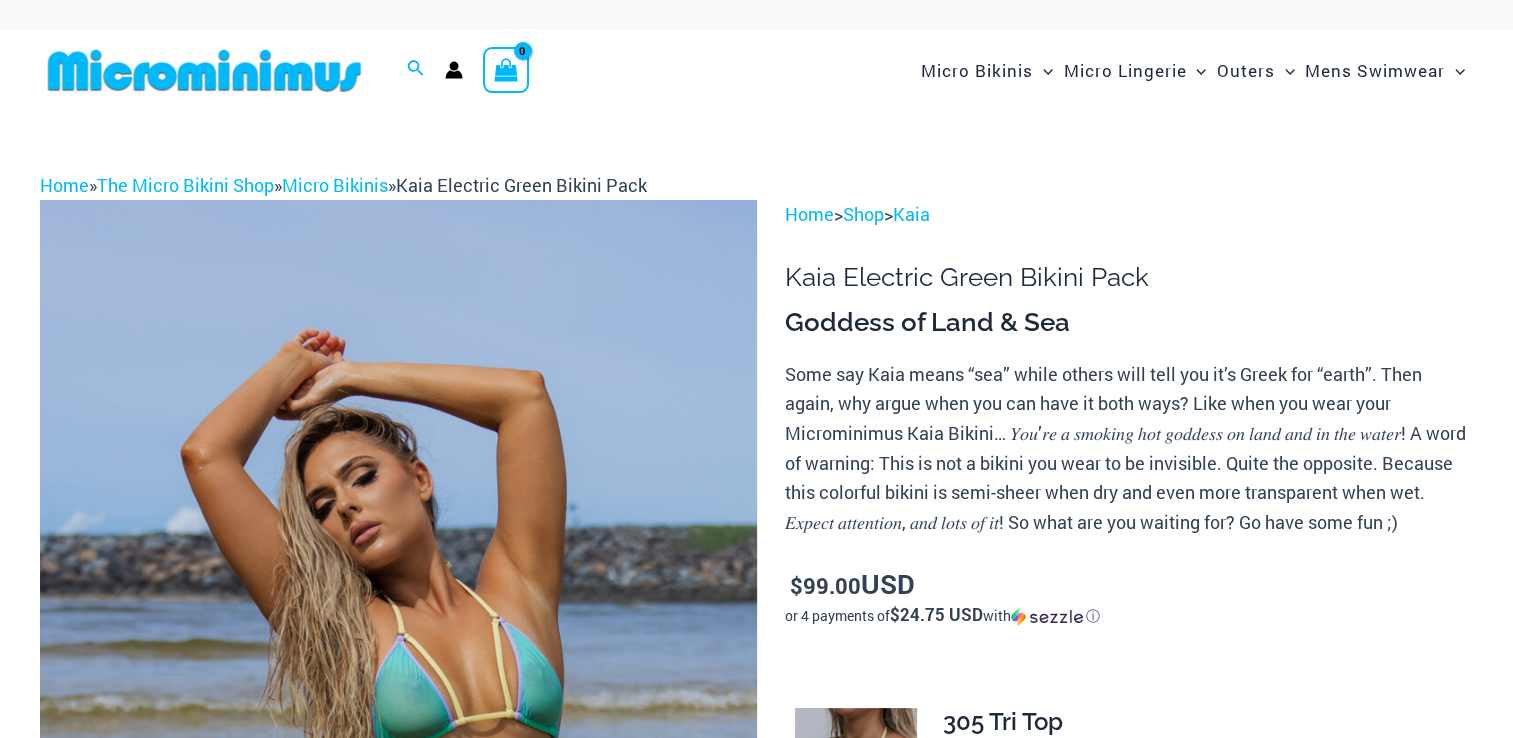 scroll, scrollTop: 284, scrollLeft: 0, axis: vertical 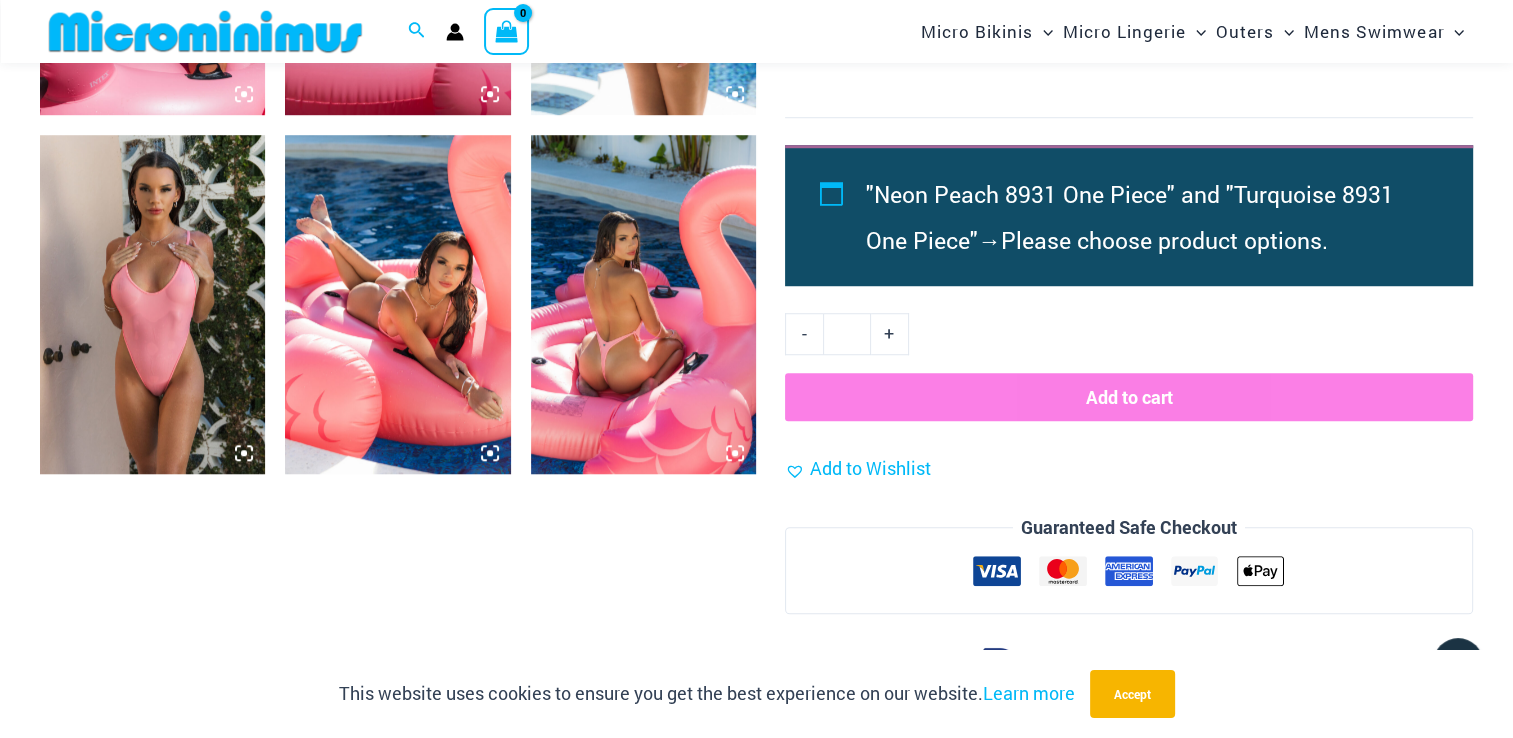 click 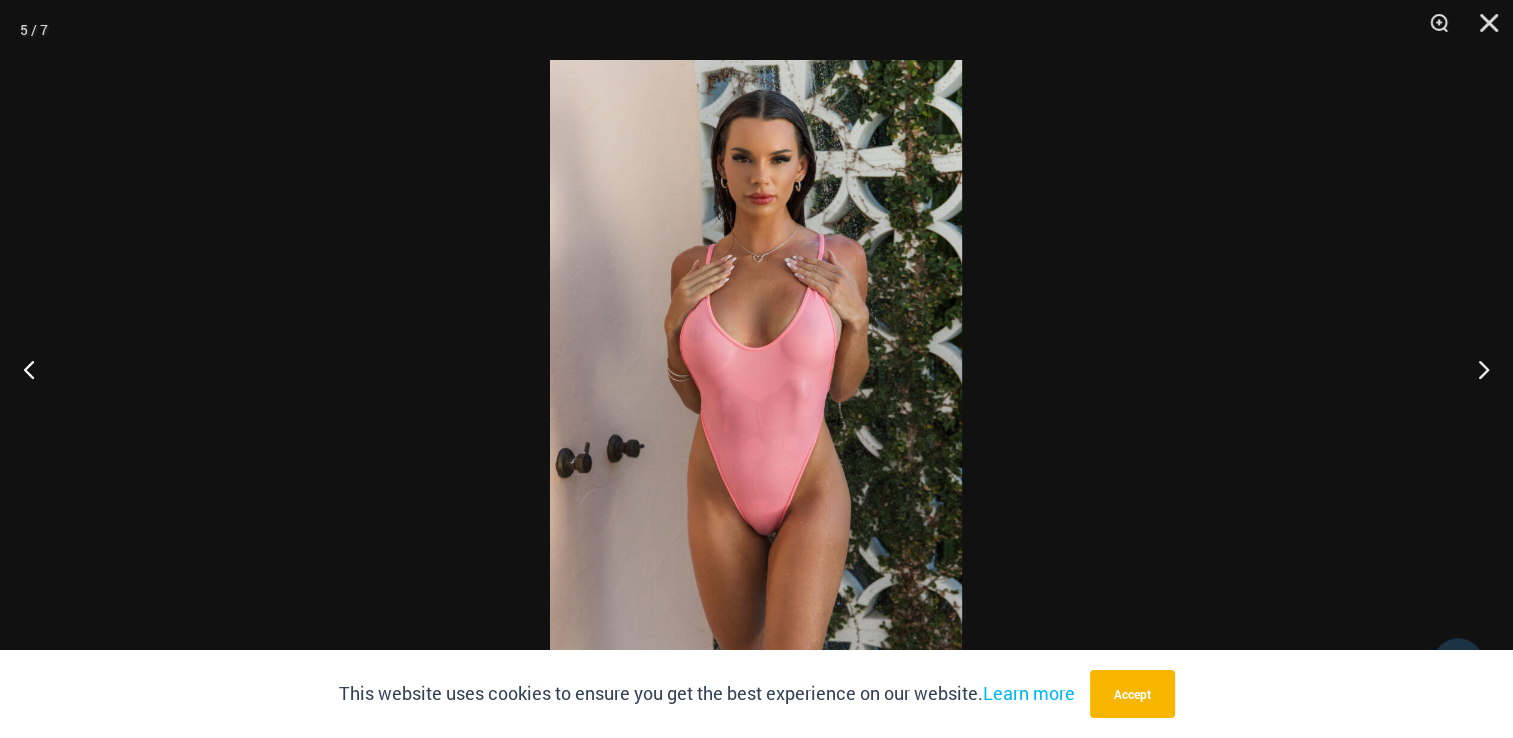 click at bounding box center (756, 369) 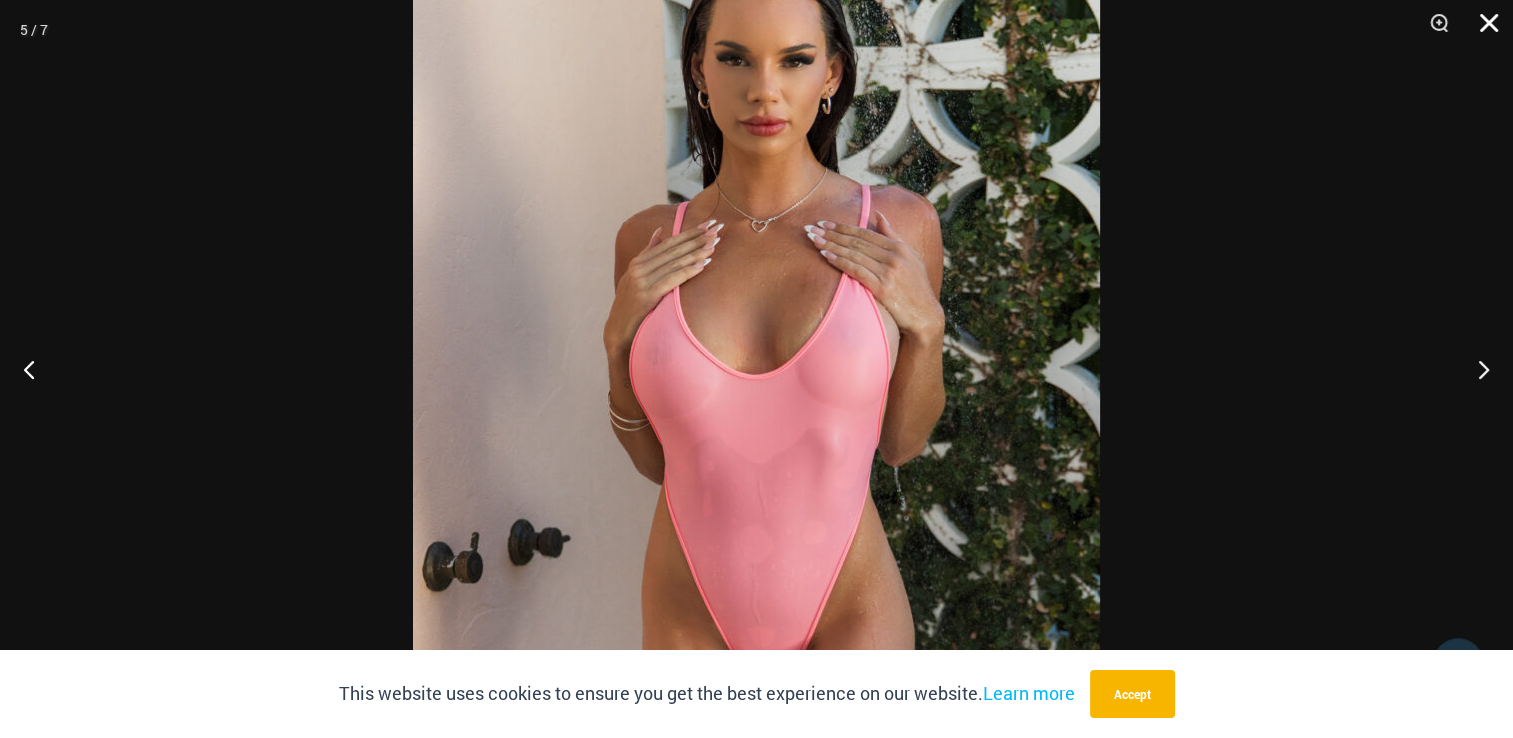 click at bounding box center [1482, 30] 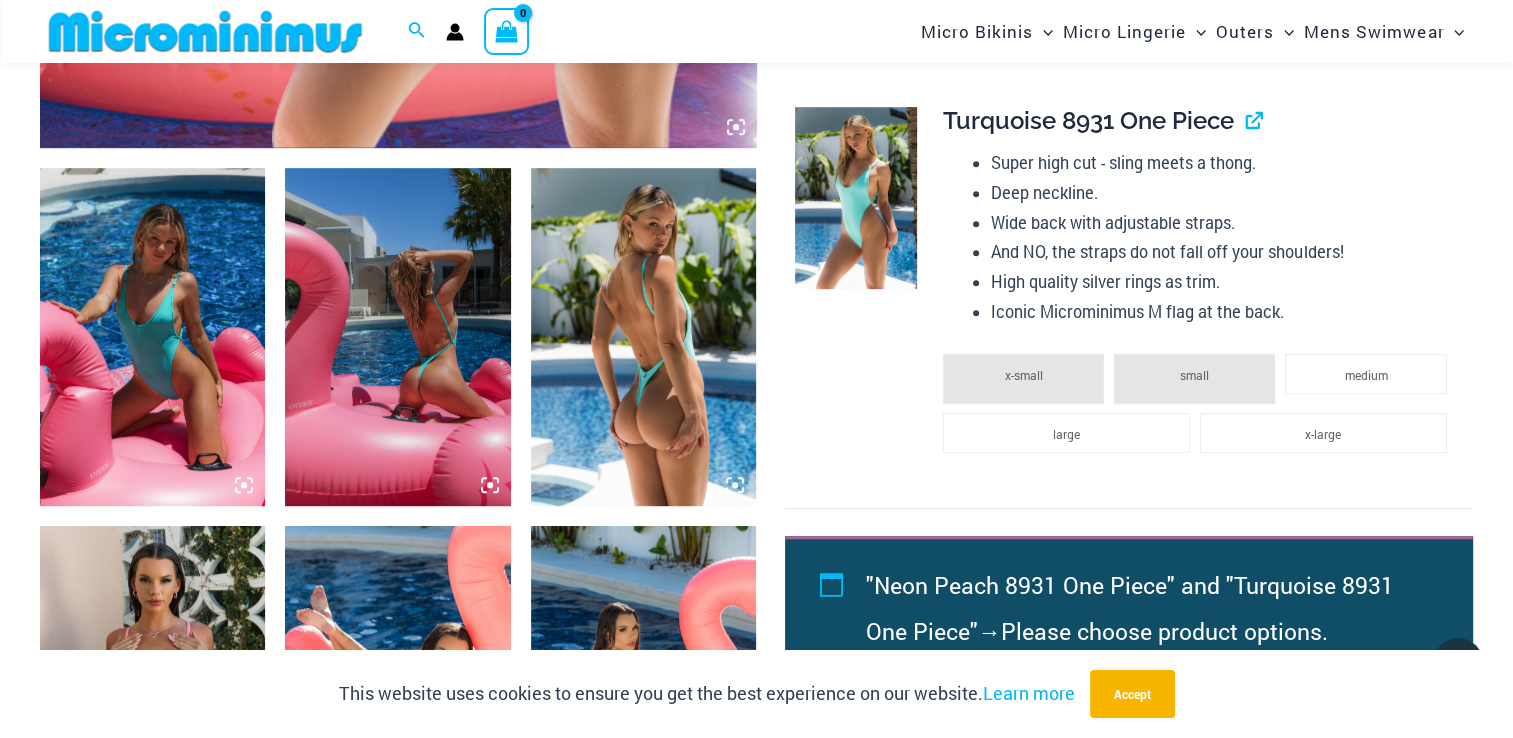 scroll, scrollTop: 881, scrollLeft: 0, axis: vertical 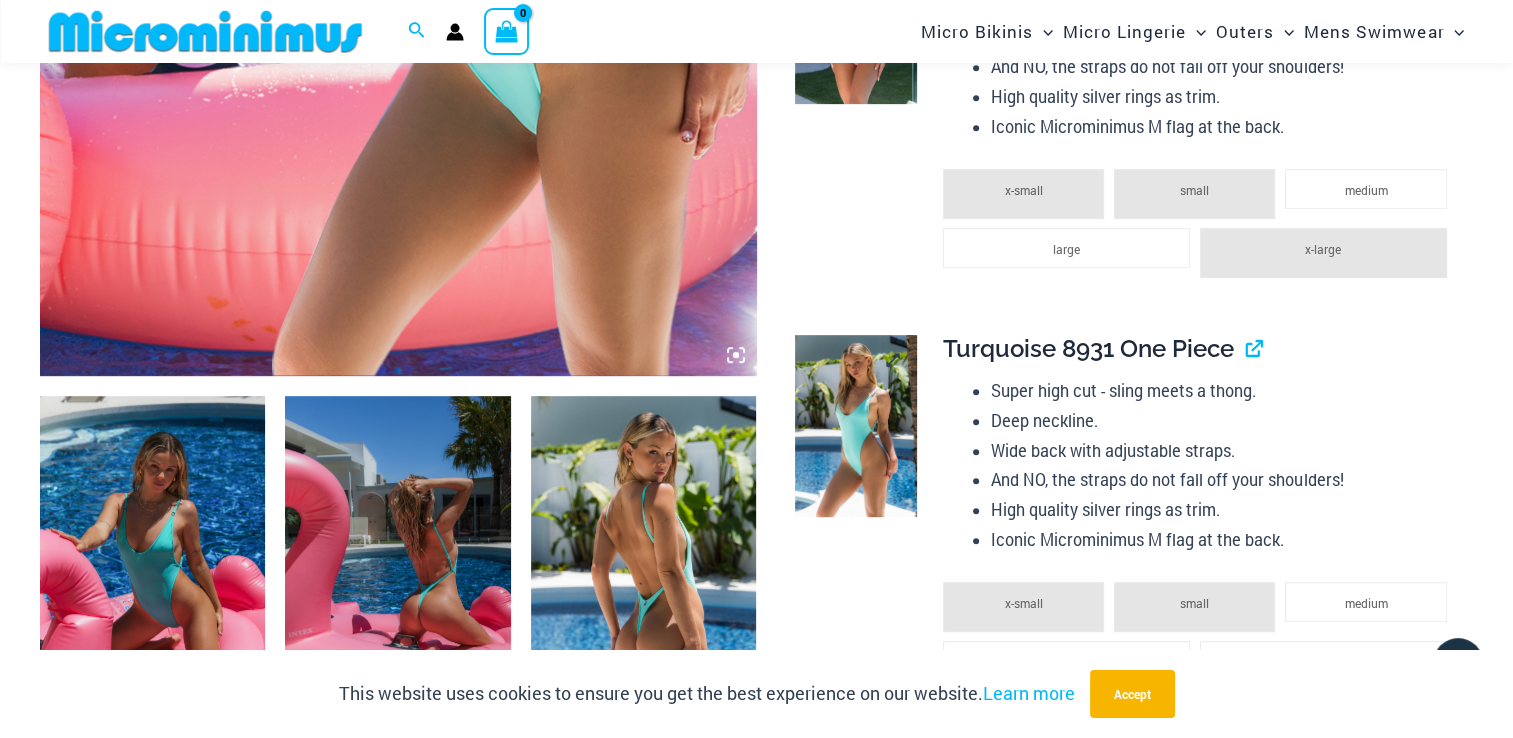 click 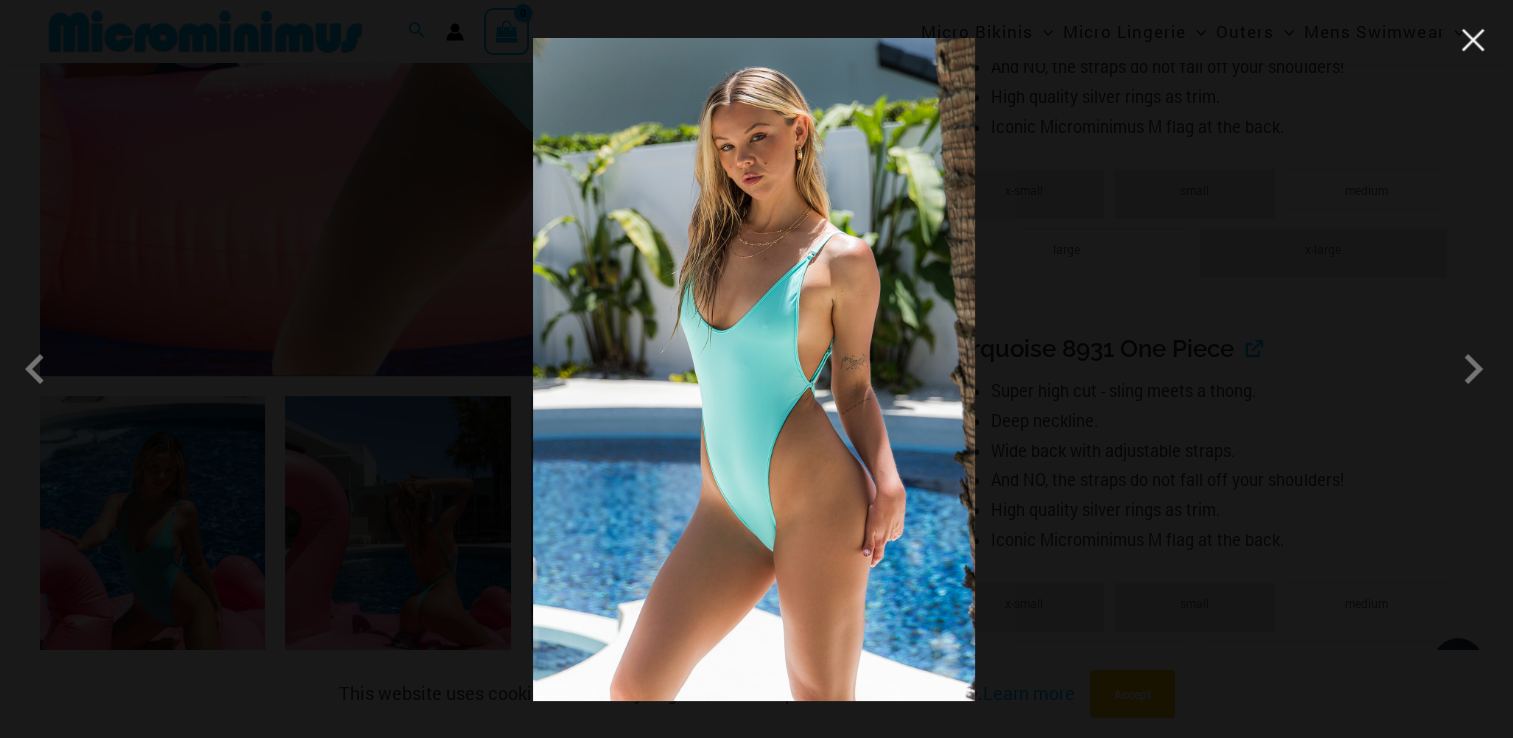 click at bounding box center [1473, 40] 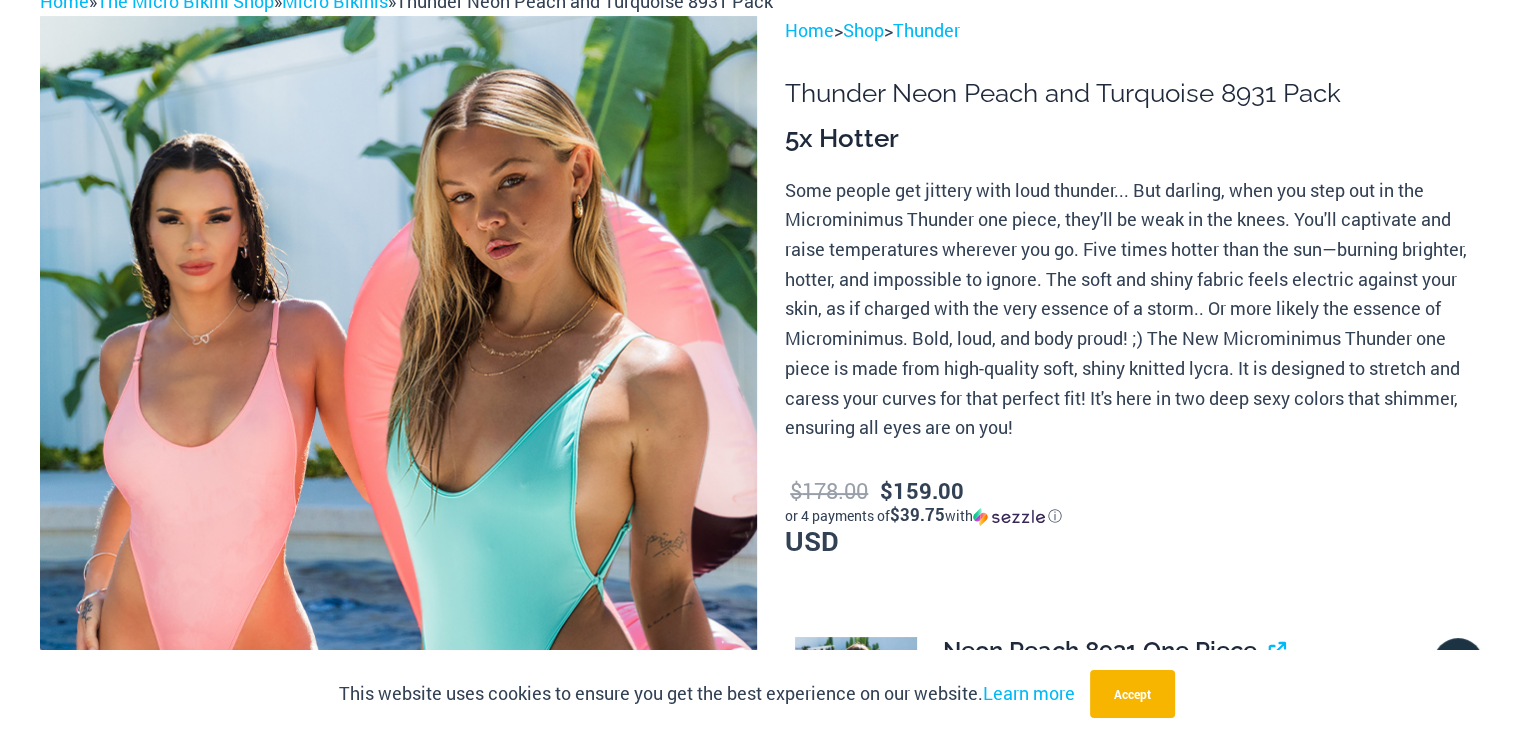 scroll, scrollTop: 0, scrollLeft: 0, axis: both 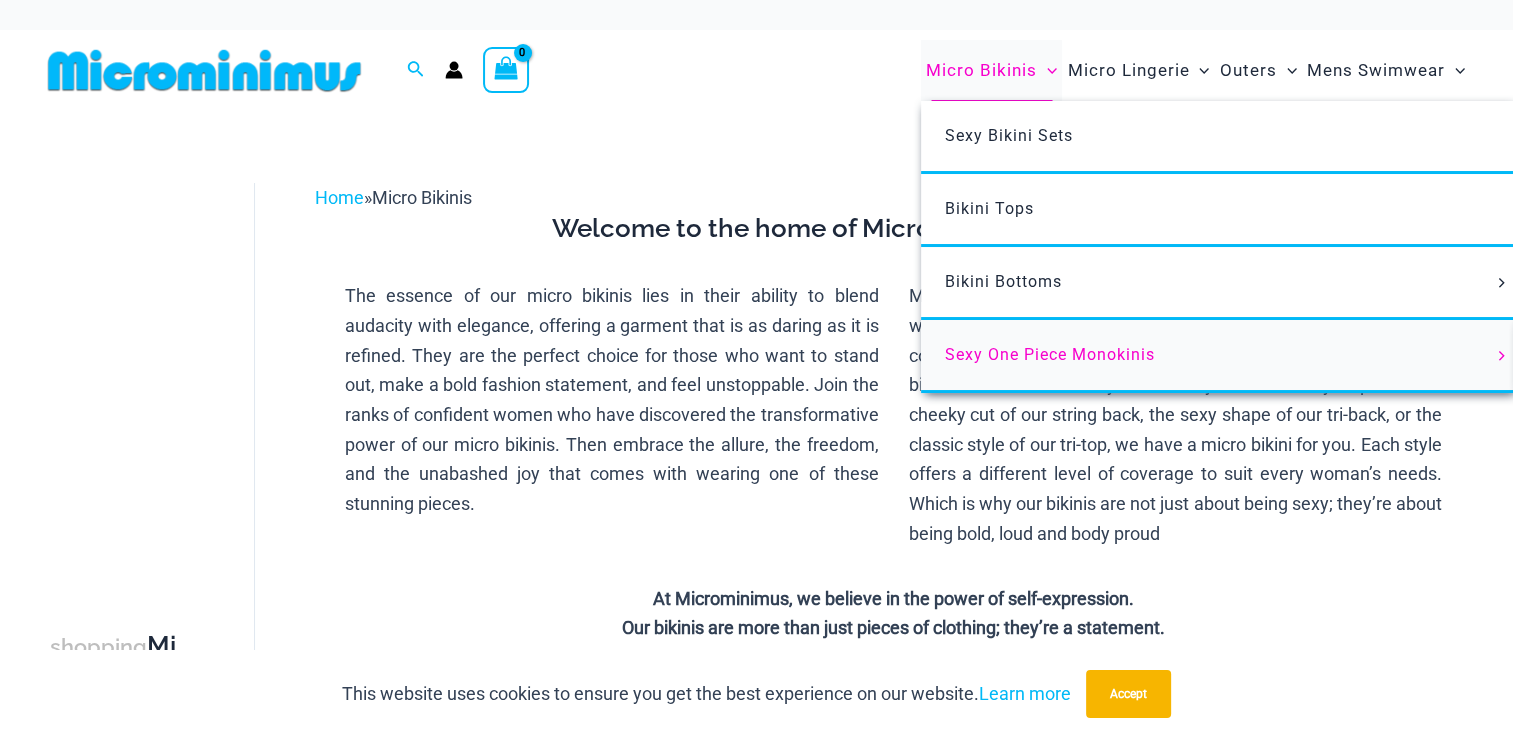 click on "Sexy One Piece Monokinis" at bounding box center [1218, 356] 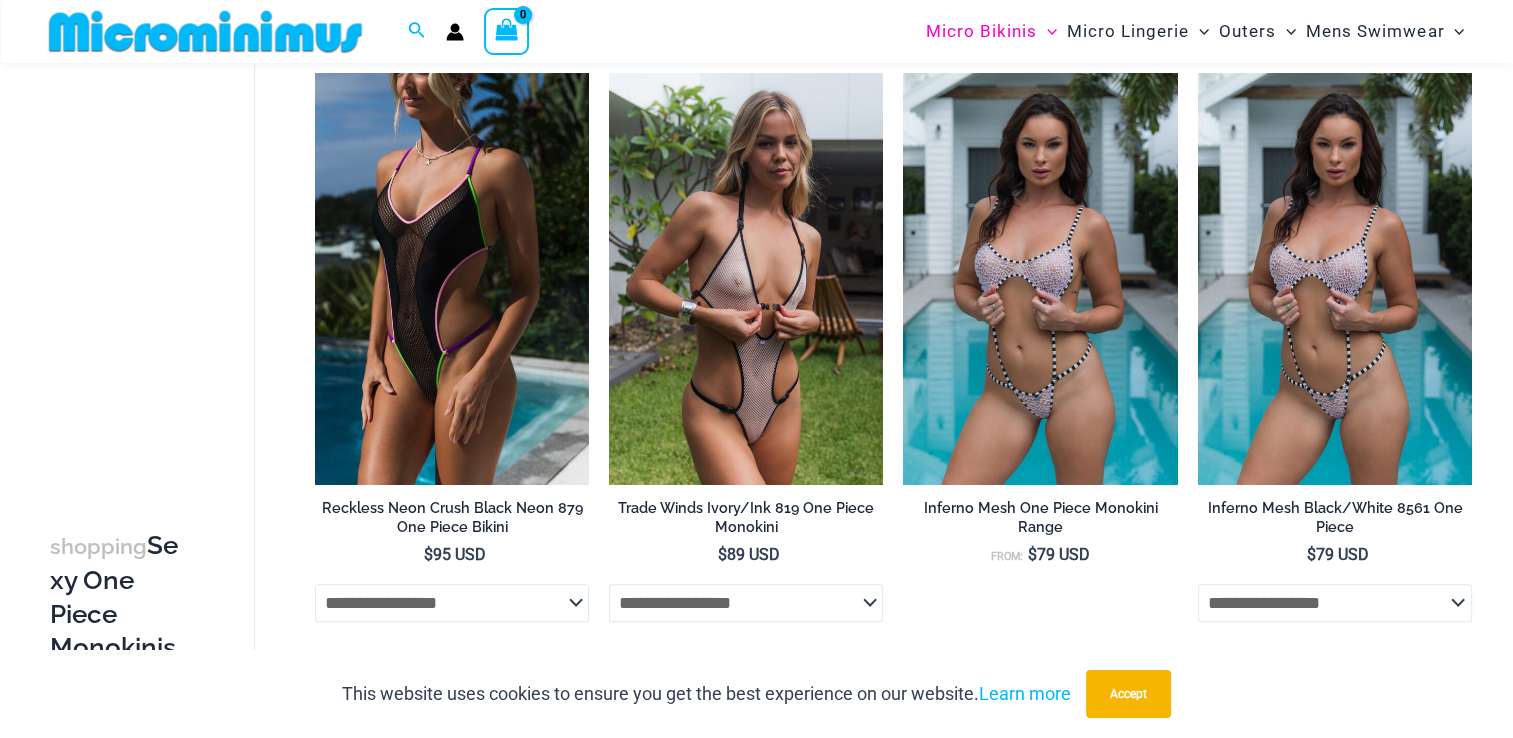 scroll, scrollTop: 798, scrollLeft: 0, axis: vertical 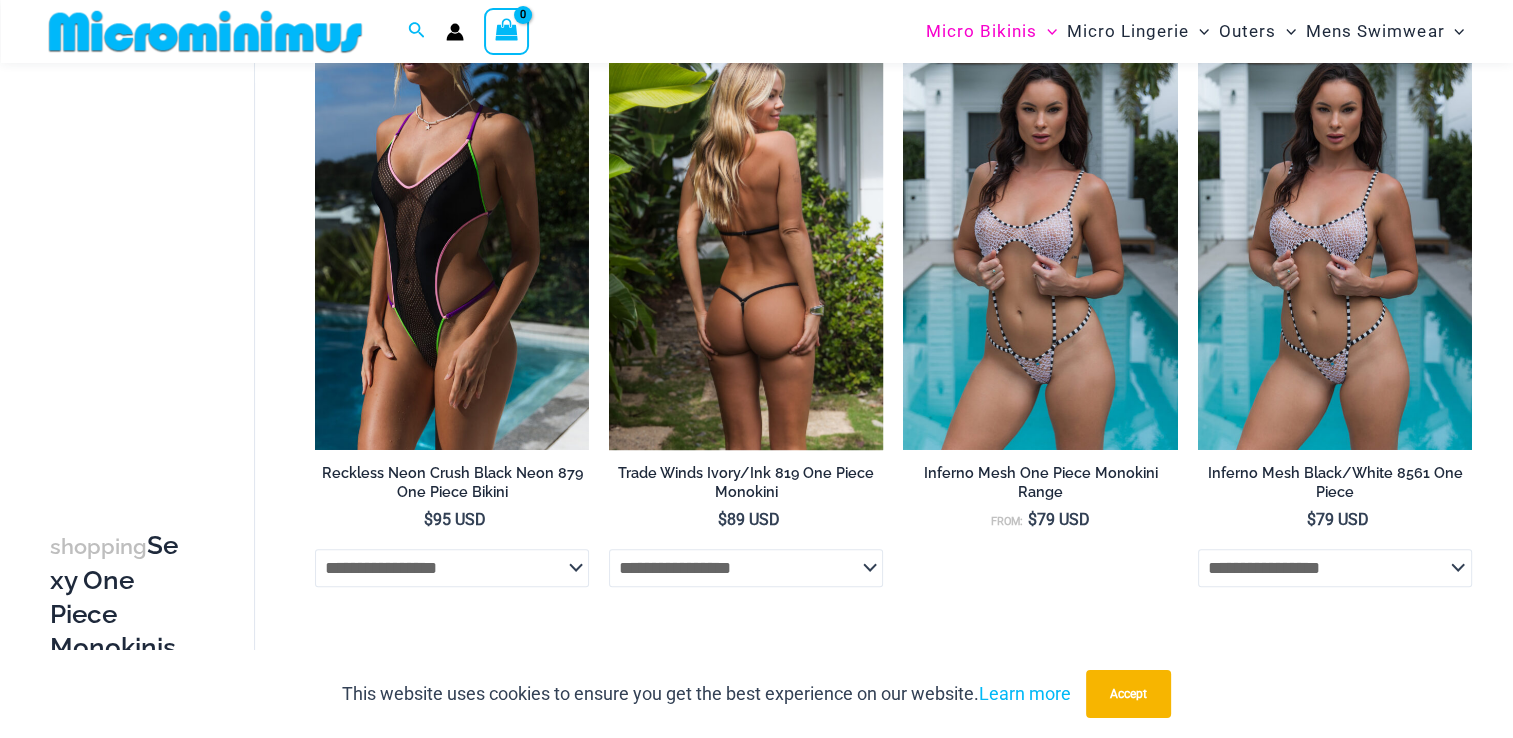 click at bounding box center [746, 243] 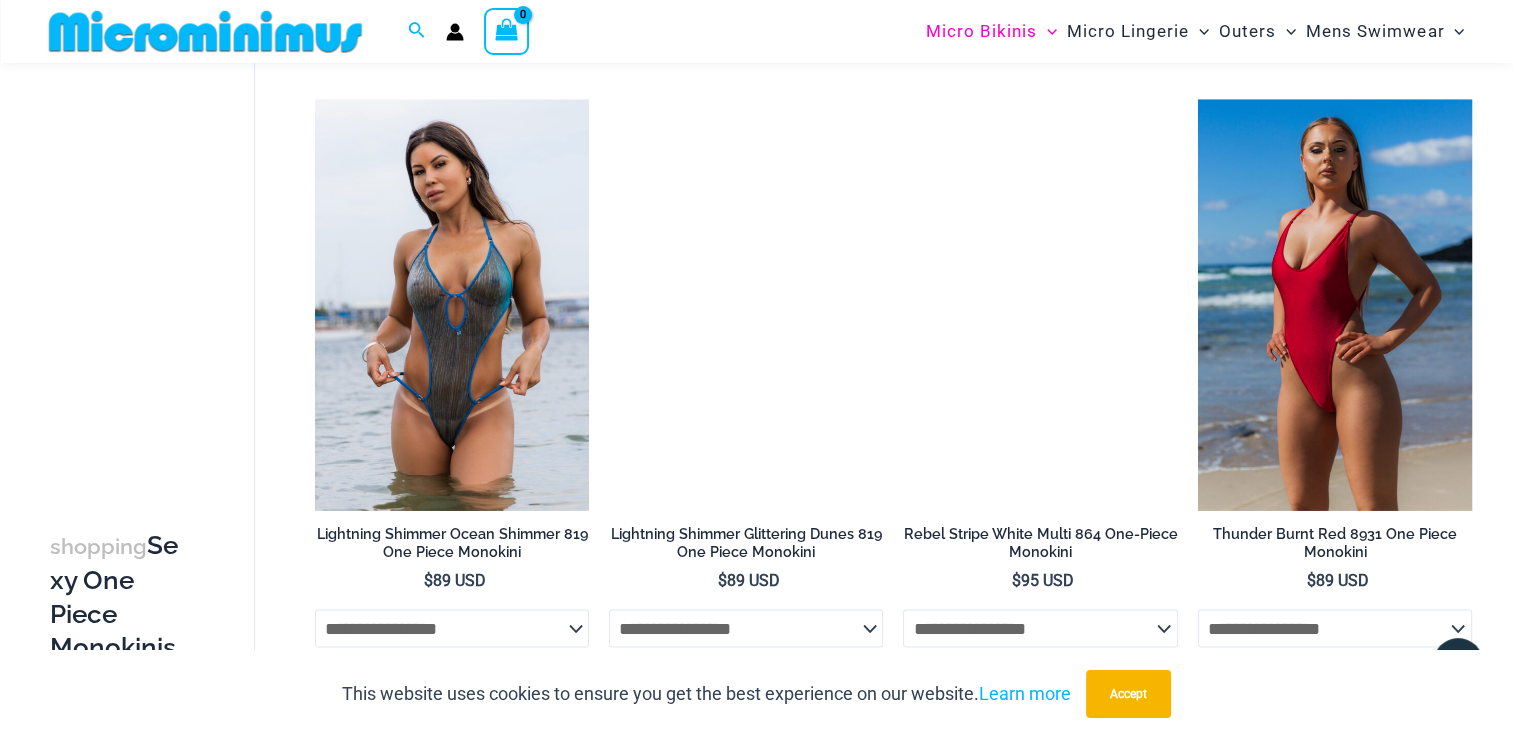 scroll, scrollTop: 3198, scrollLeft: 0, axis: vertical 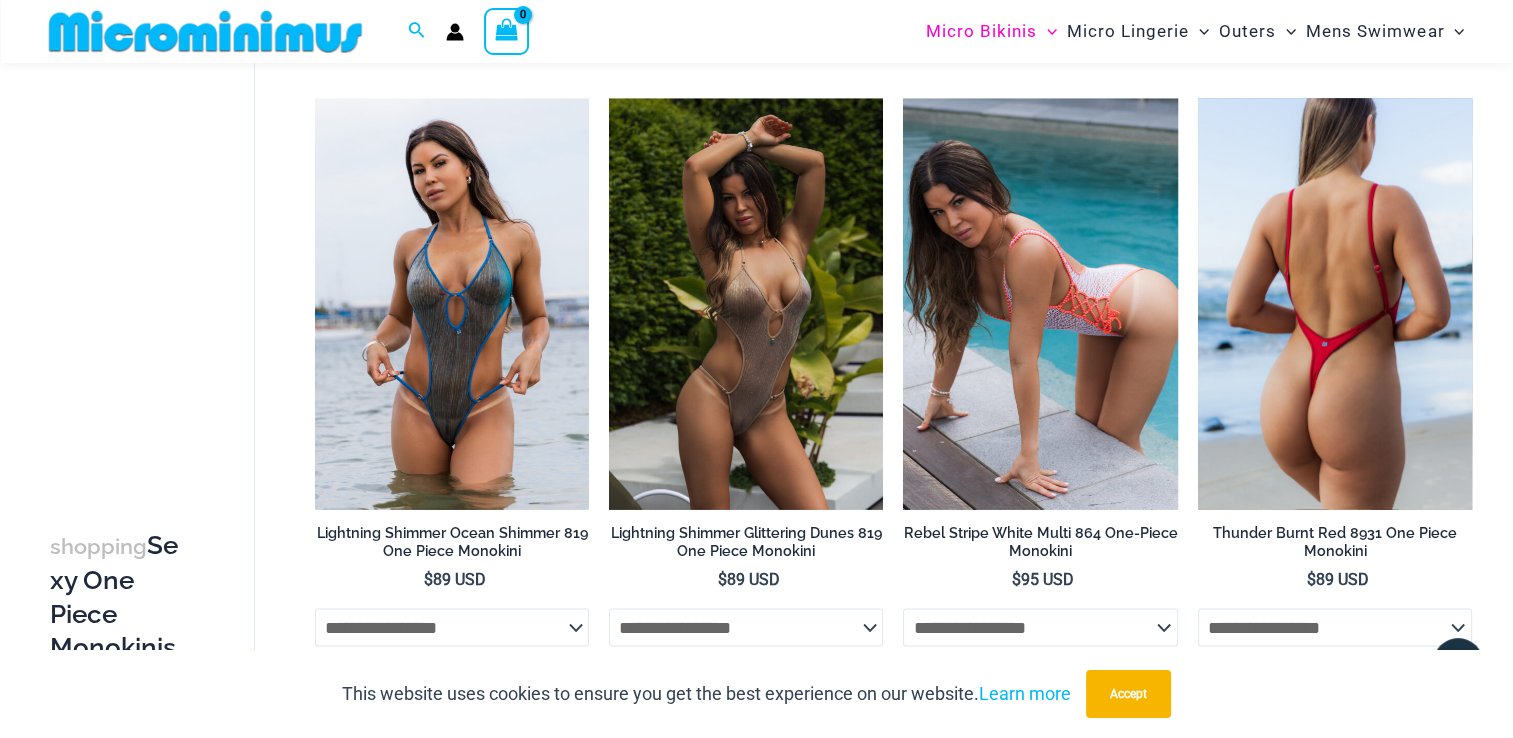 click at bounding box center (1335, 303) 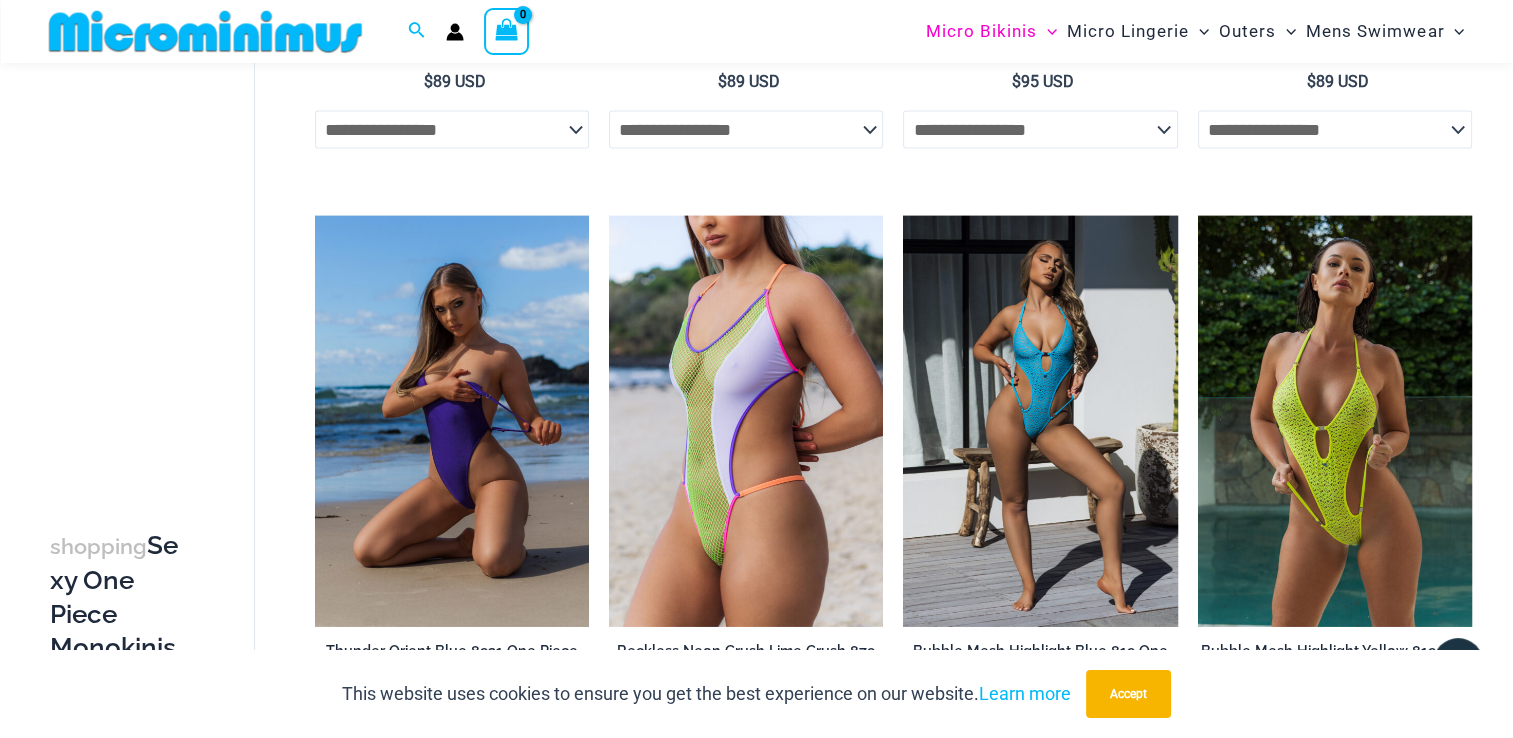 scroll, scrollTop: 3698, scrollLeft: 0, axis: vertical 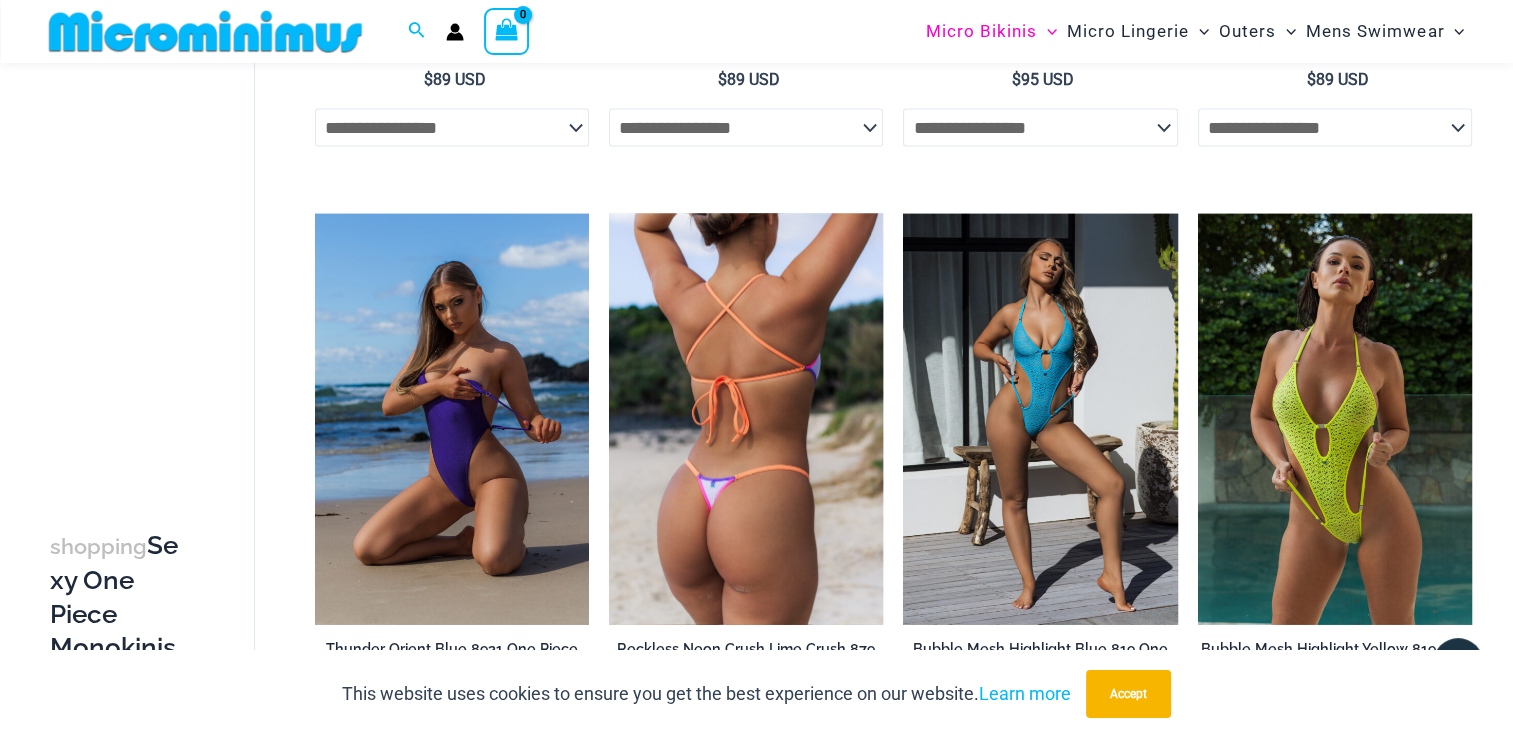 click at bounding box center (746, 418) 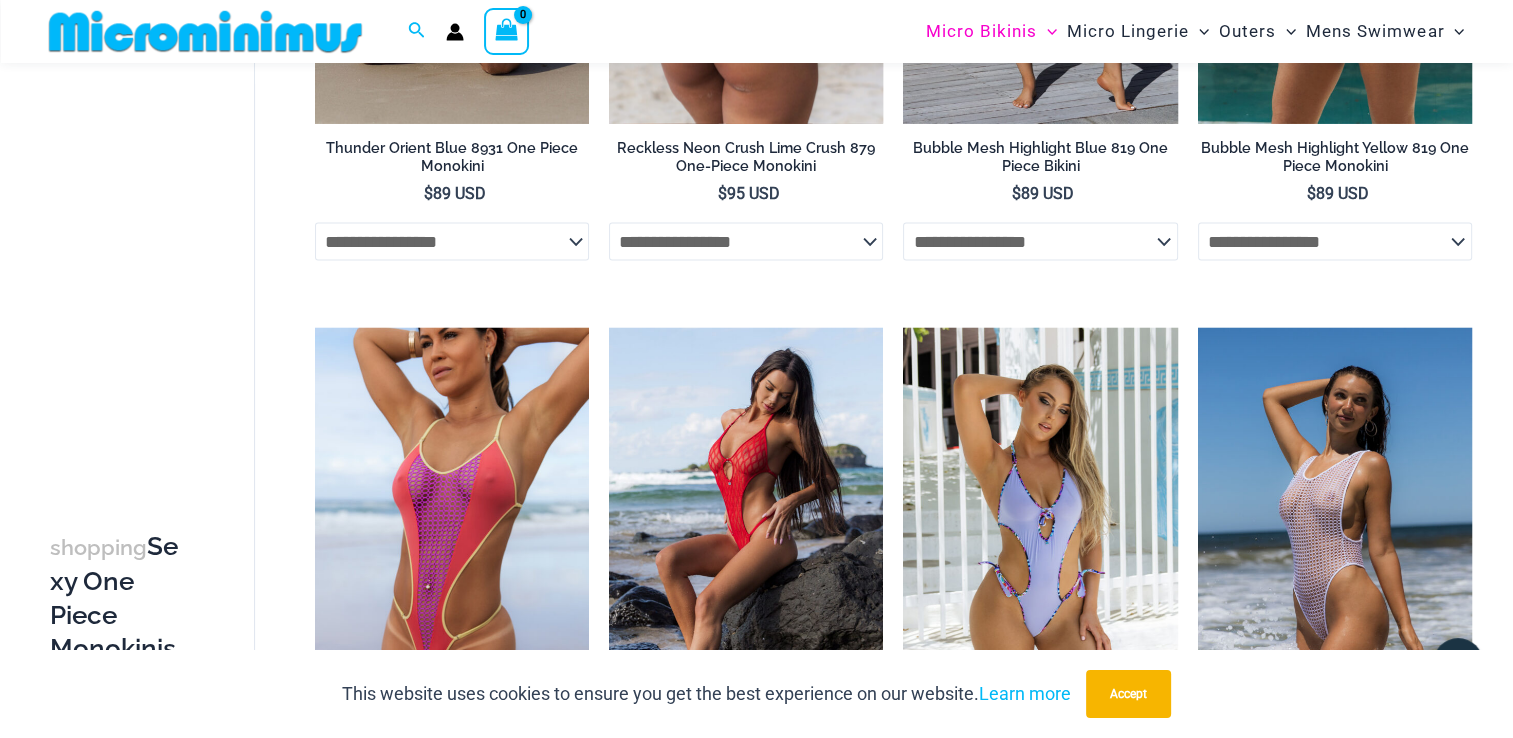 scroll, scrollTop: 4398, scrollLeft: 0, axis: vertical 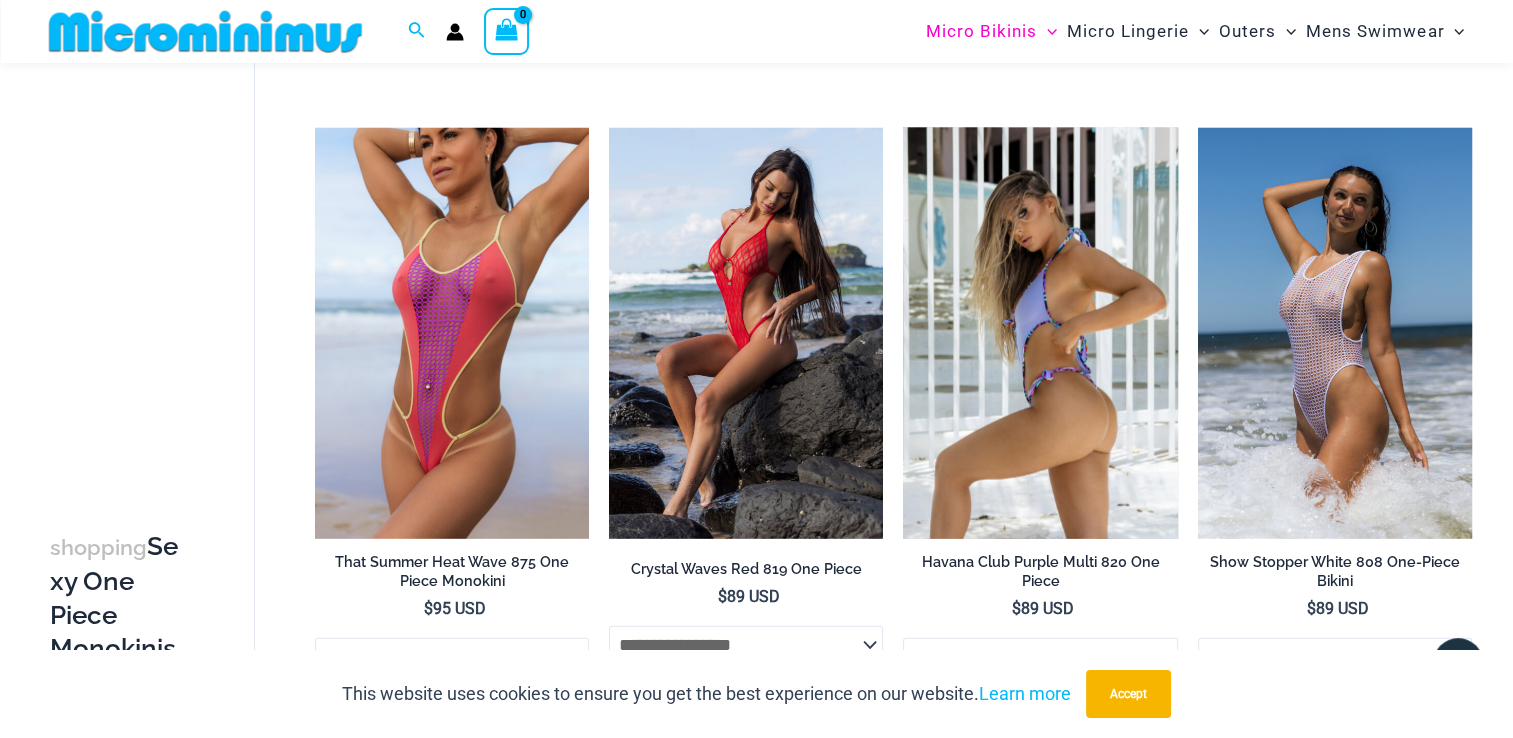 click at bounding box center [1040, 333] 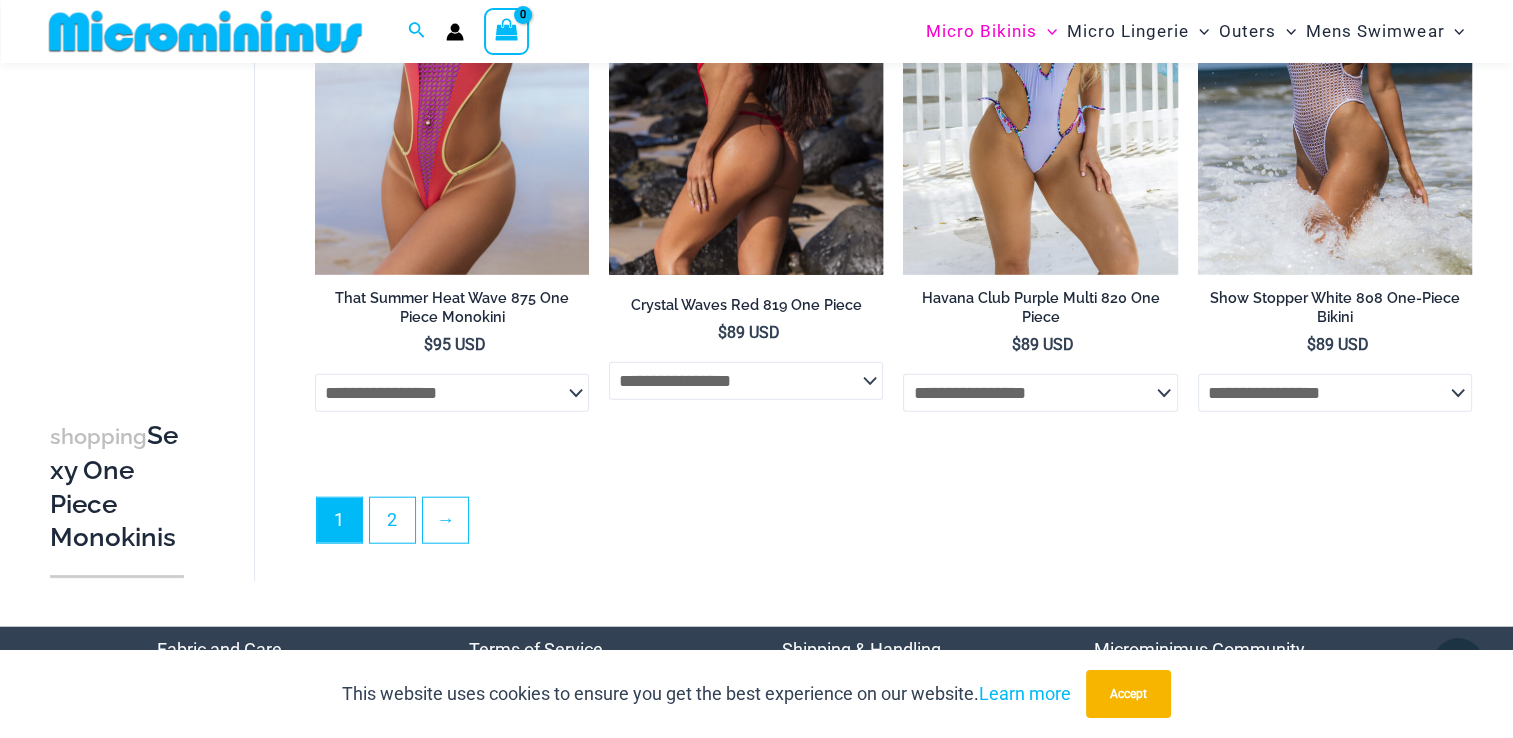 scroll, scrollTop: 4798, scrollLeft: 0, axis: vertical 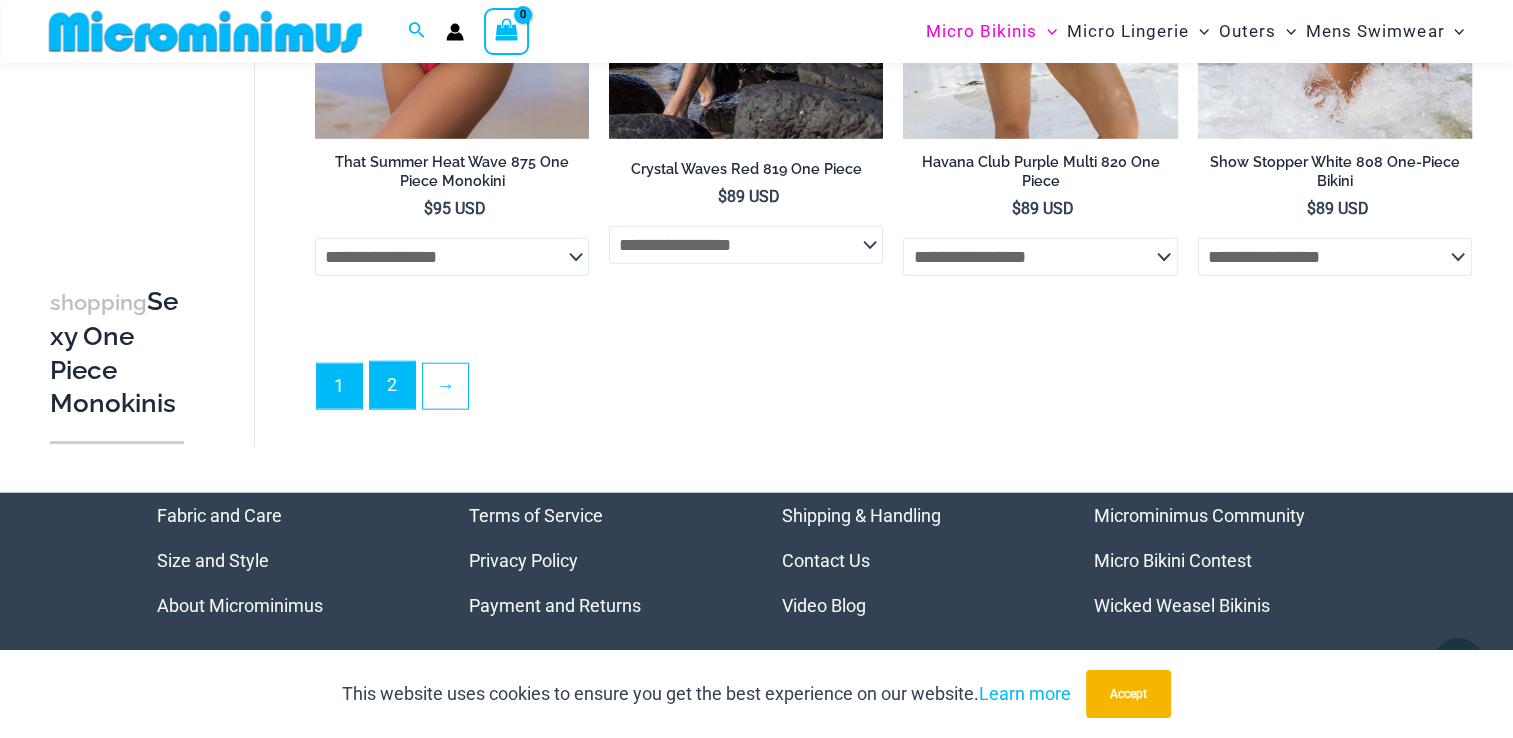 click on "2" at bounding box center [392, 385] 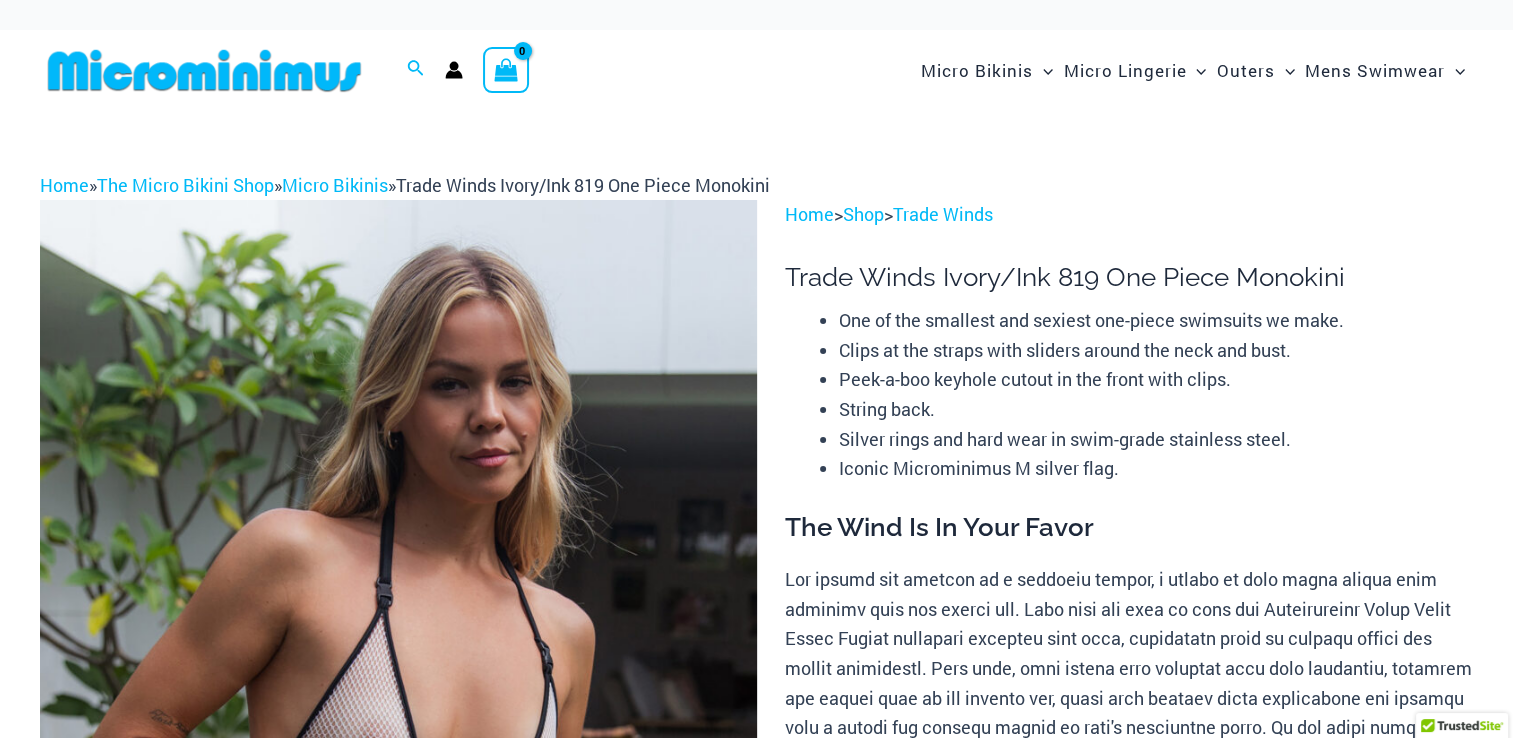scroll, scrollTop: 585, scrollLeft: 0, axis: vertical 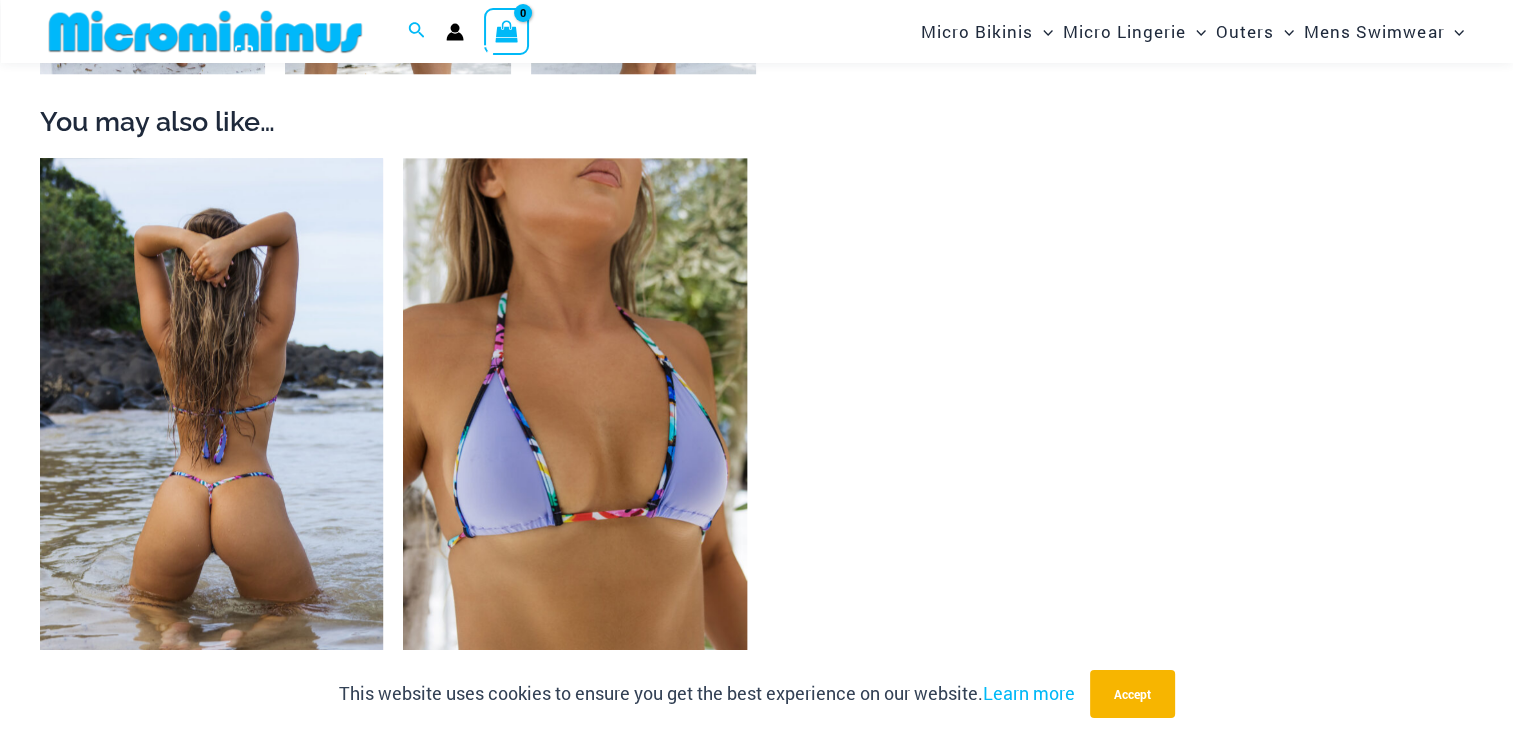 click at bounding box center [211, 415] 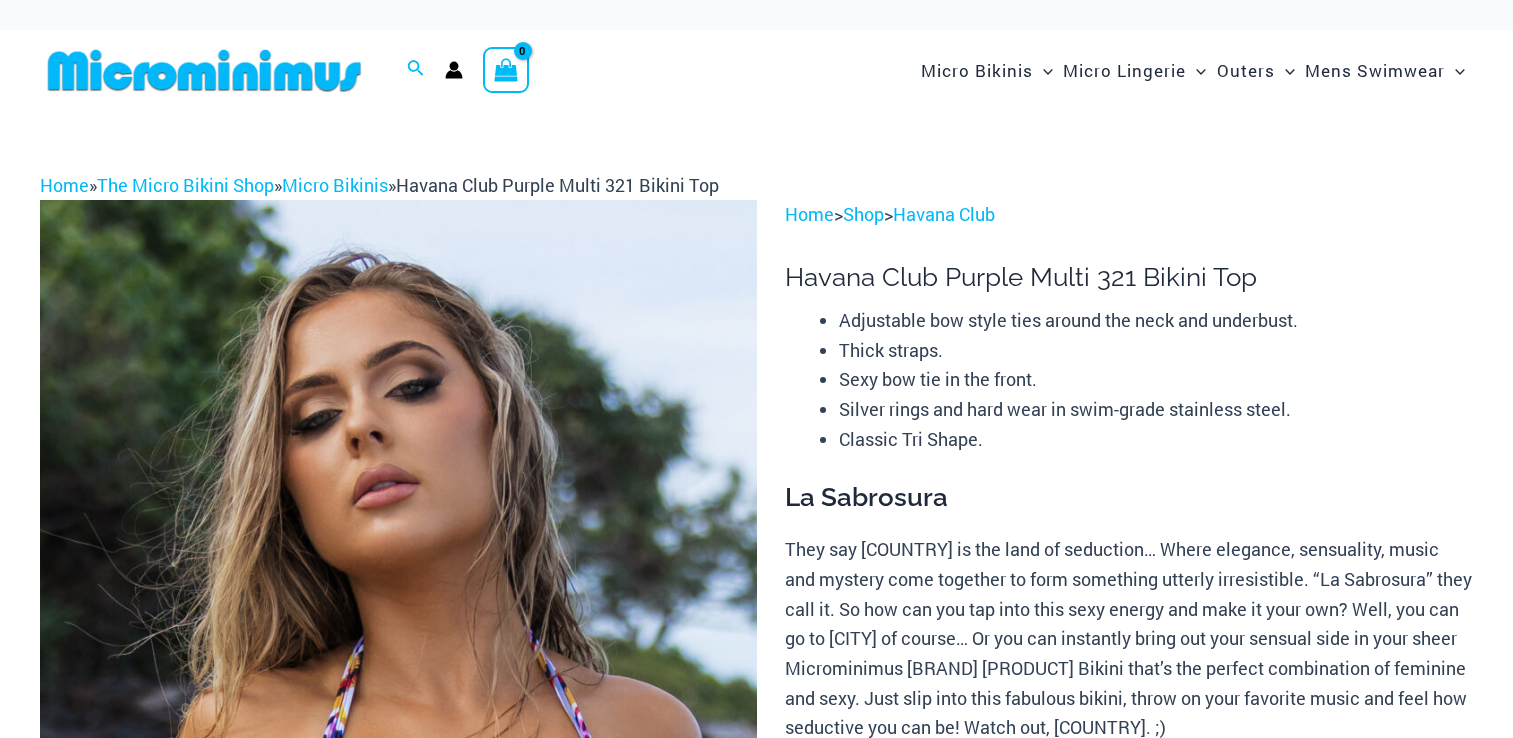 scroll, scrollTop: 0, scrollLeft: 0, axis: both 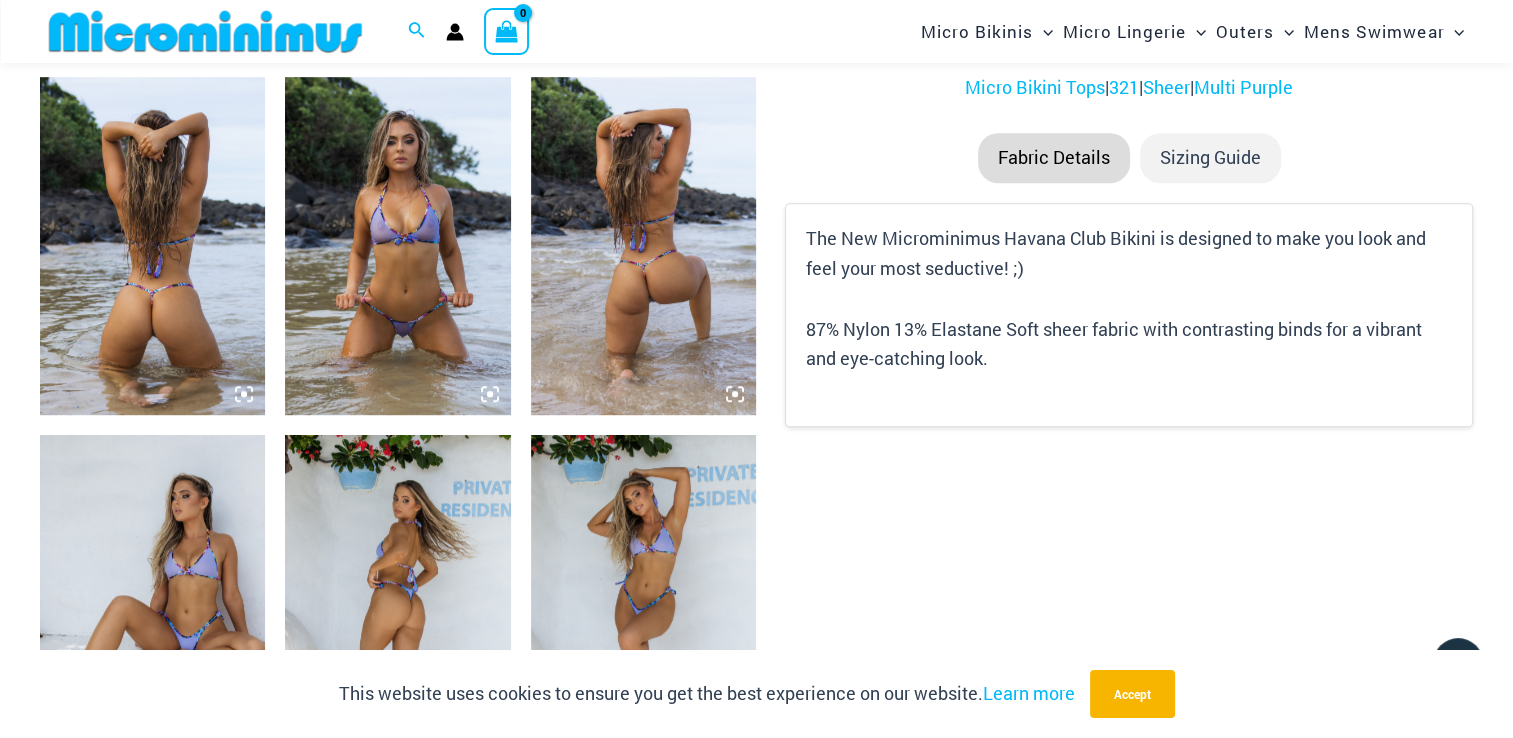 click at bounding box center (397, 246) 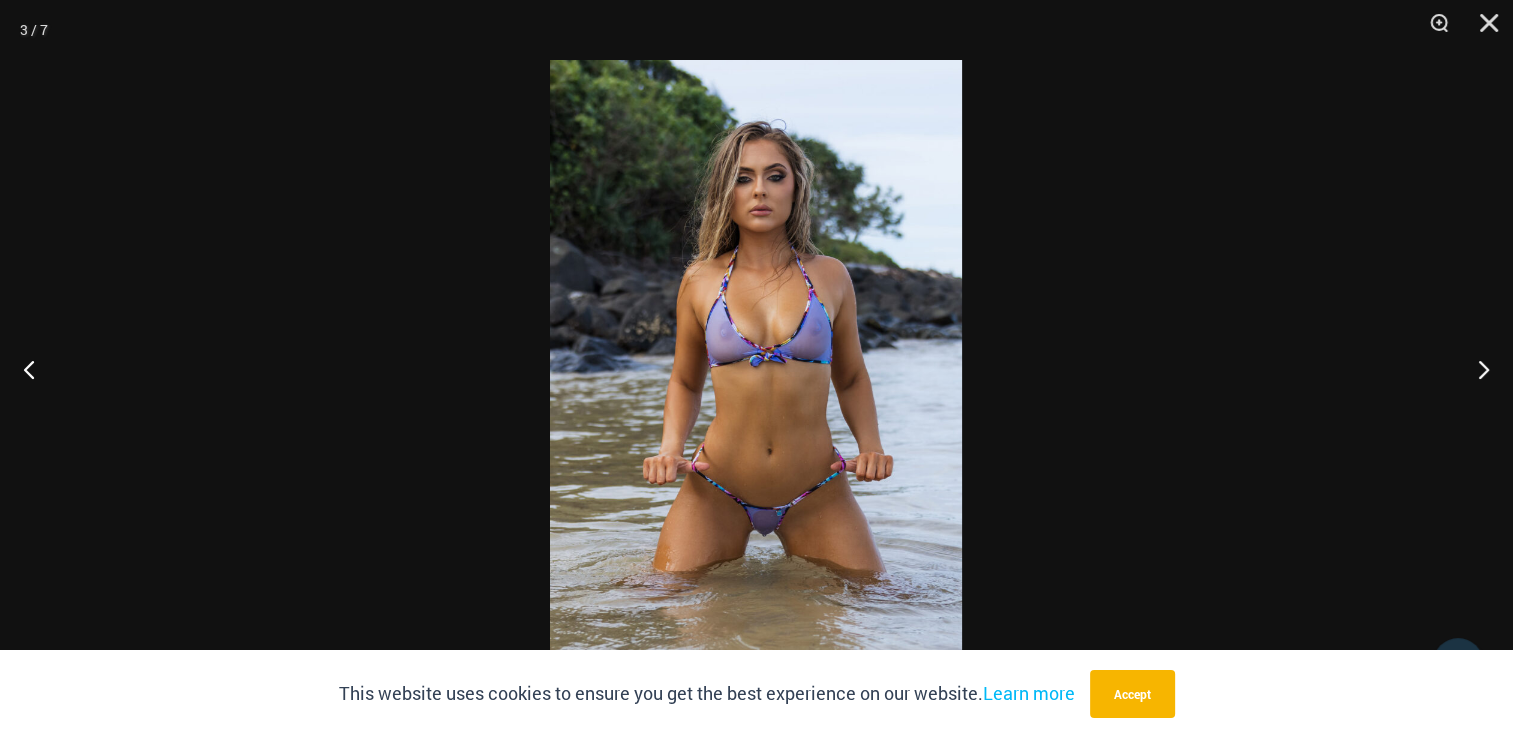 click at bounding box center (756, 369) 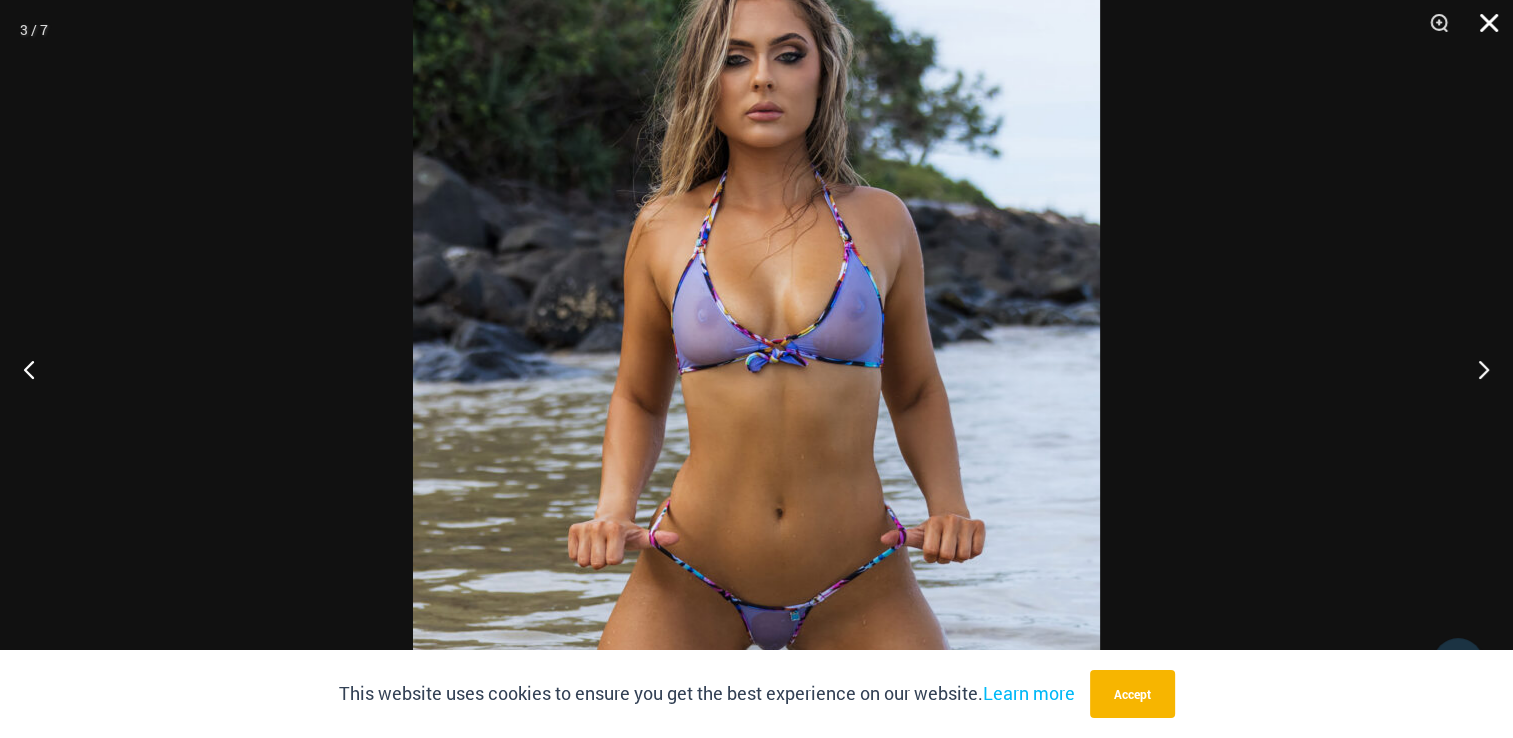 click at bounding box center [1482, 30] 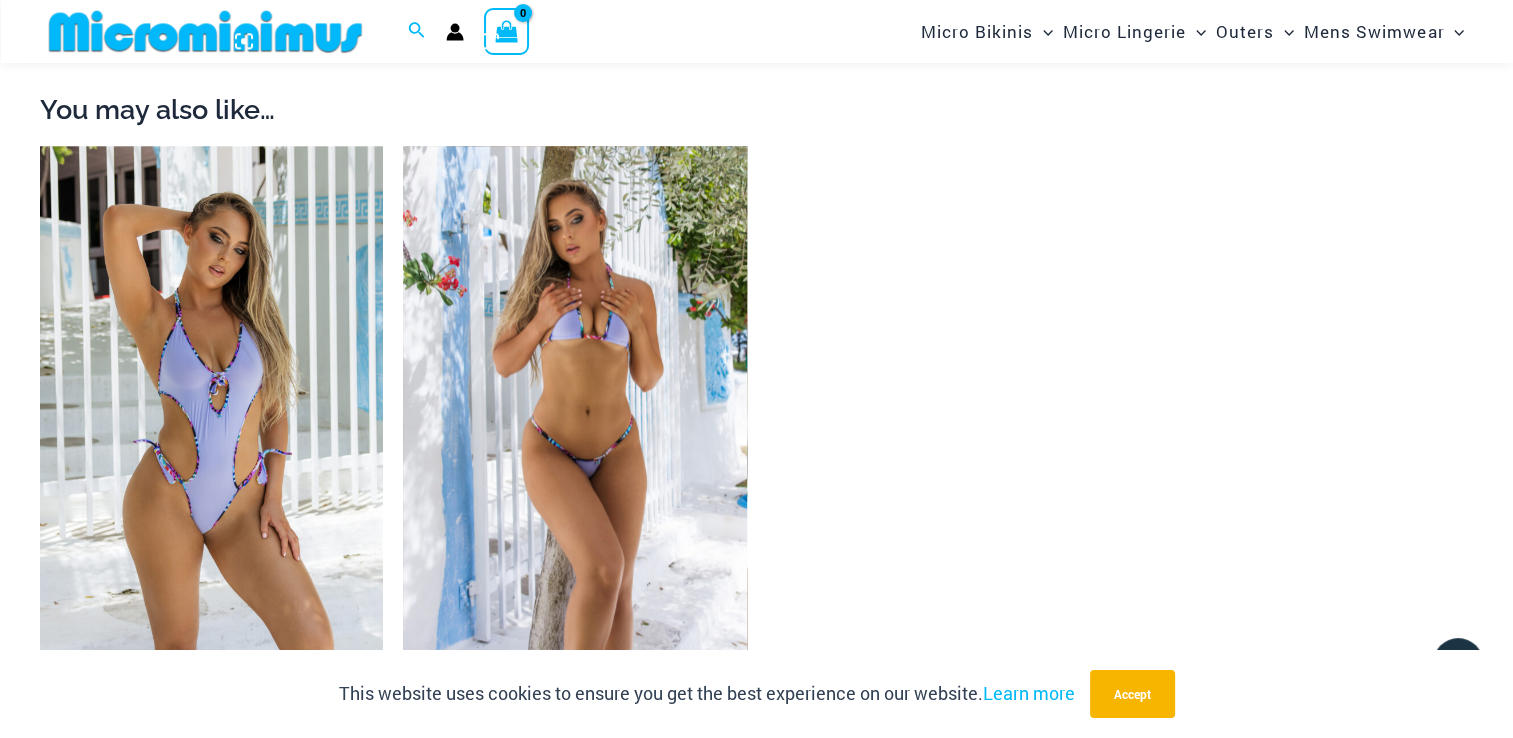 scroll, scrollTop: 1900, scrollLeft: 0, axis: vertical 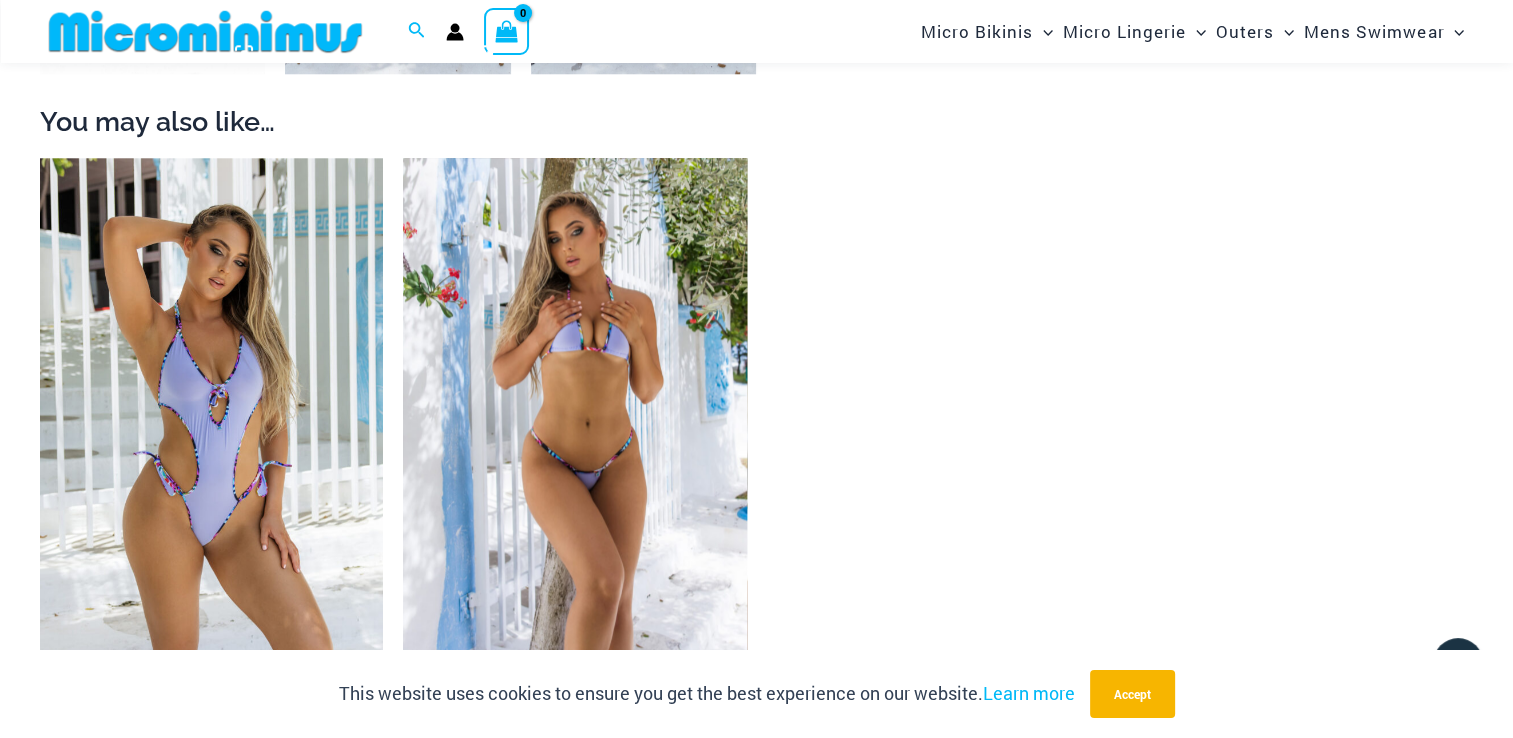 click at bounding box center [574, 415] 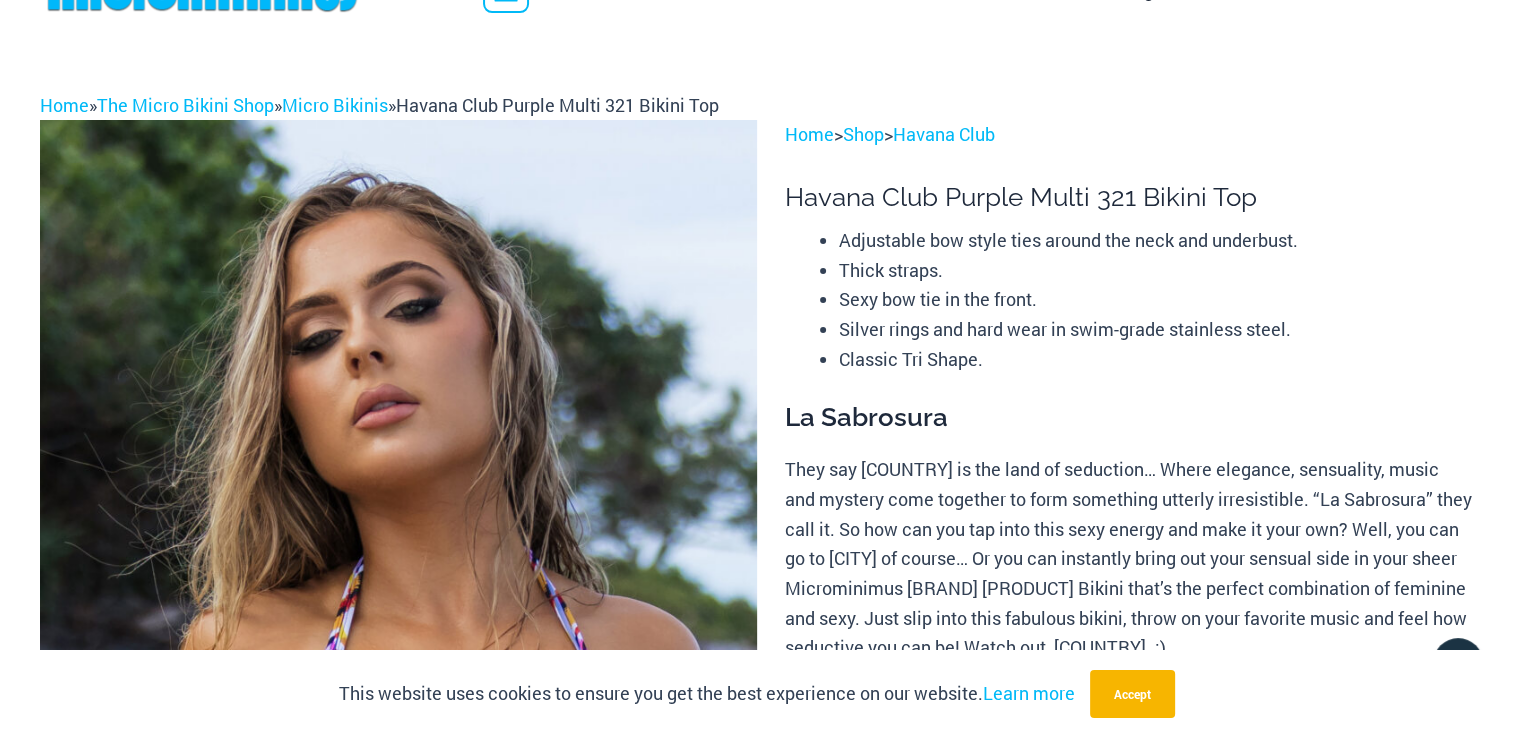 scroll, scrollTop: 0, scrollLeft: 0, axis: both 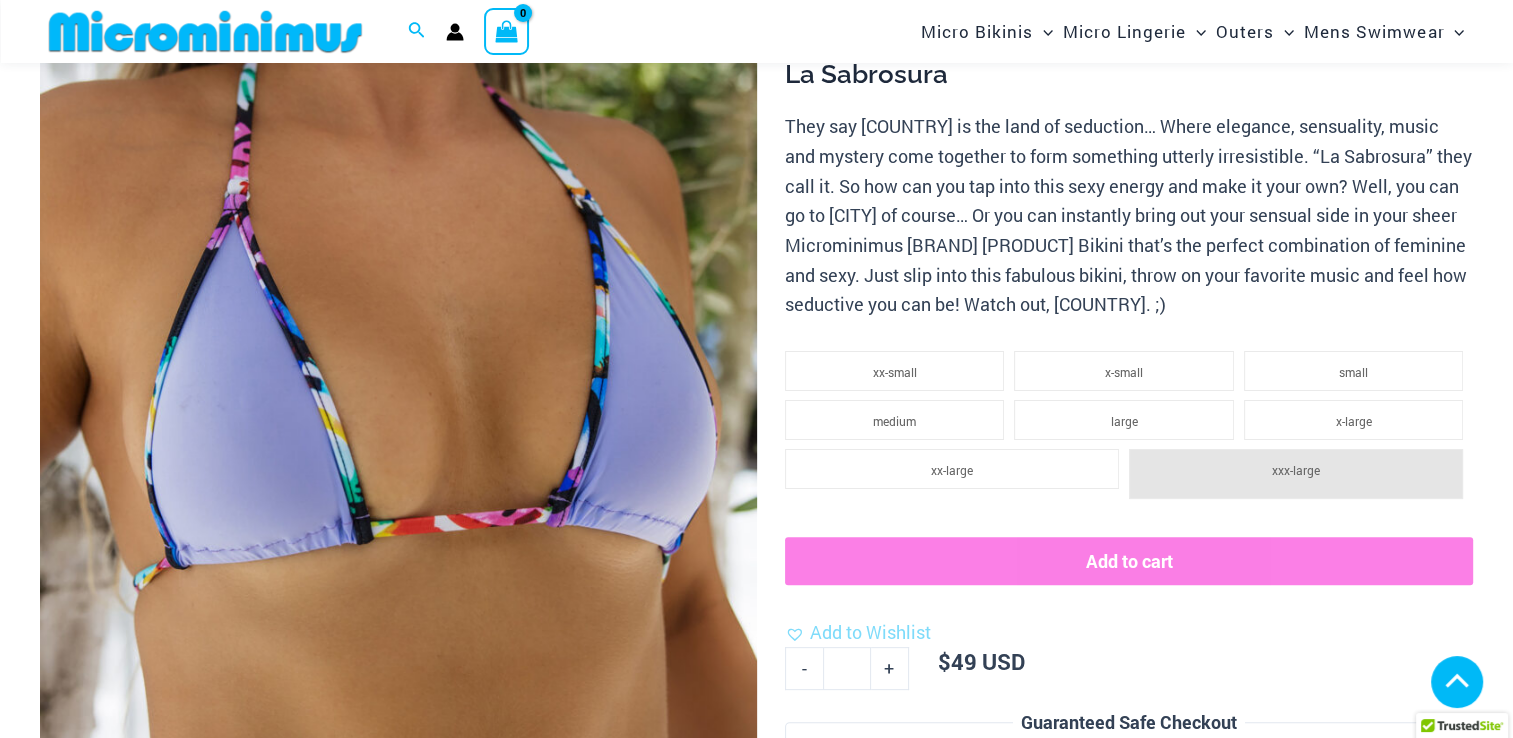 drag, startPoint x: 544, startPoint y: 306, endPoint x: 568, endPoint y: 337, distance: 39.20459 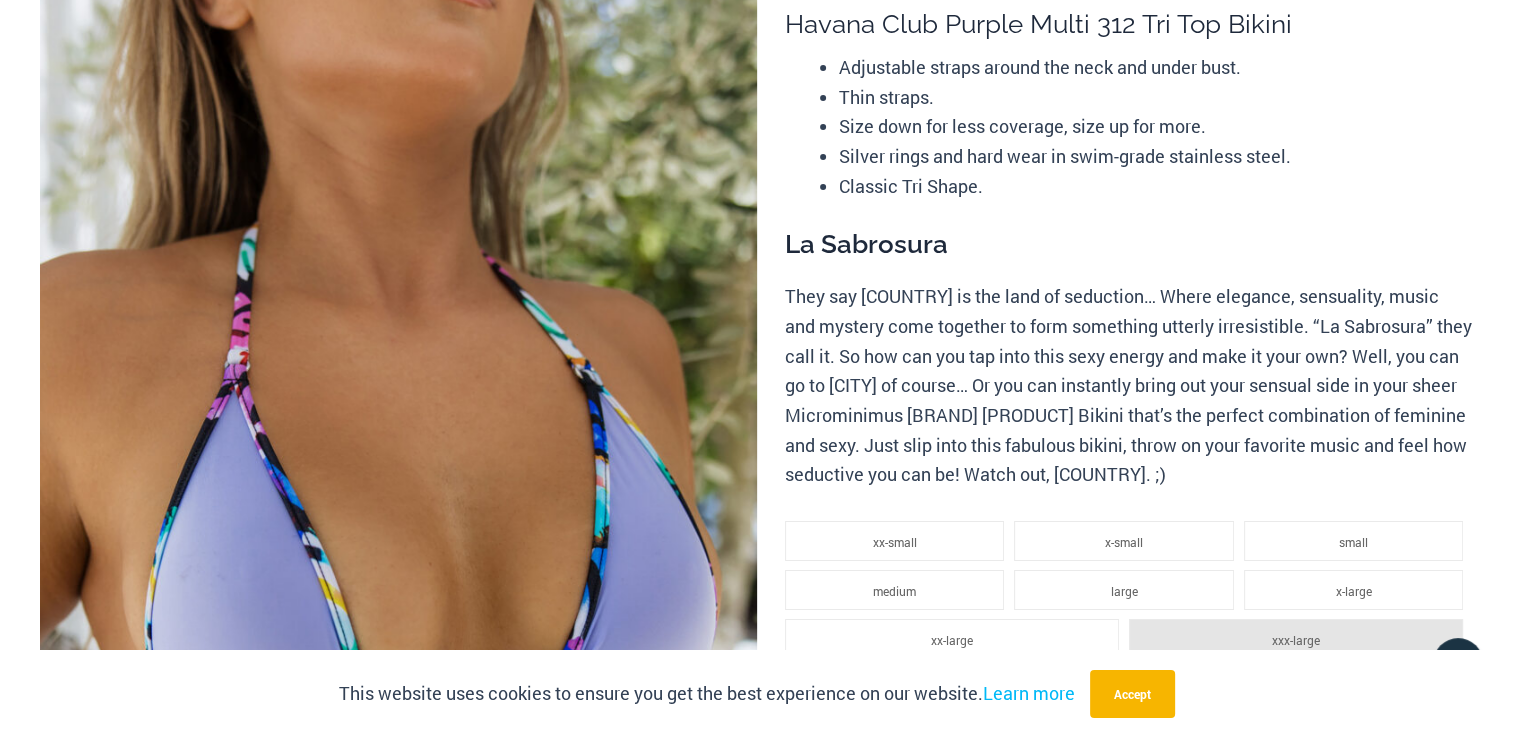 scroll, scrollTop: 0, scrollLeft: 0, axis: both 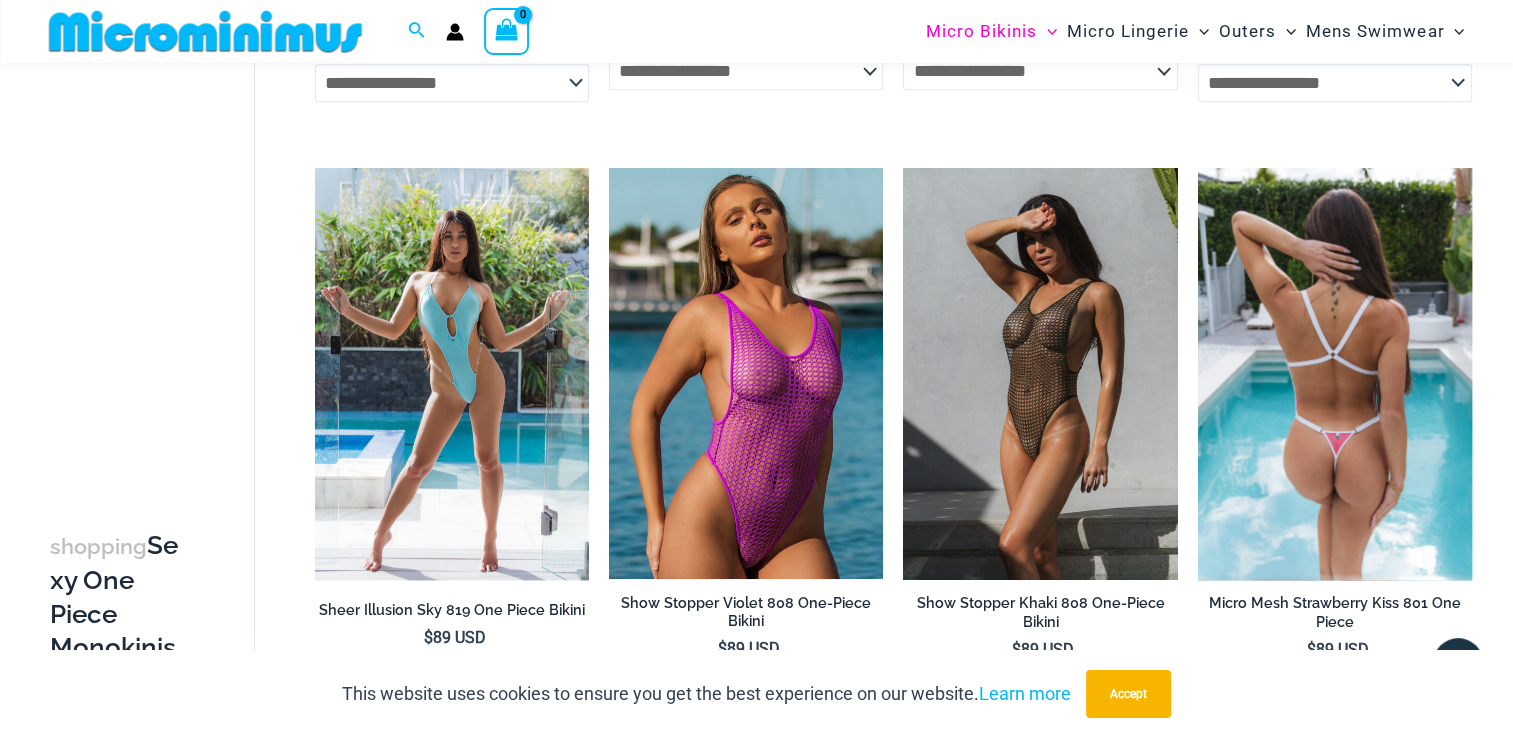 click at bounding box center [1335, 373] 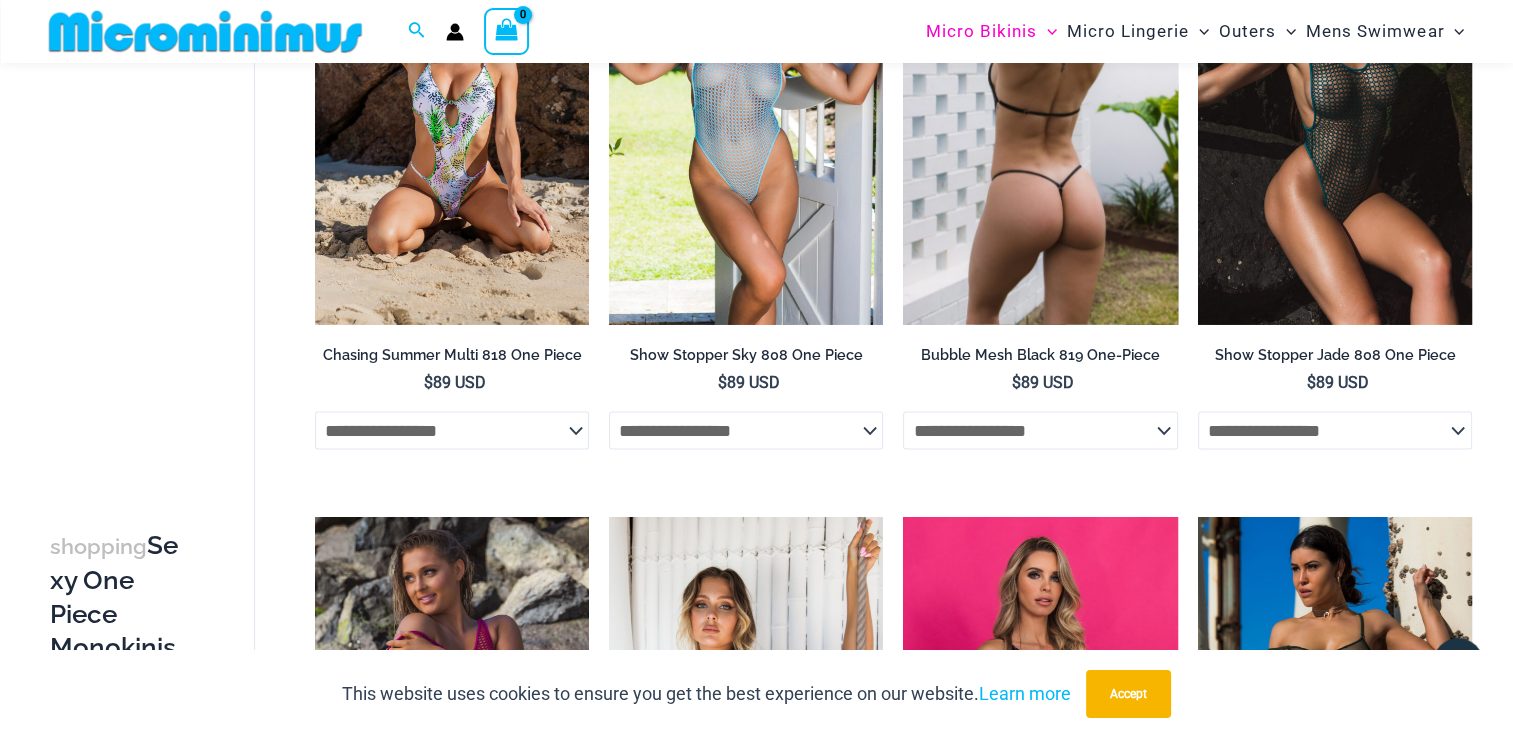 scroll, scrollTop: 3783, scrollLeft: 0, axis: vertical 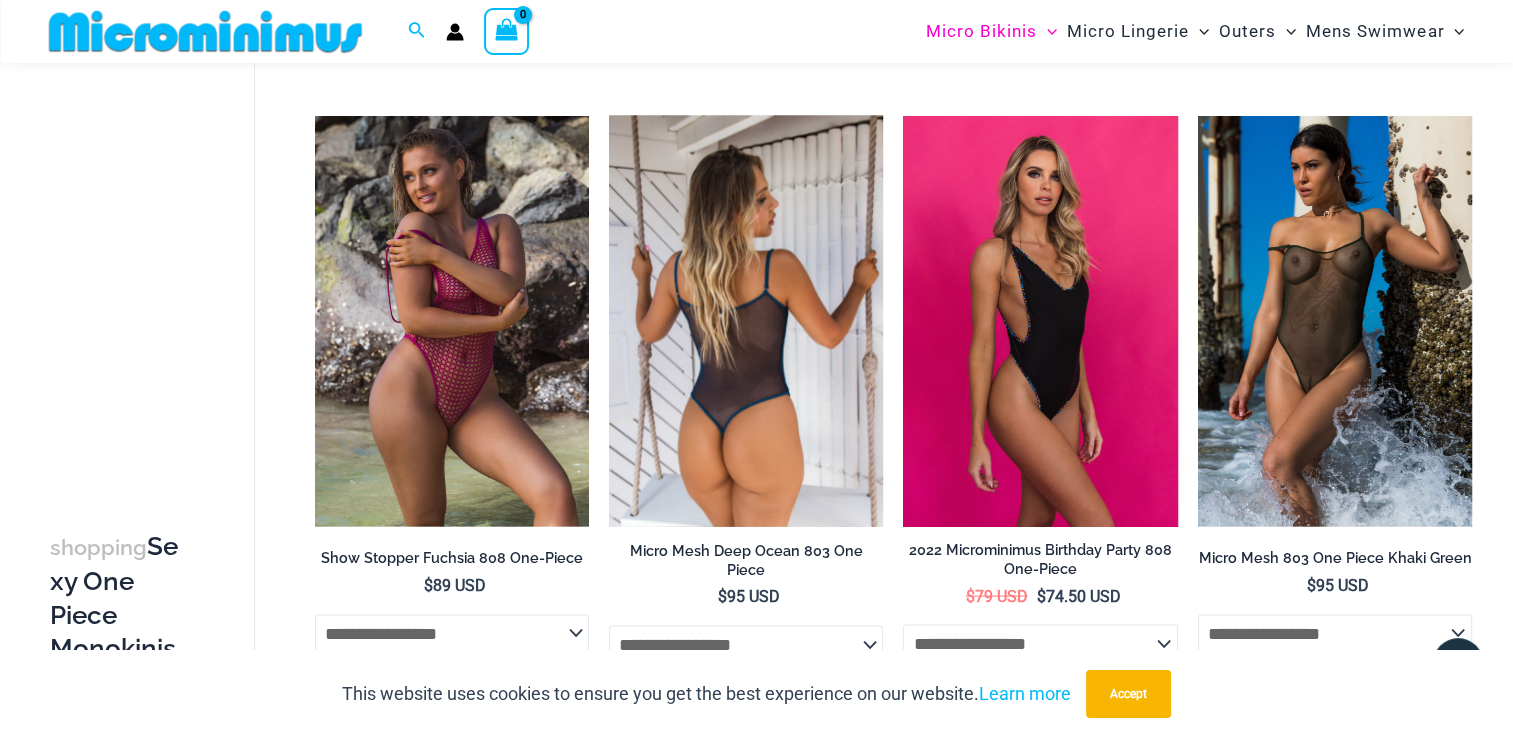 click at bounding box center [746, 321] 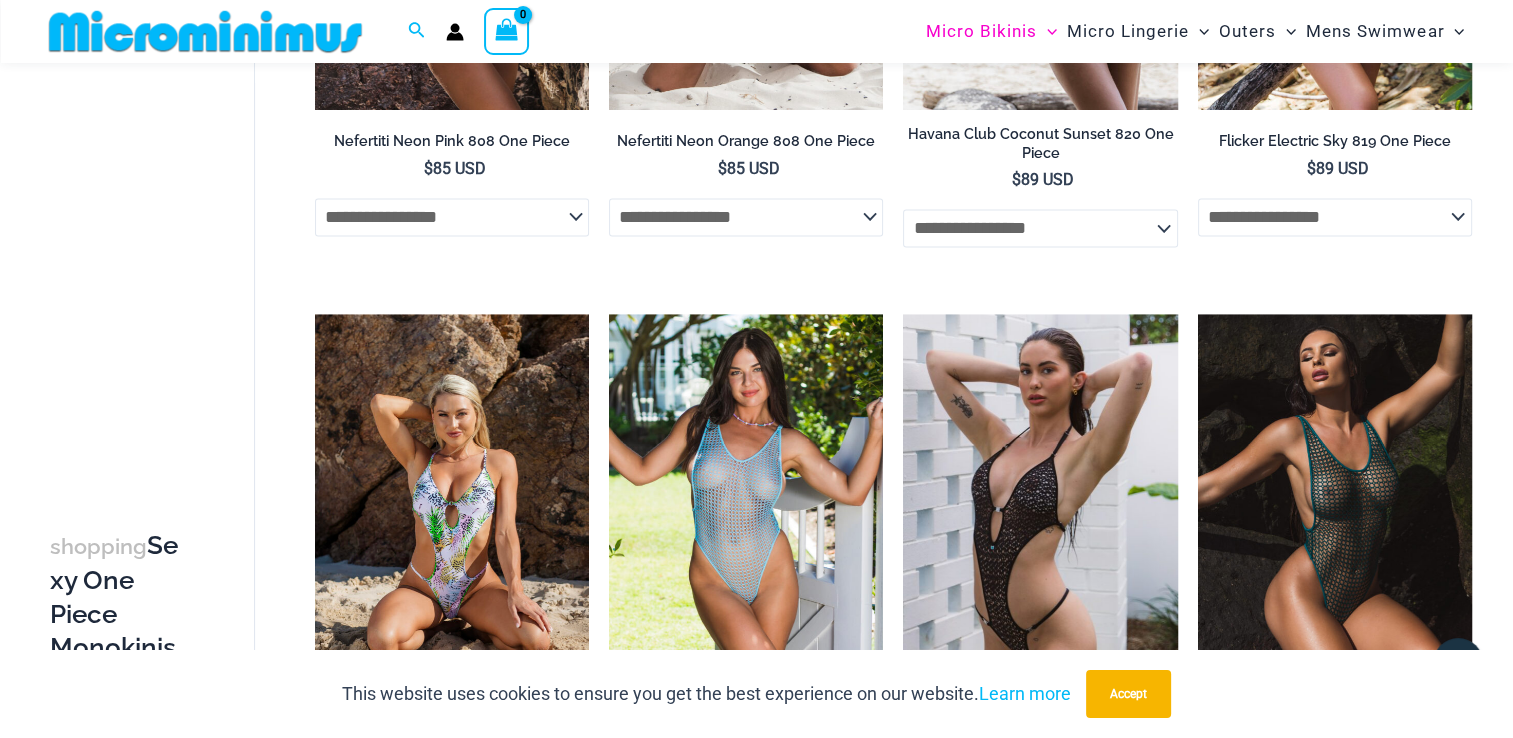 scroll, scrollTop: 2983, scrollLeft: 0, axis: vertical 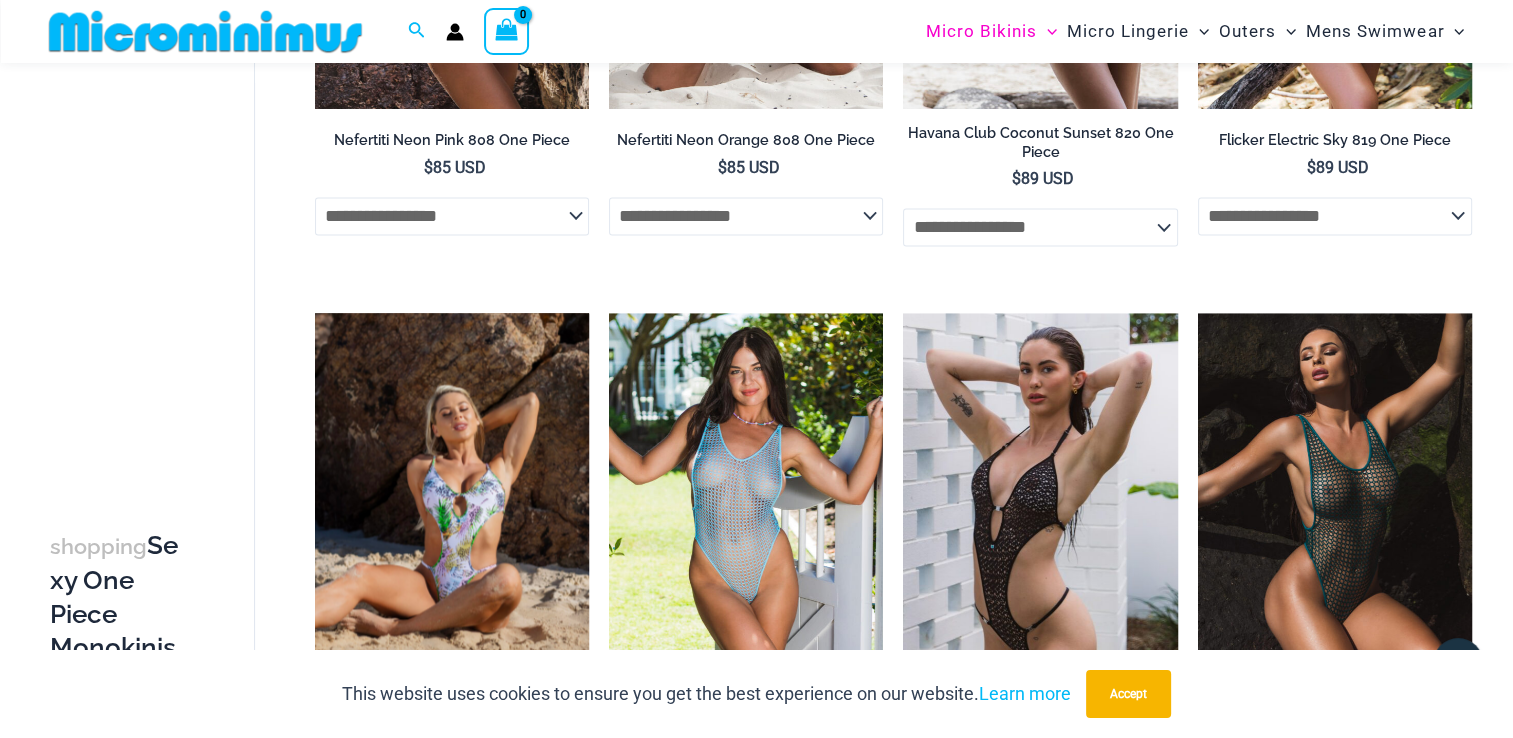click at bounding box center (452, 518) 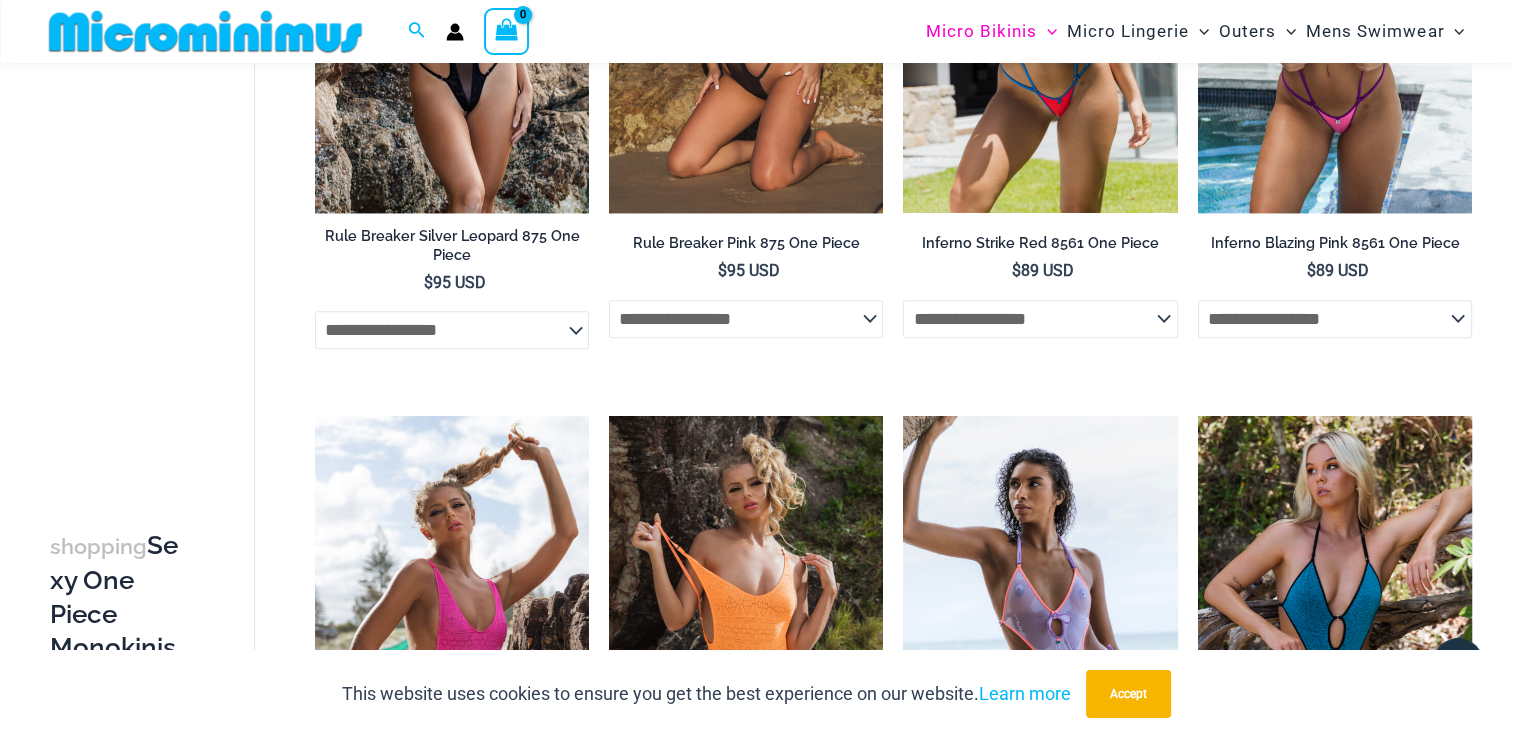 scroll, scrollTop: 2383, scrollLeft: 0, axis: vertical 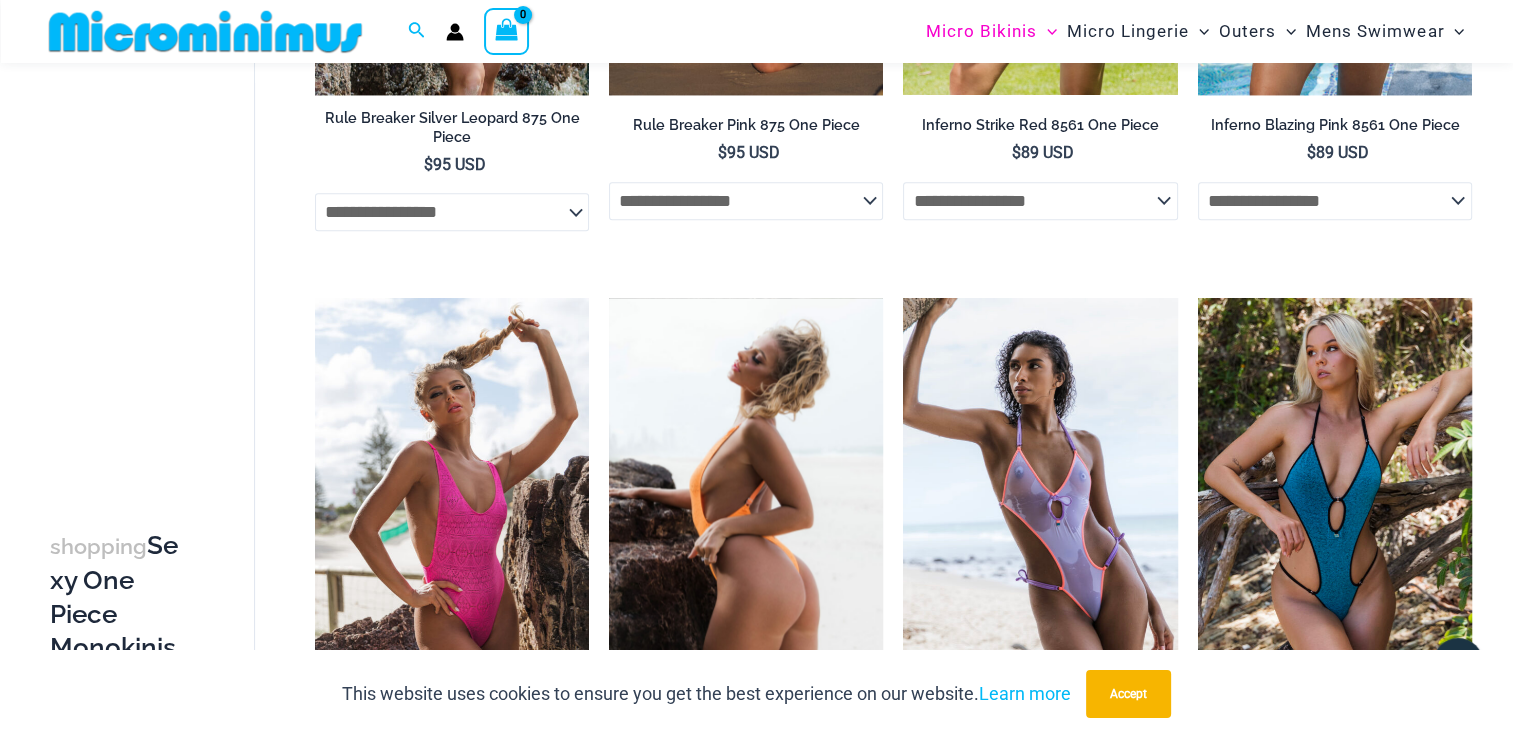 click at bounding box center (746, 503) 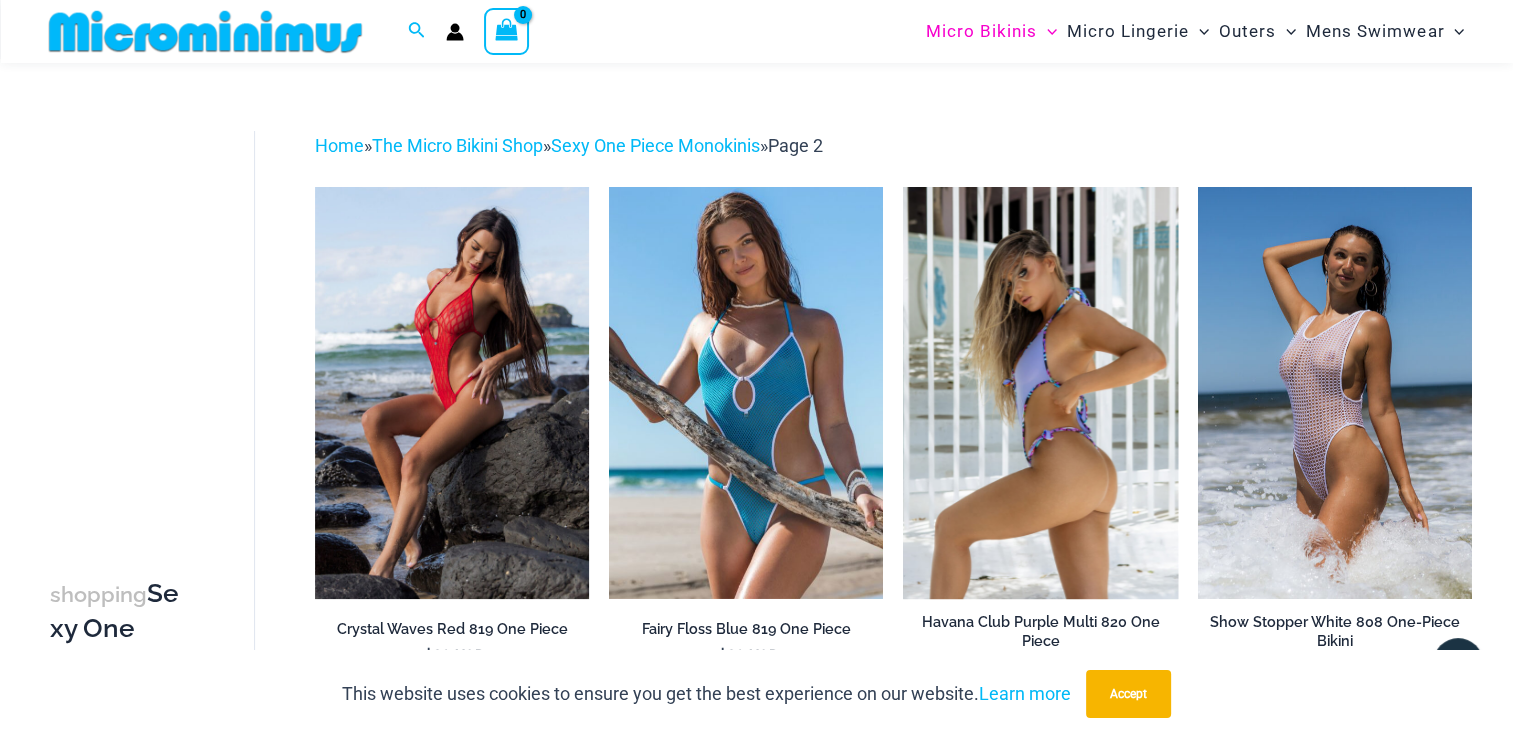 scroll, scrollTop: 0, scrollLeft: 0, axis: both 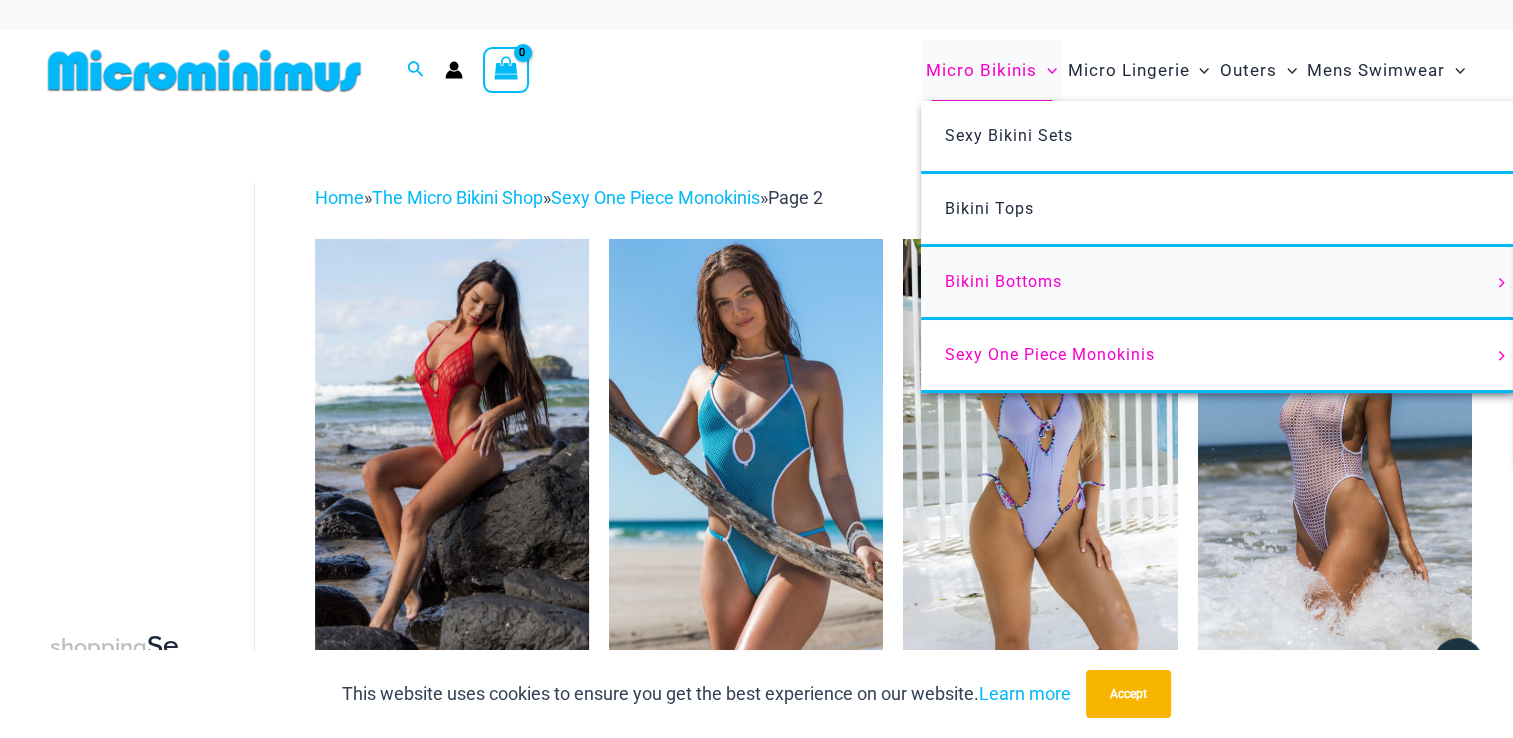 click on "Bikini Bottoms" at bounding box center (1003, 281) 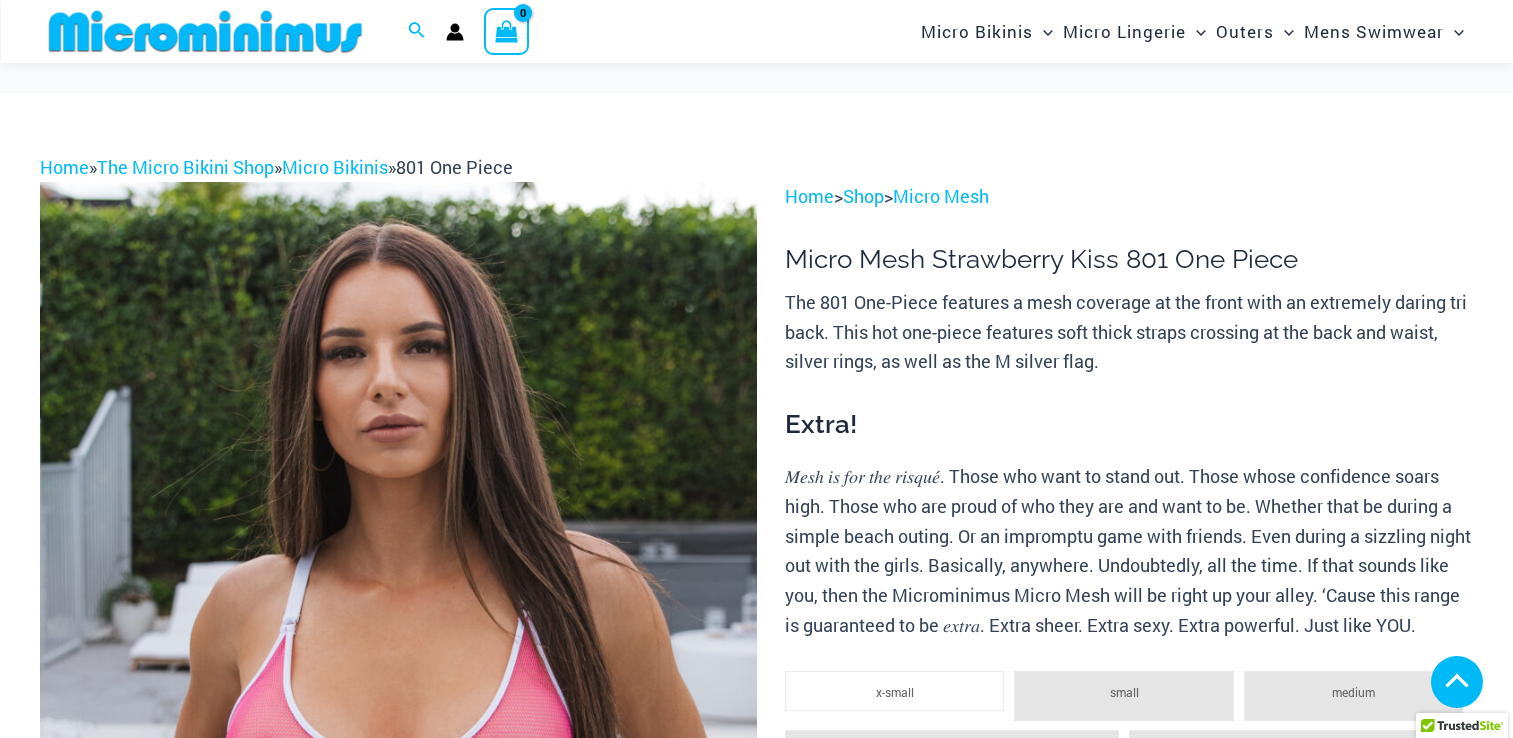 scroll, scrollTop: 493, scrollLeft: 0, axis: vertical 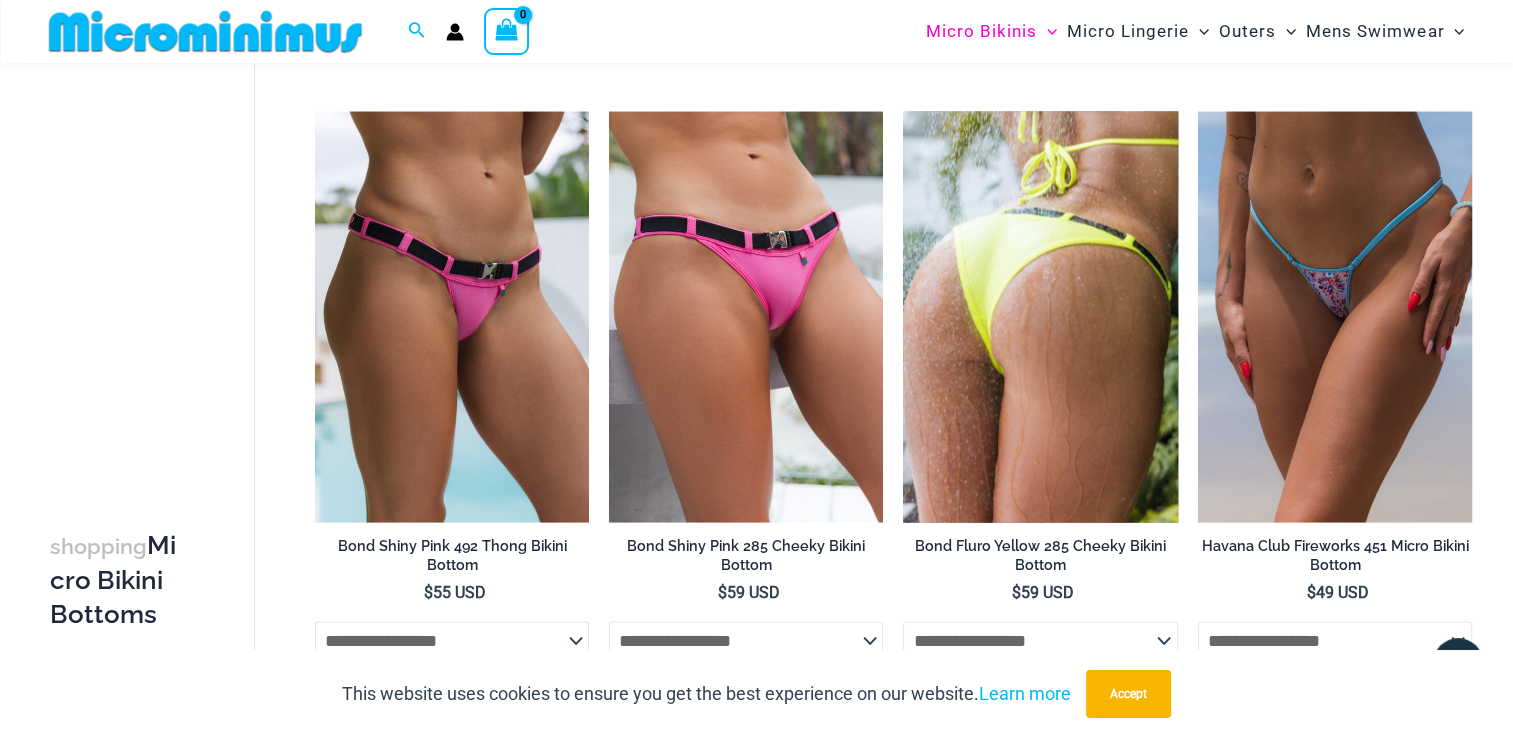 click at bounding box center [1040, 316] 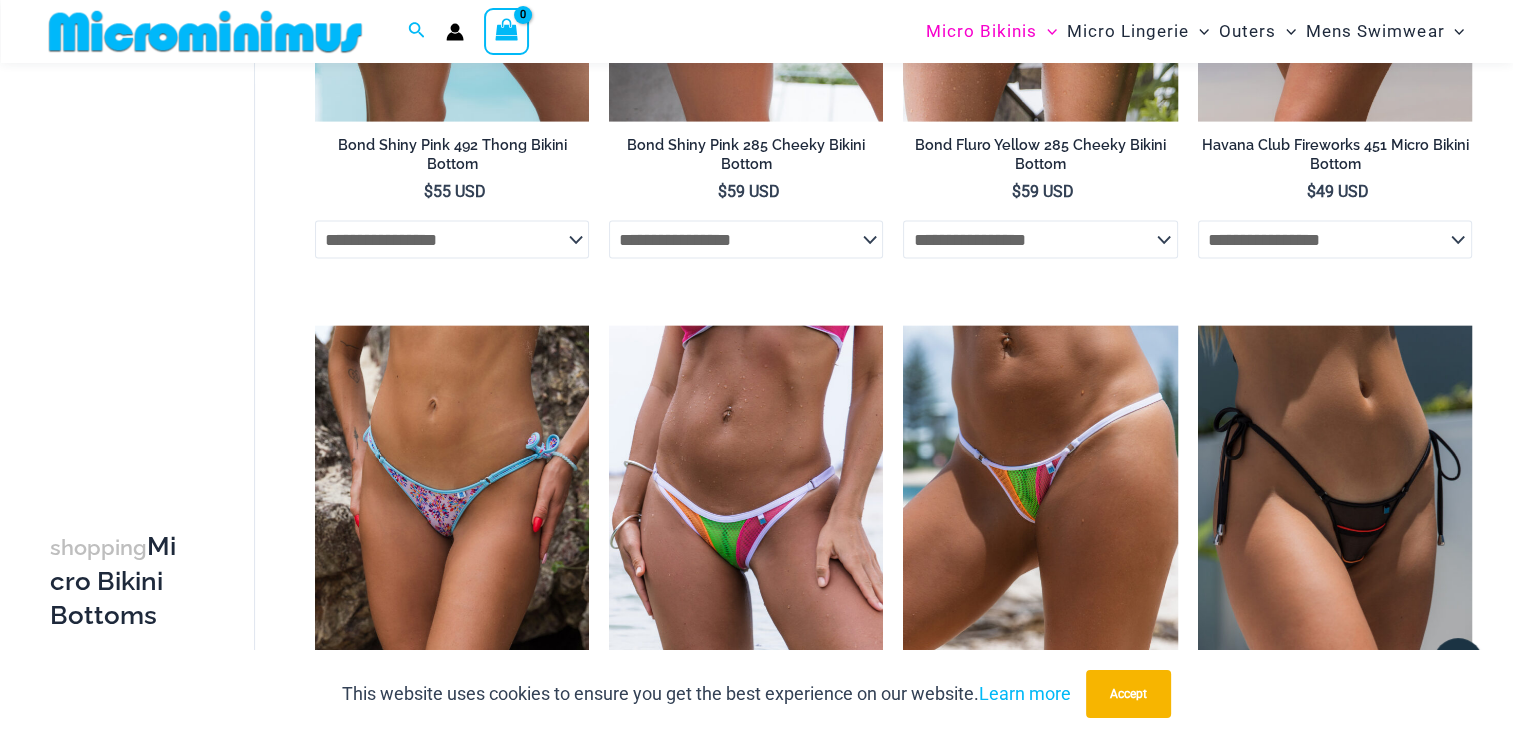 scroll, scrollTop: 3298, scrollLeft: 0, axis: vertical 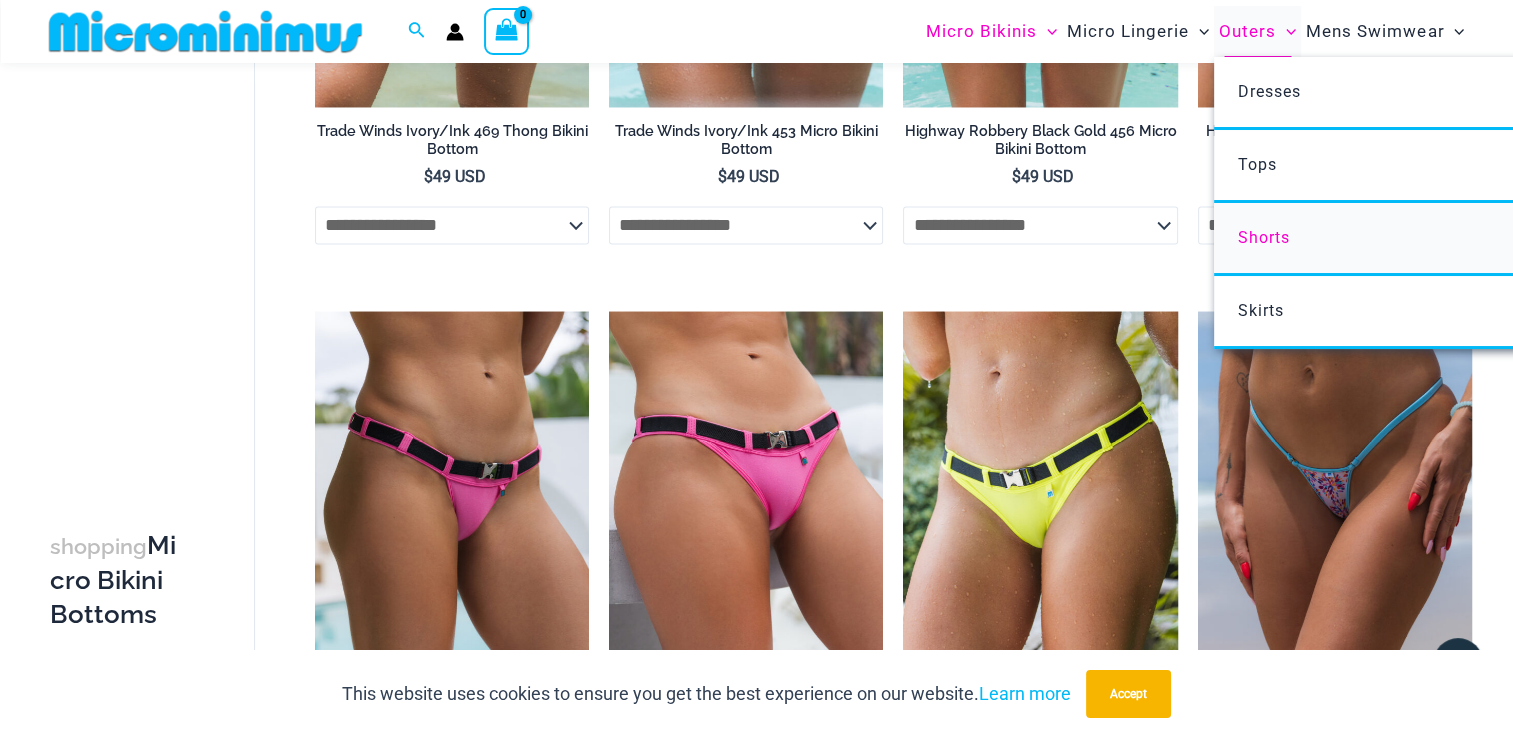 click on "Shorts" at bounding box center [1264, 237] 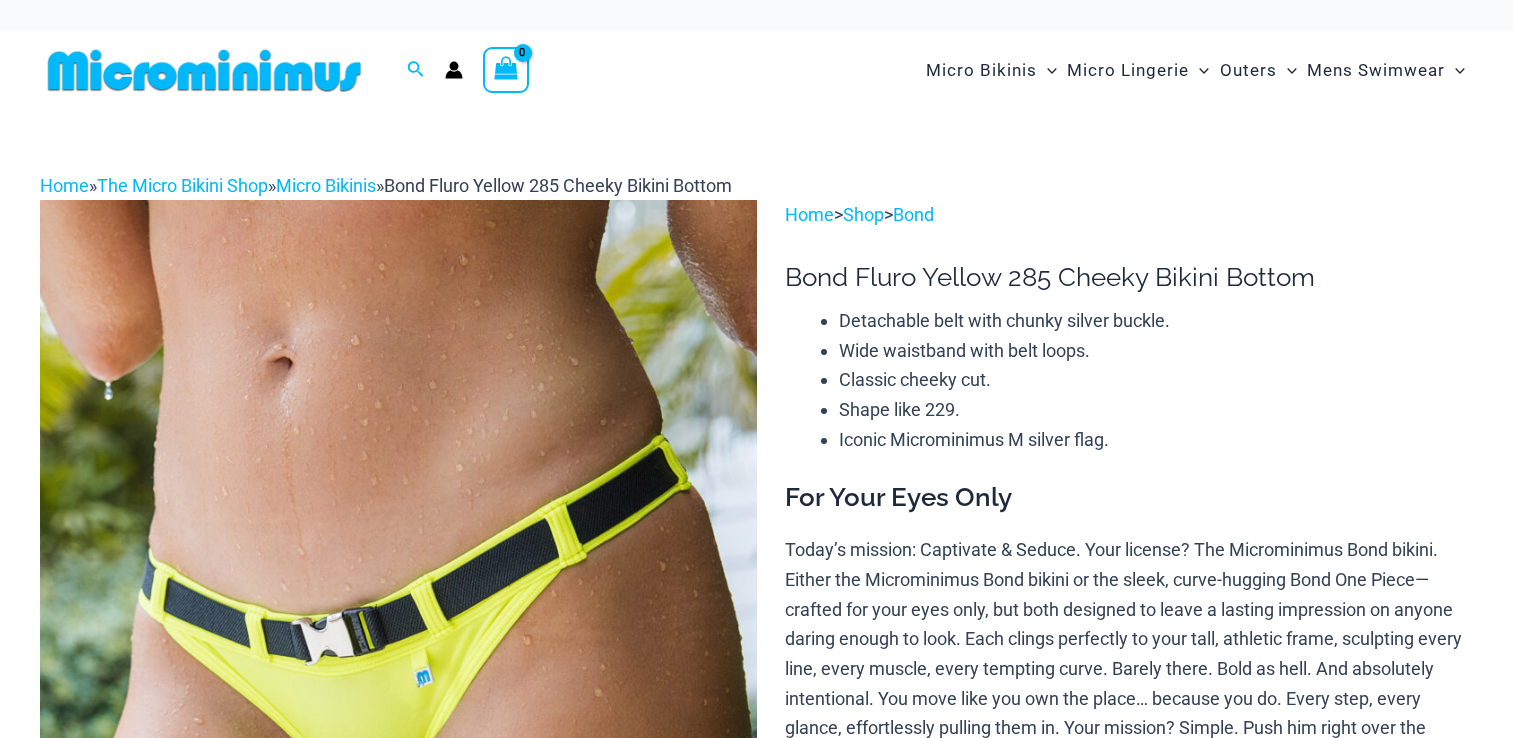 scroll, scrollTop: 0, scrollLeft: 0, axis: both 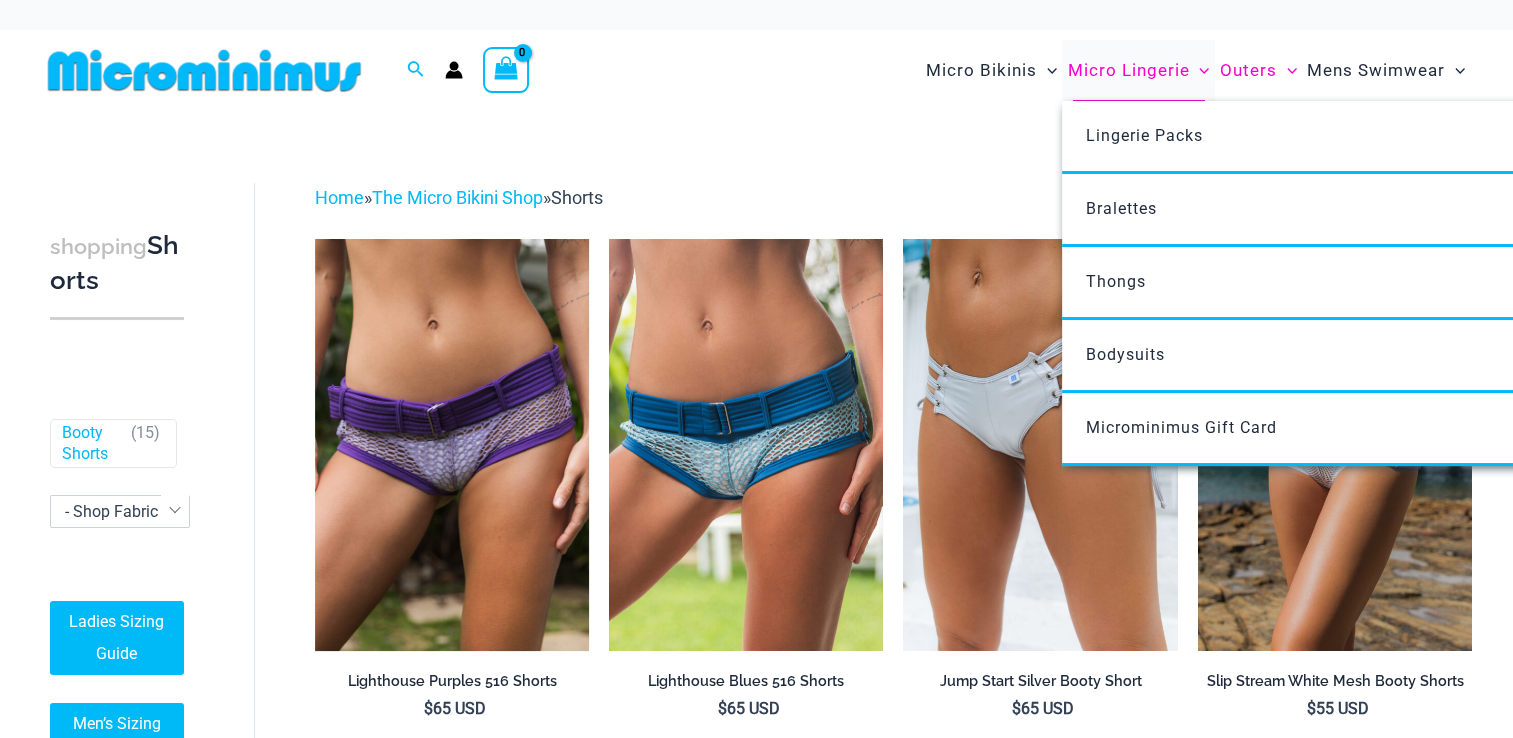 click at bounding box center [1199, 70] 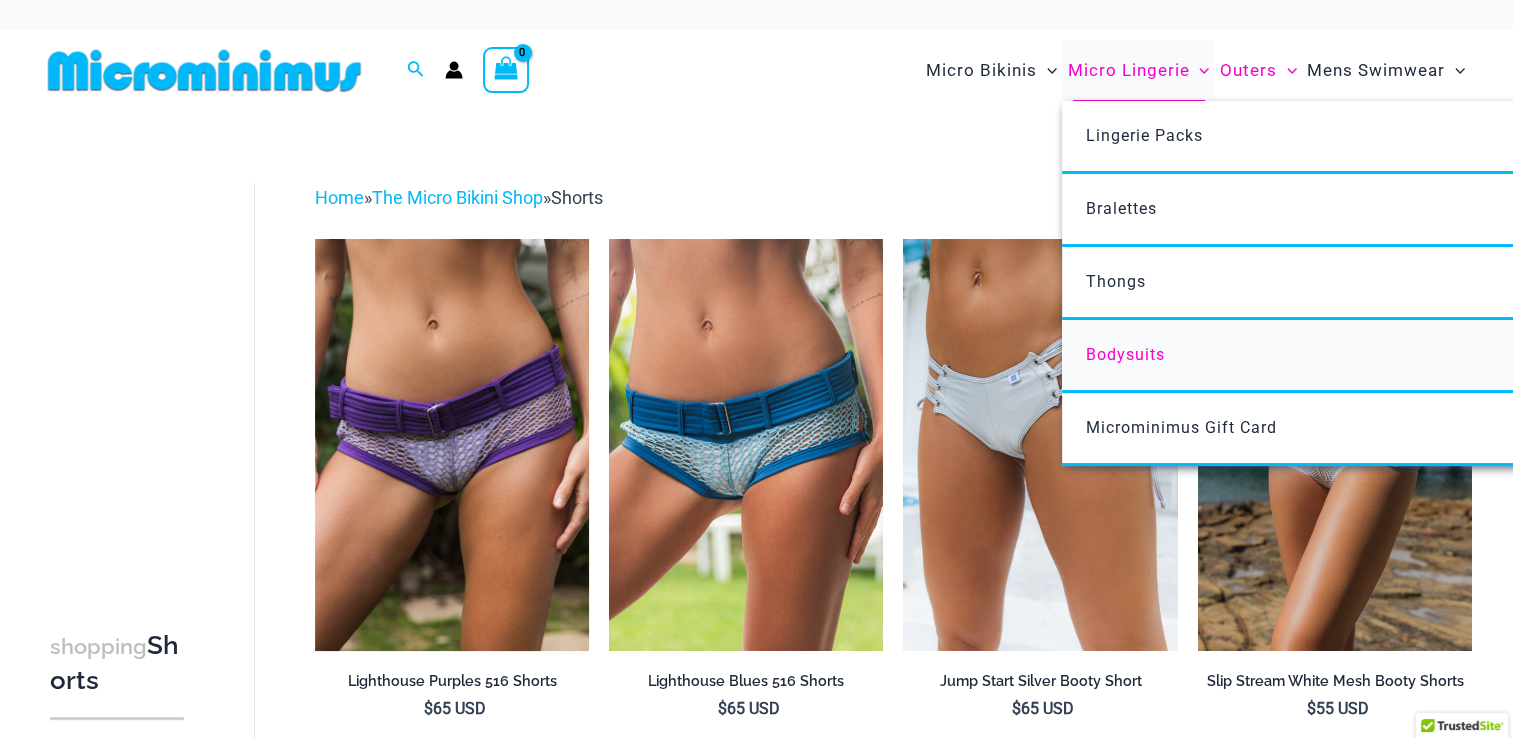 click on "Bodysuits" at bounding box center [1125, 354] 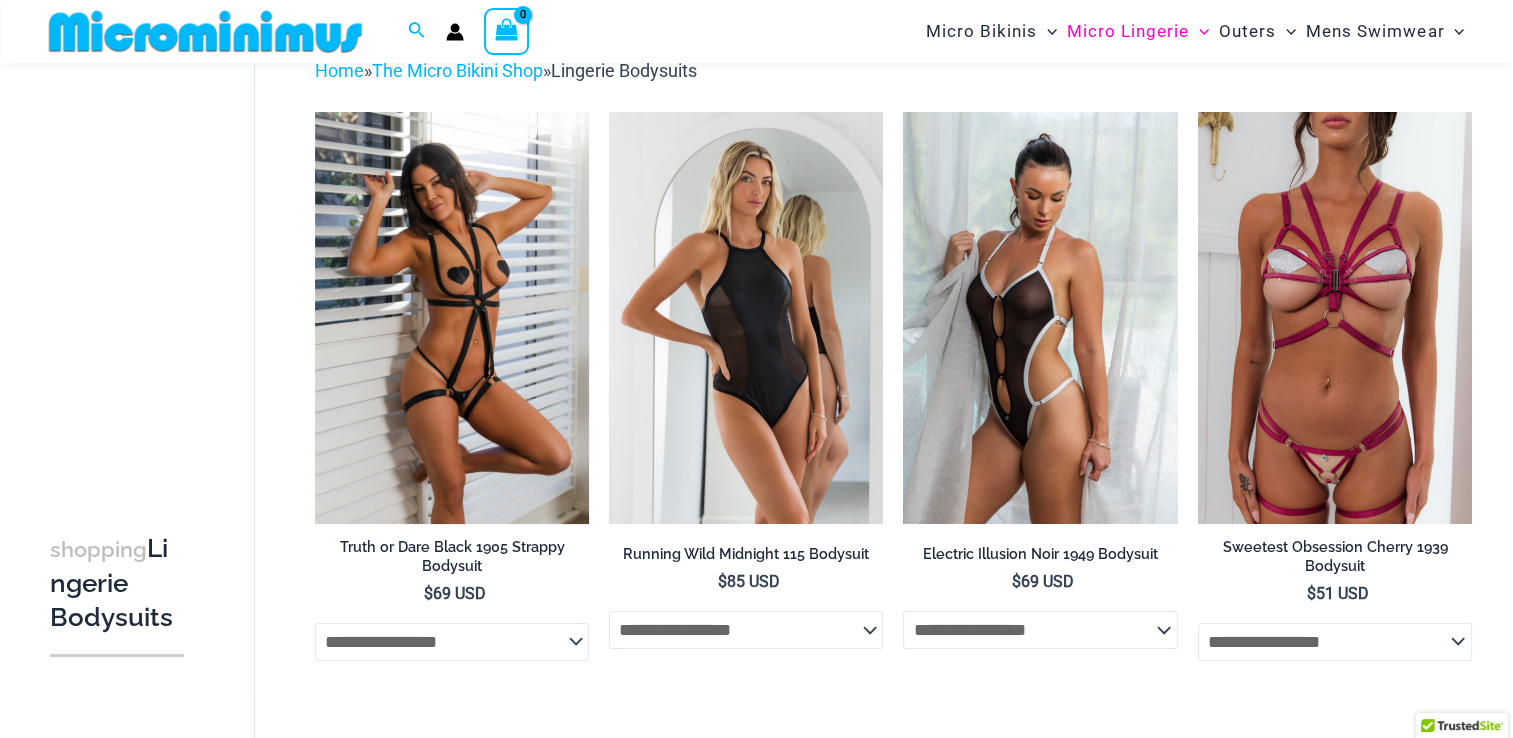 scroll, scrollTop: 183, scrollLeft: 0, axis: vertical 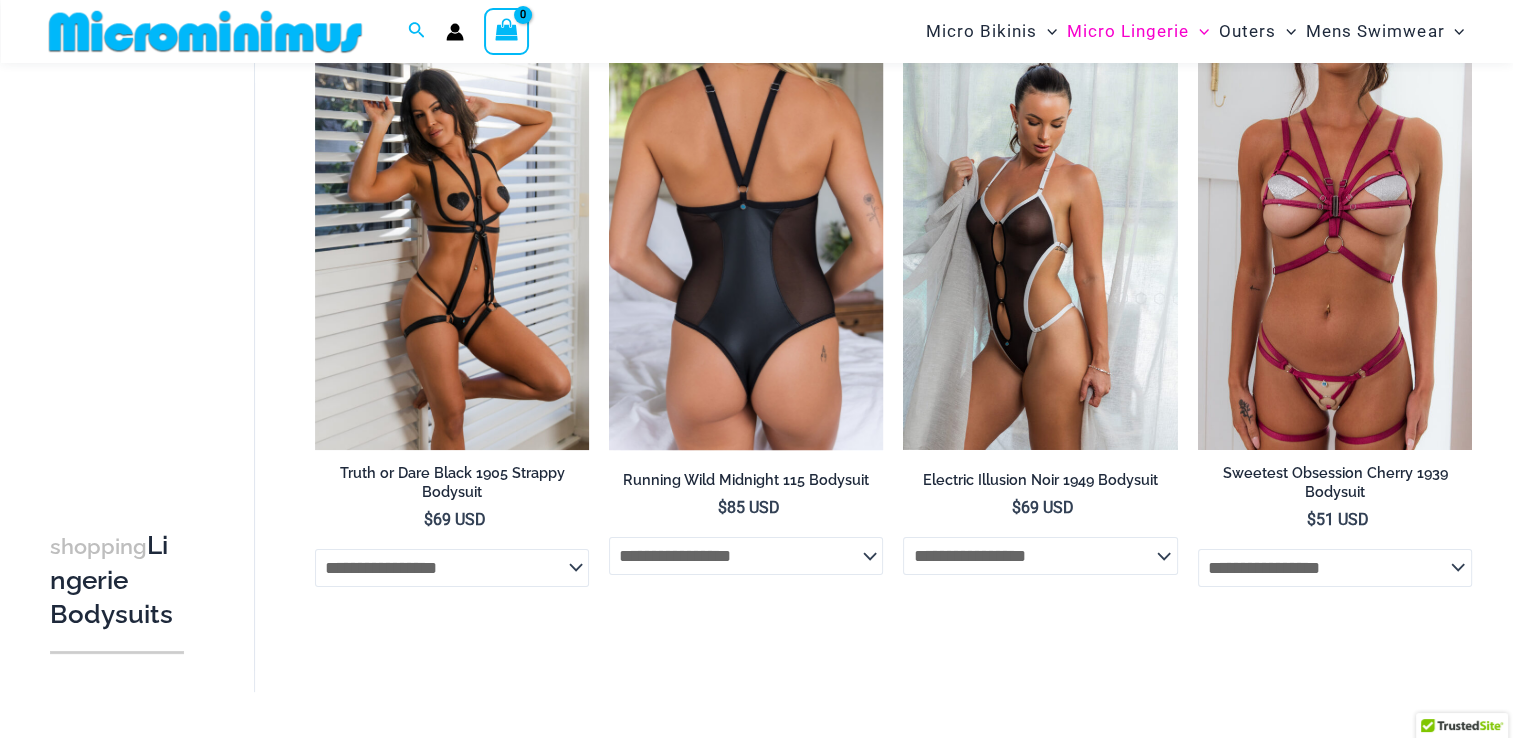 click at bounding box center (746, 243) 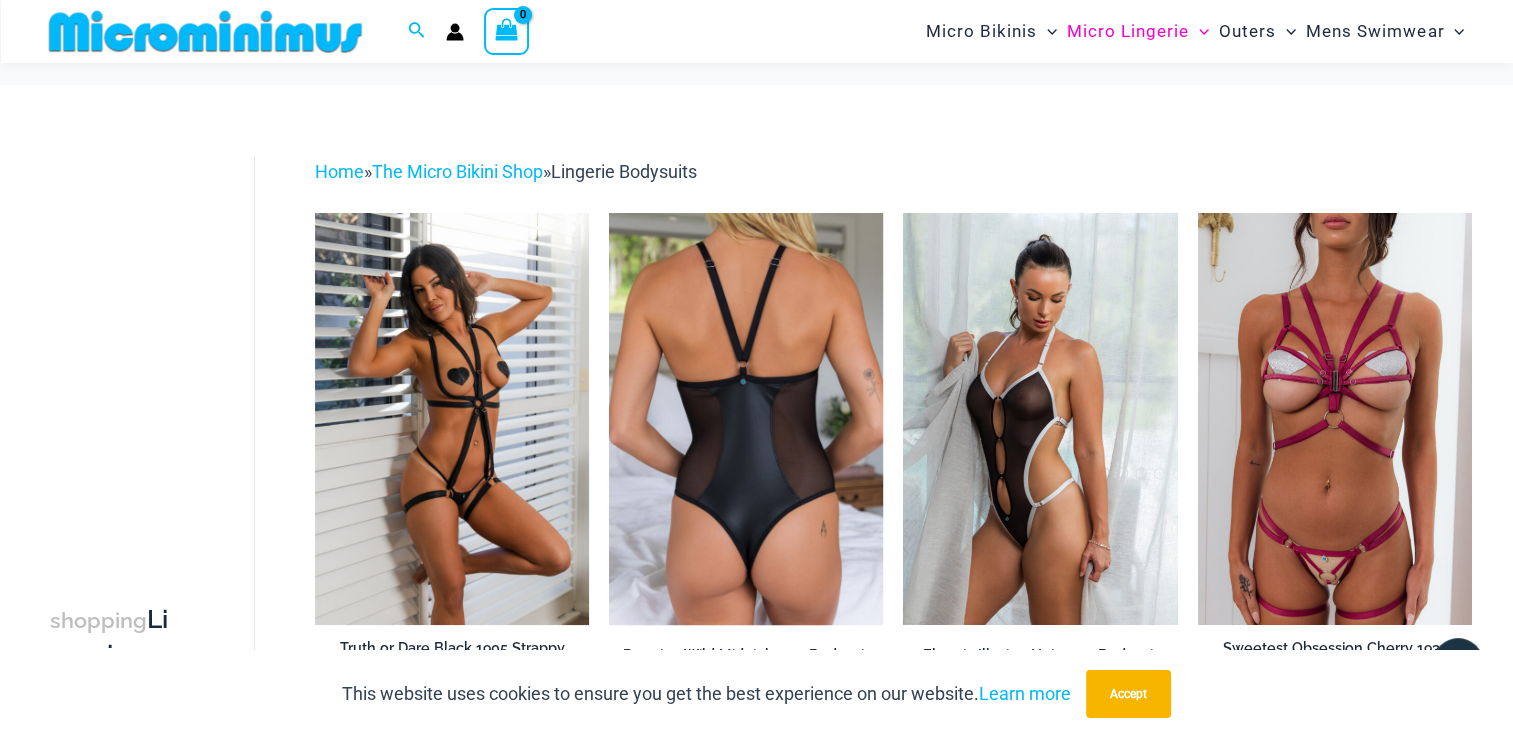 scroll, scrollTop: 0, scrollLeft: 0, axis: both 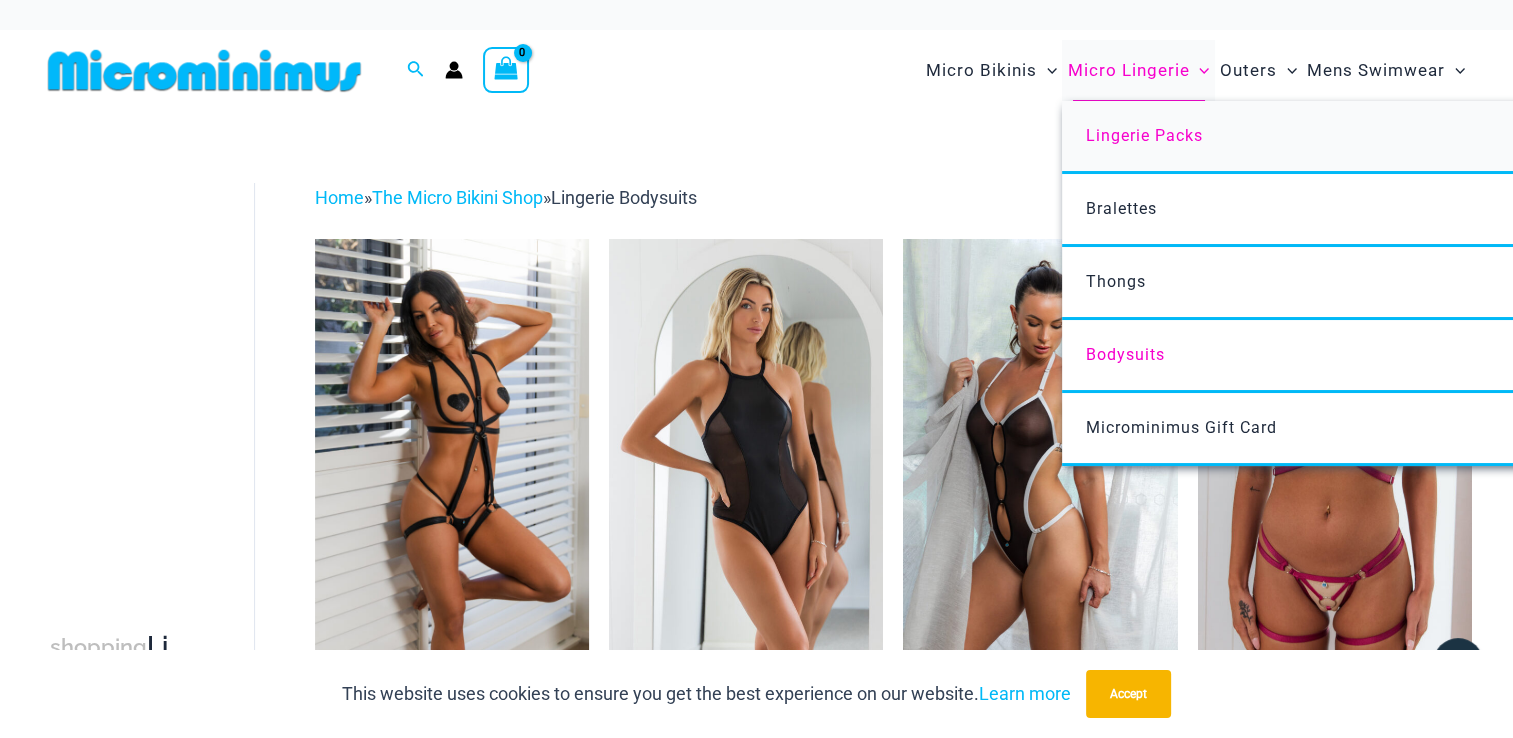 click on "Lingerie Packs" at bounding box center (1144, 135) 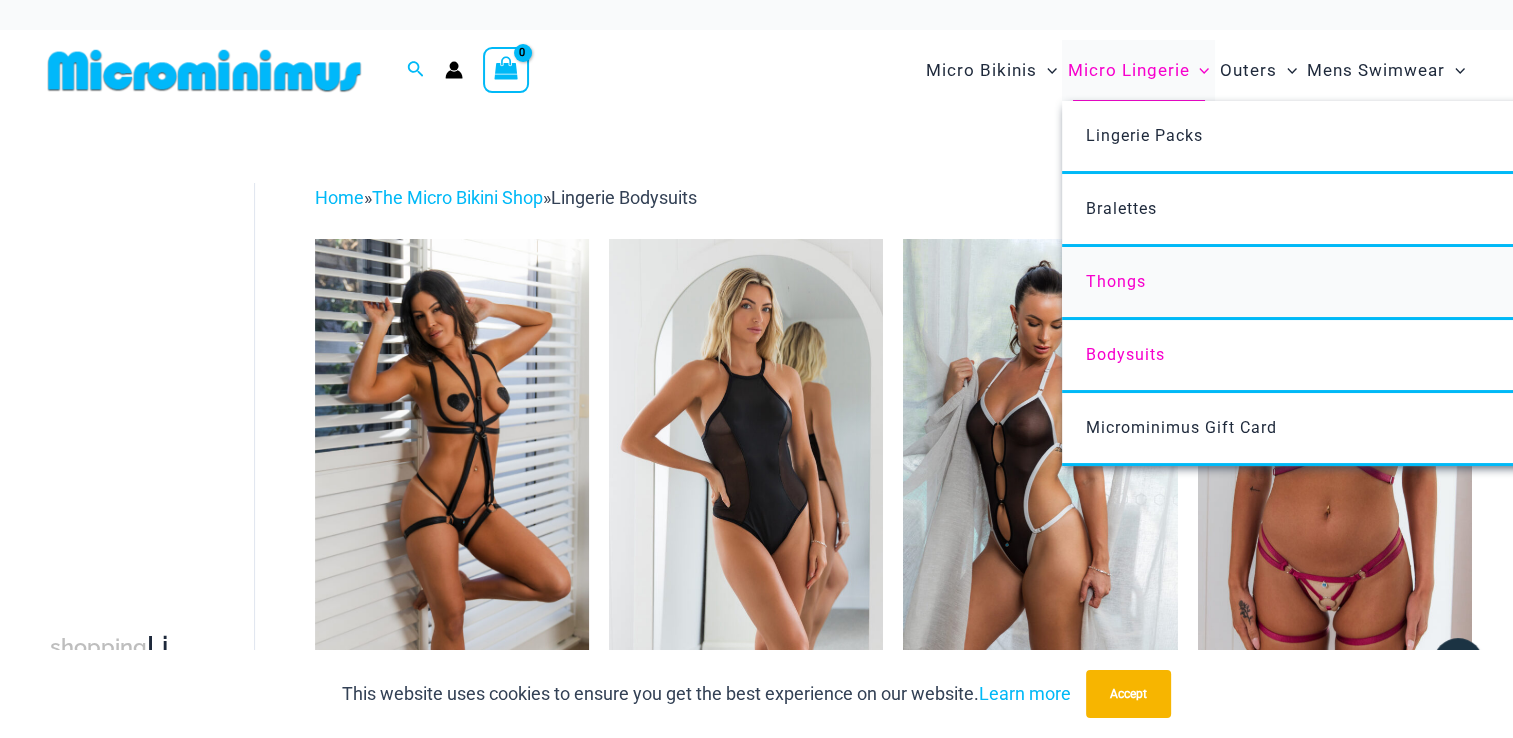 click on "Thongs" at bounding box center (1116, 281) 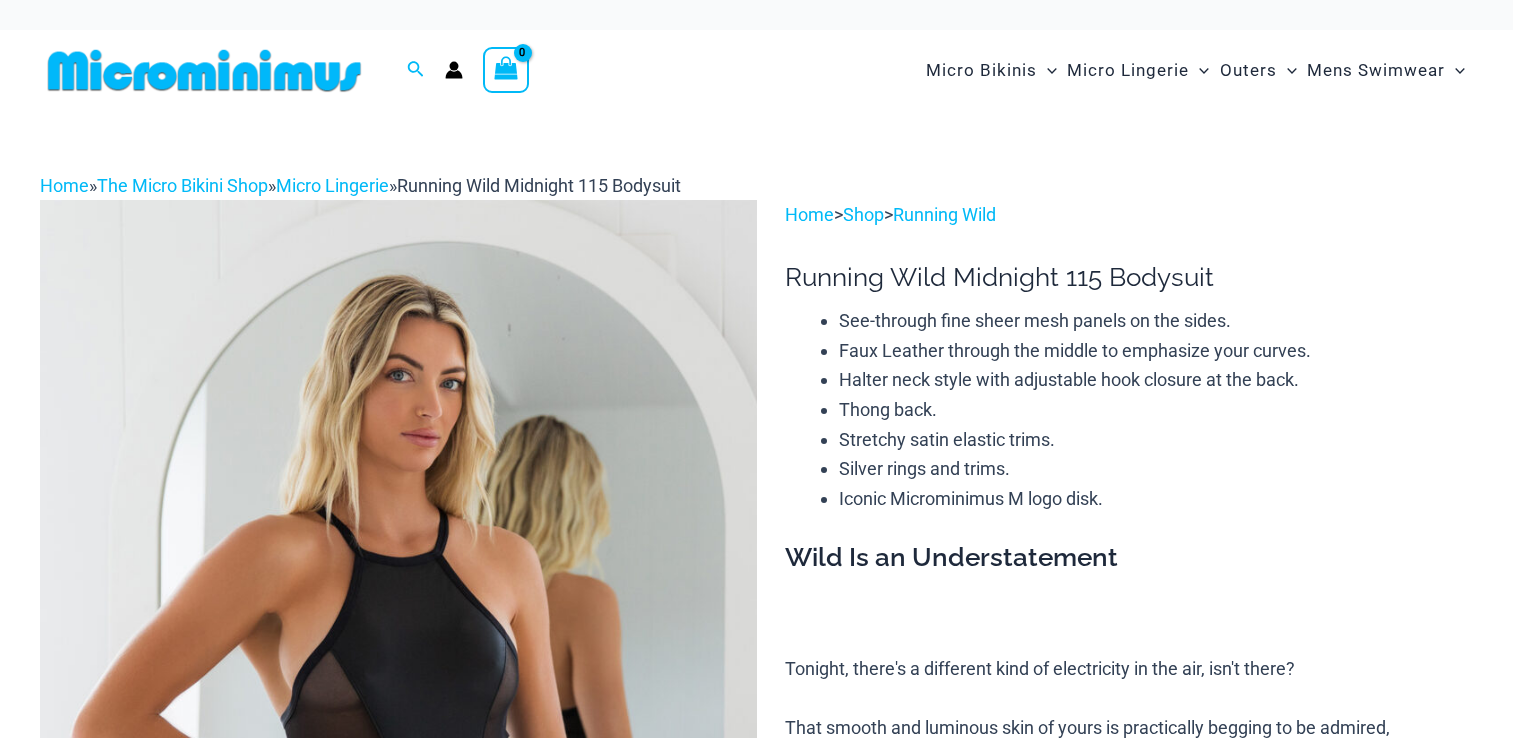 scroll, scrollTop: 0, scrollLeft: 0, axis: both 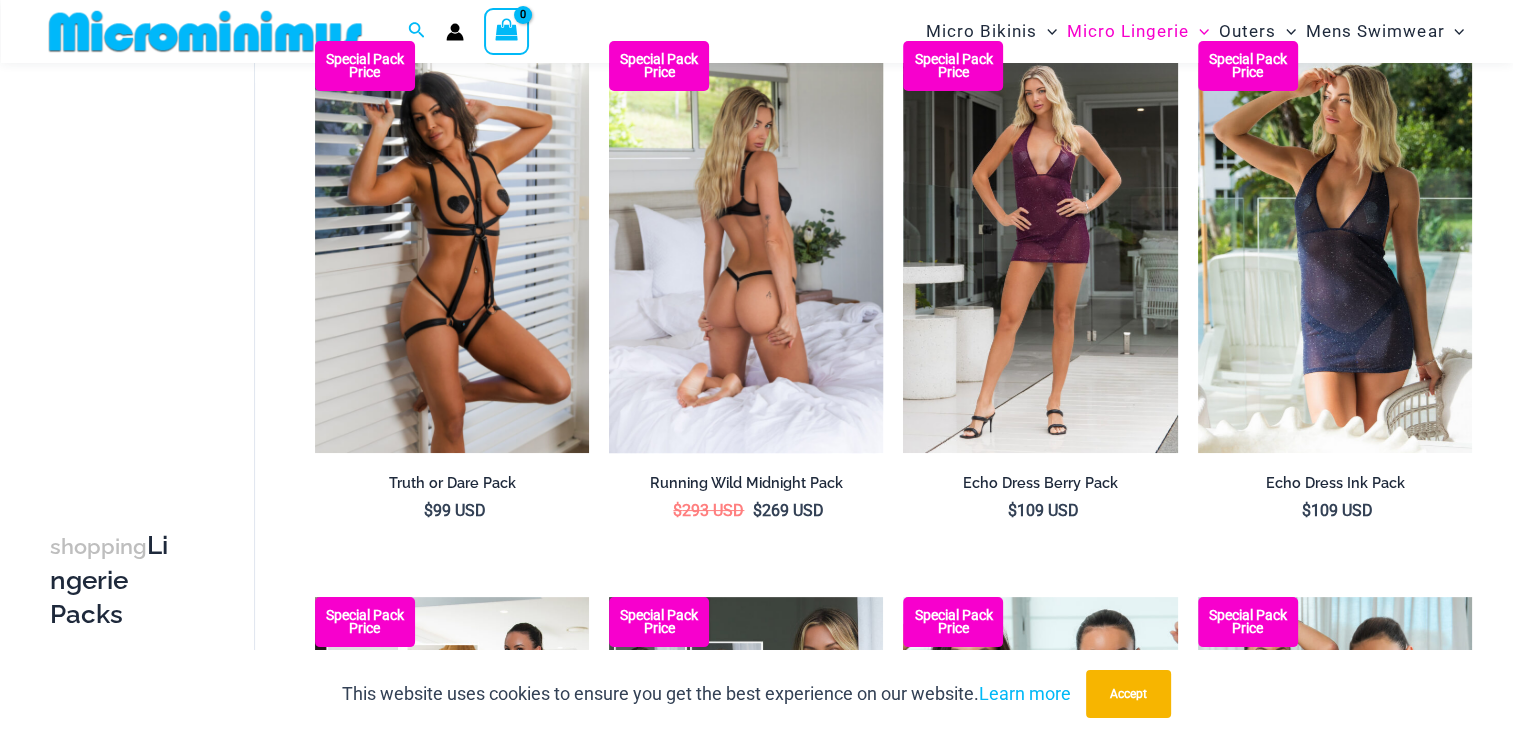click at bounding box center [746, 246] 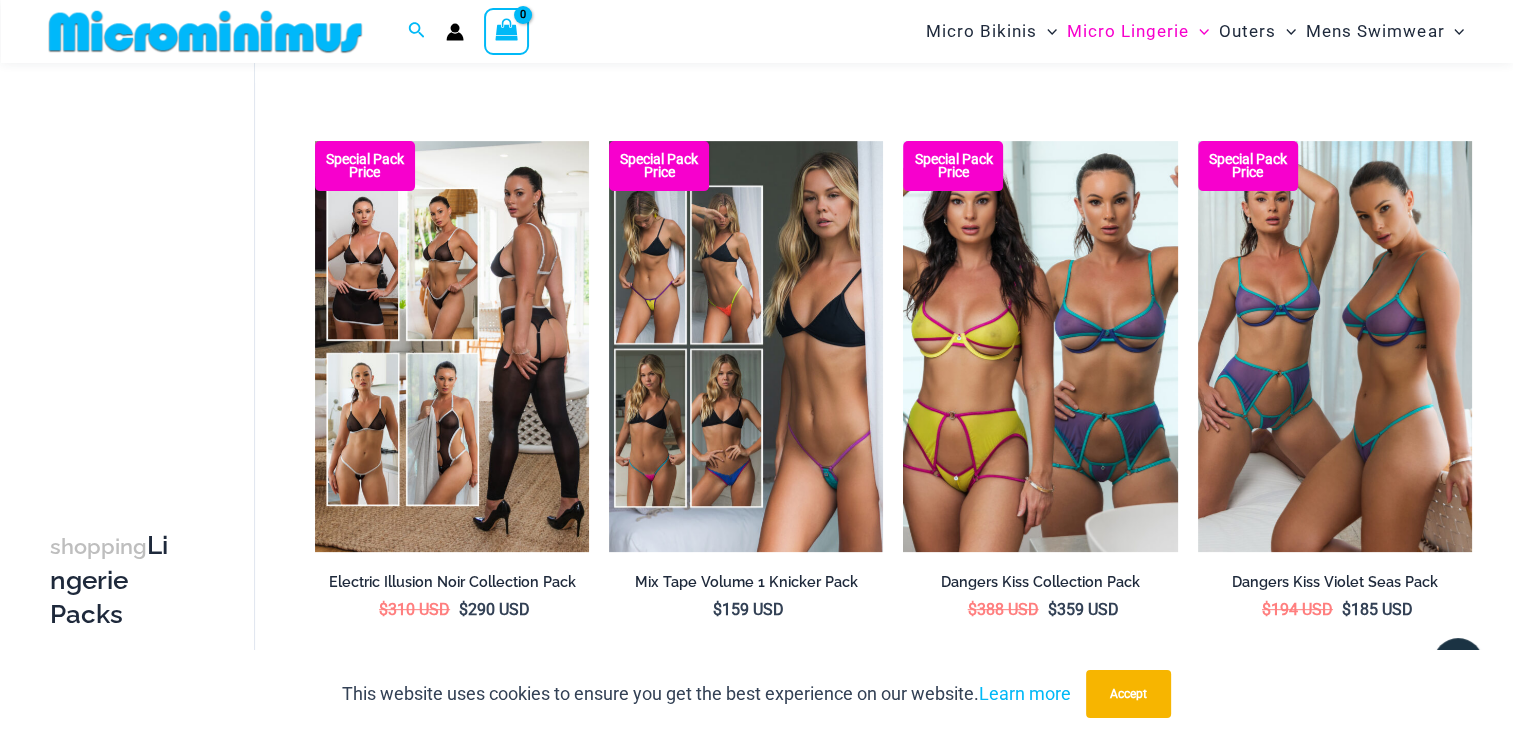 scroll, scrollTop: 680, scrollLeft: 0, axis: vertical 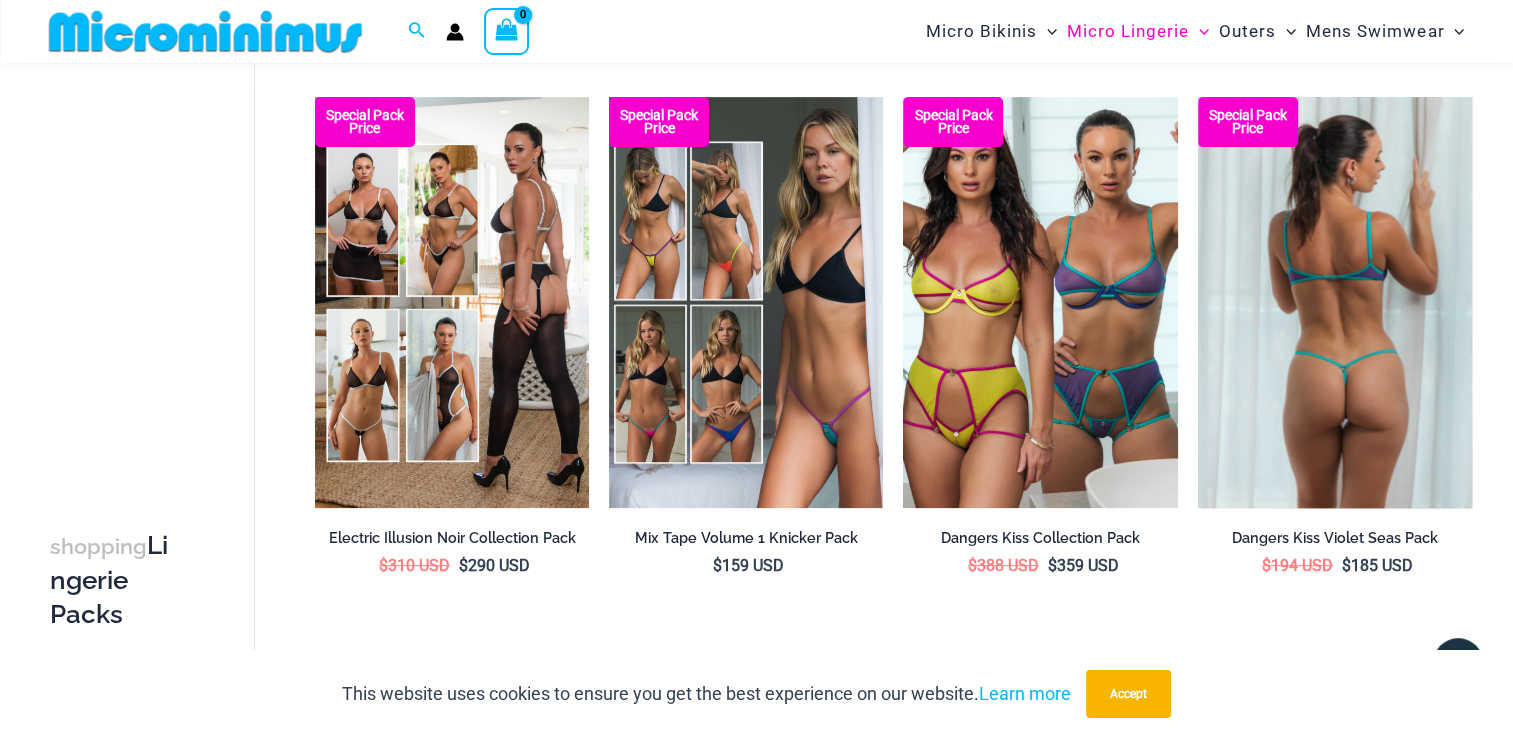 click at bounding box center (1335, 302) 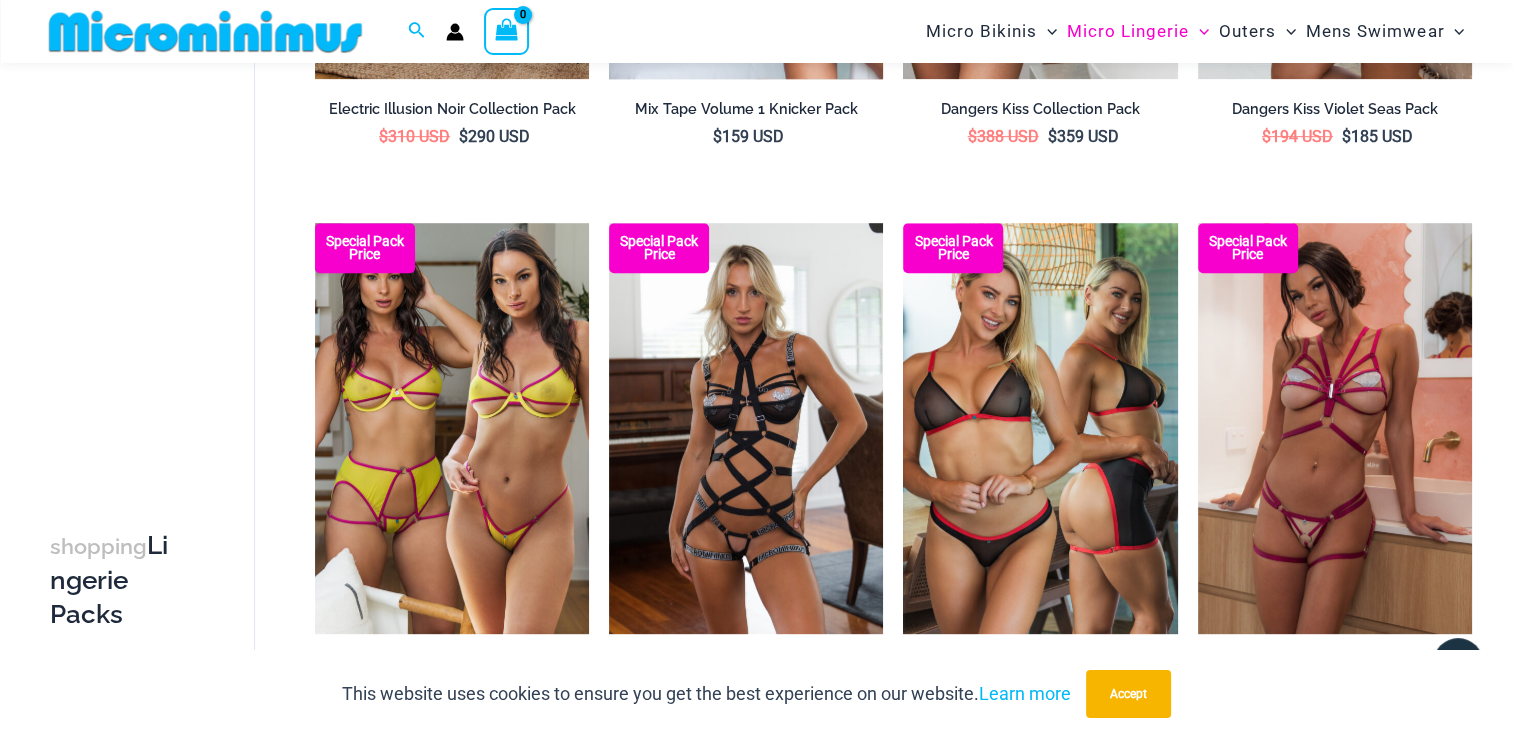 scroll, scrollTop: 609, scrollLeft: 0, axis: vertical 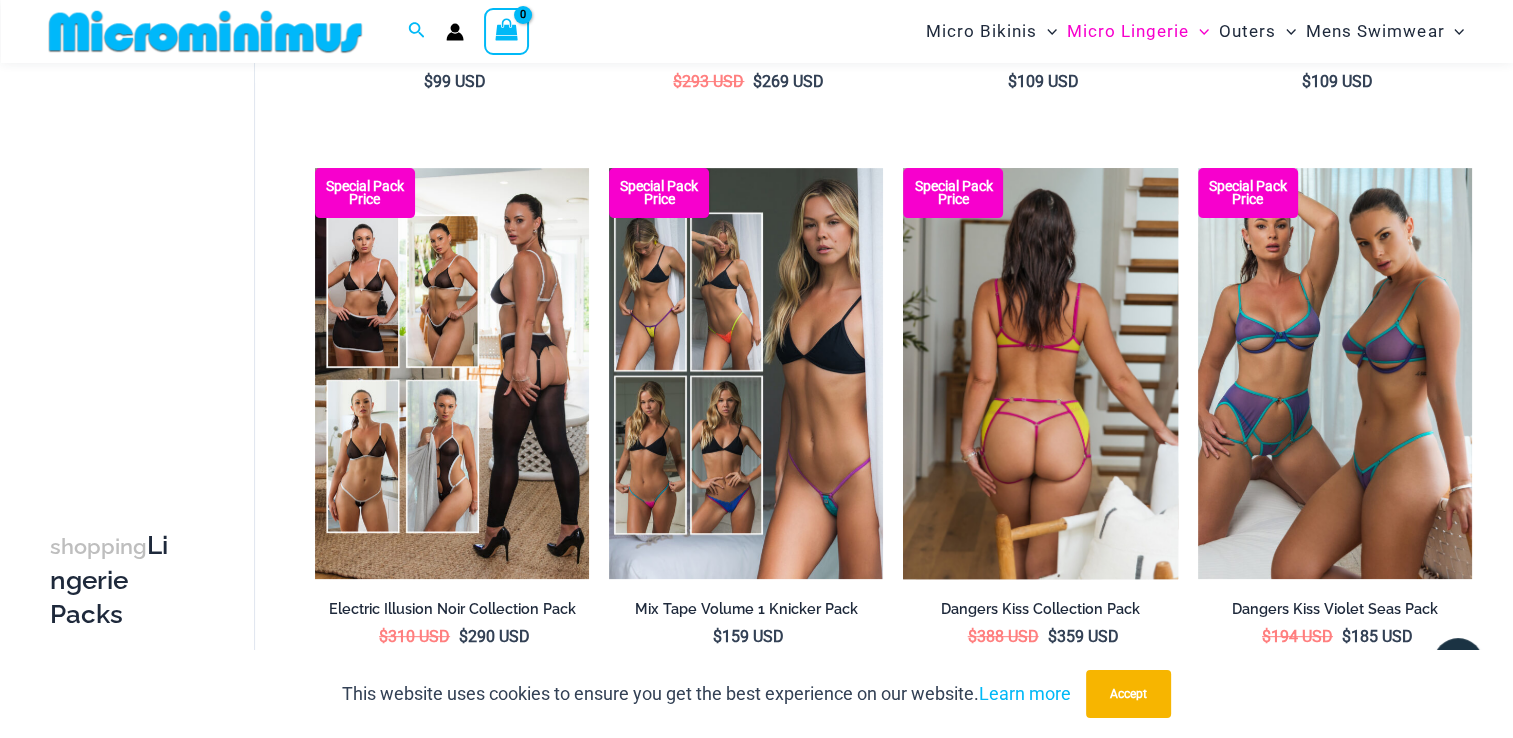 click at bounding box center (1040, 373) 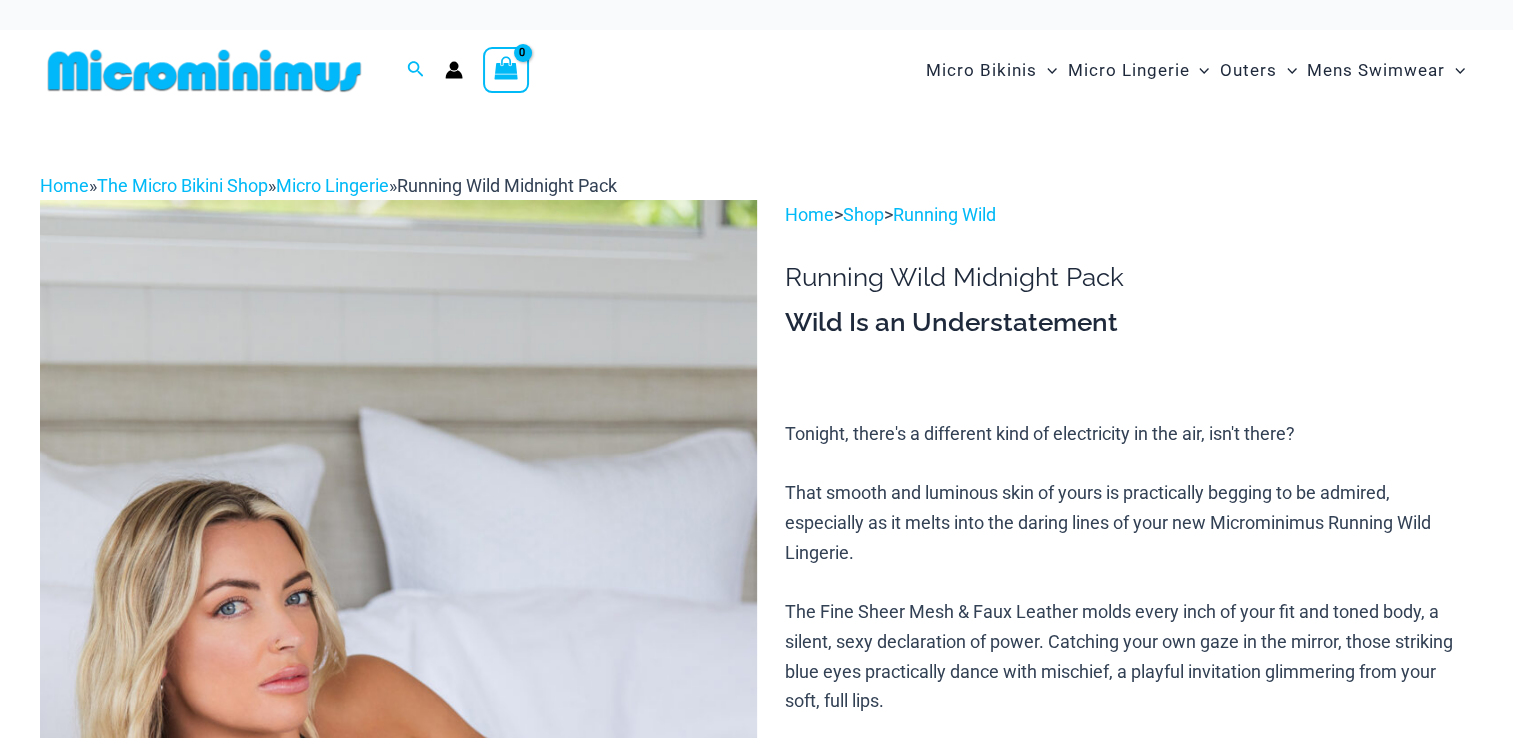 scroll, scrollTop: 564, scrollLeft: 0, axis: vertical 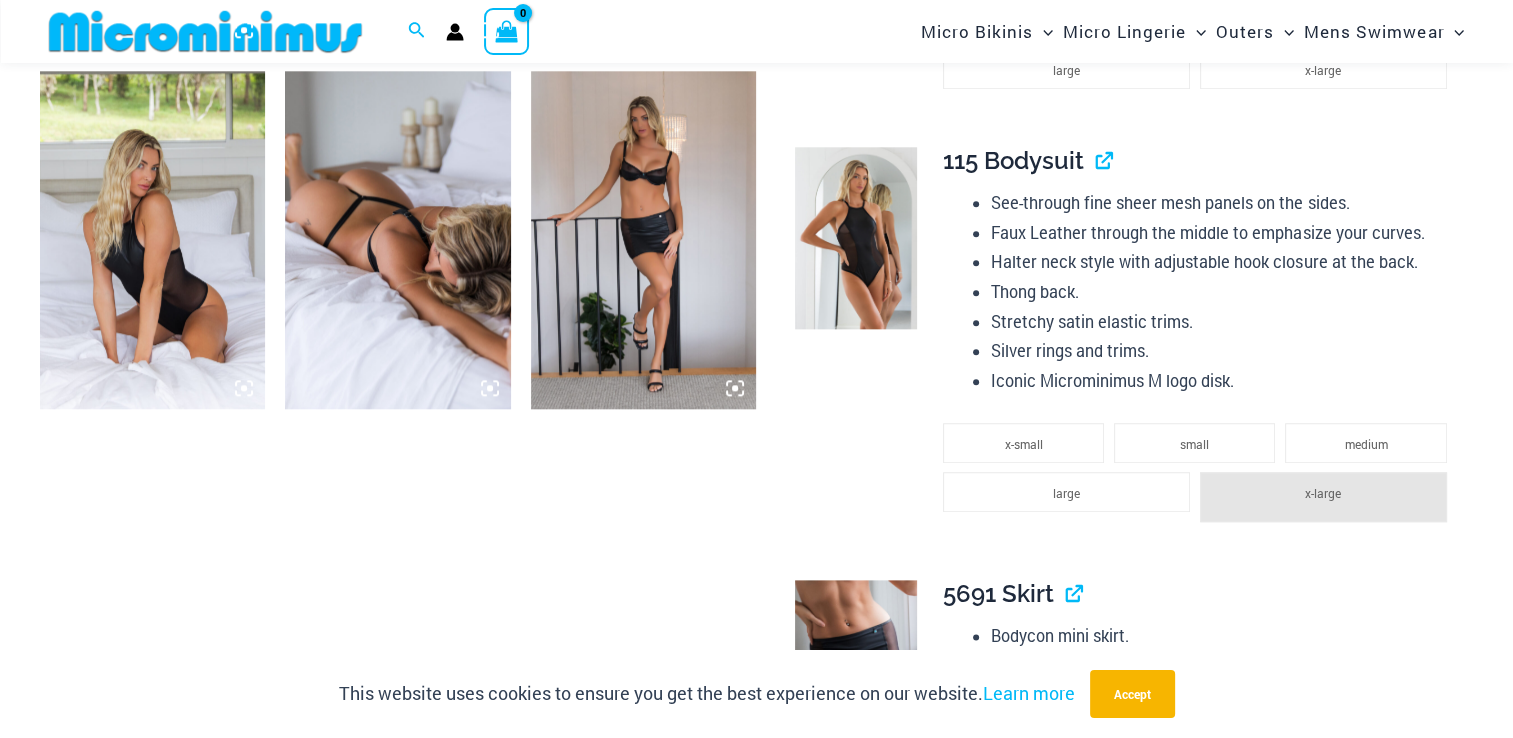 click at bounding box center [643, 240] 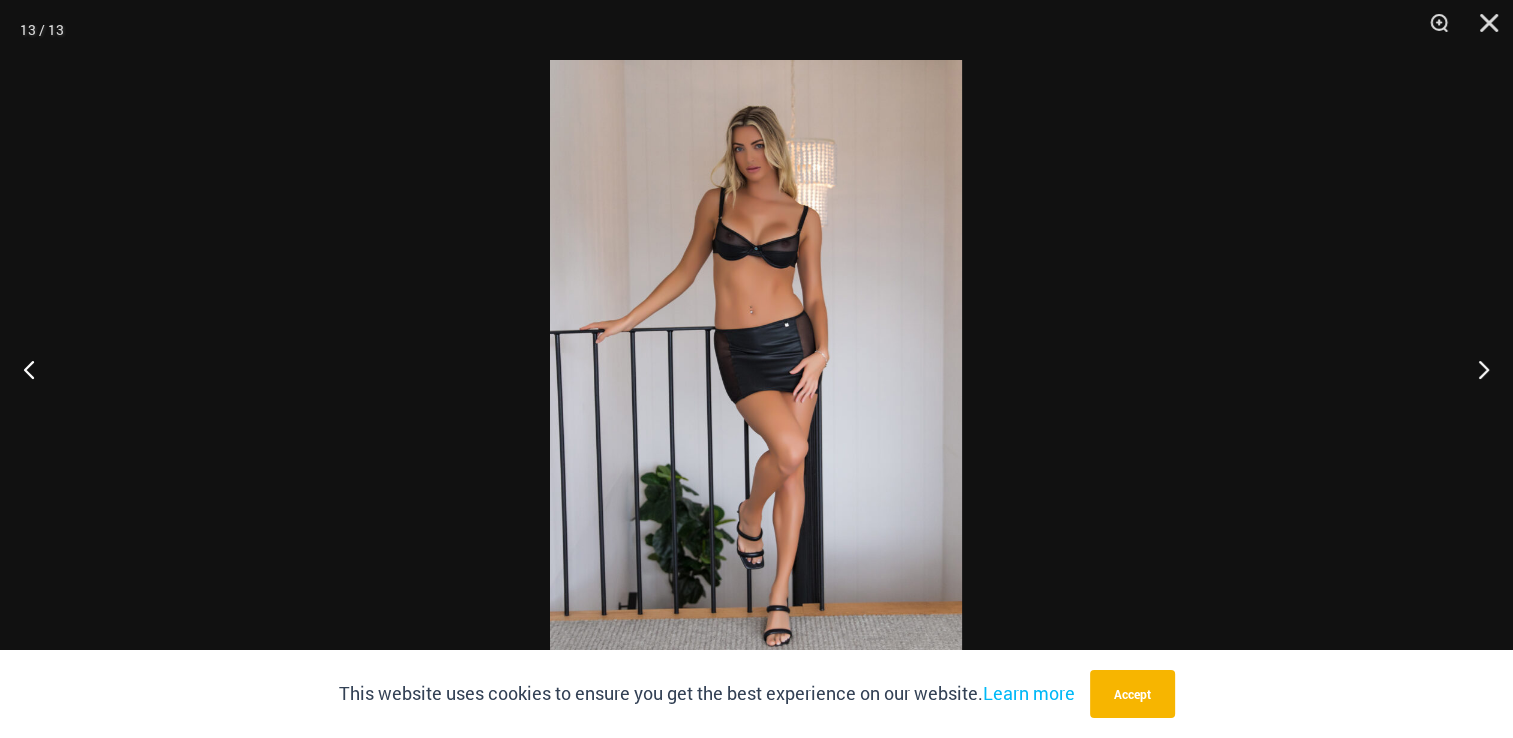 click at bounding box center [756, 369] 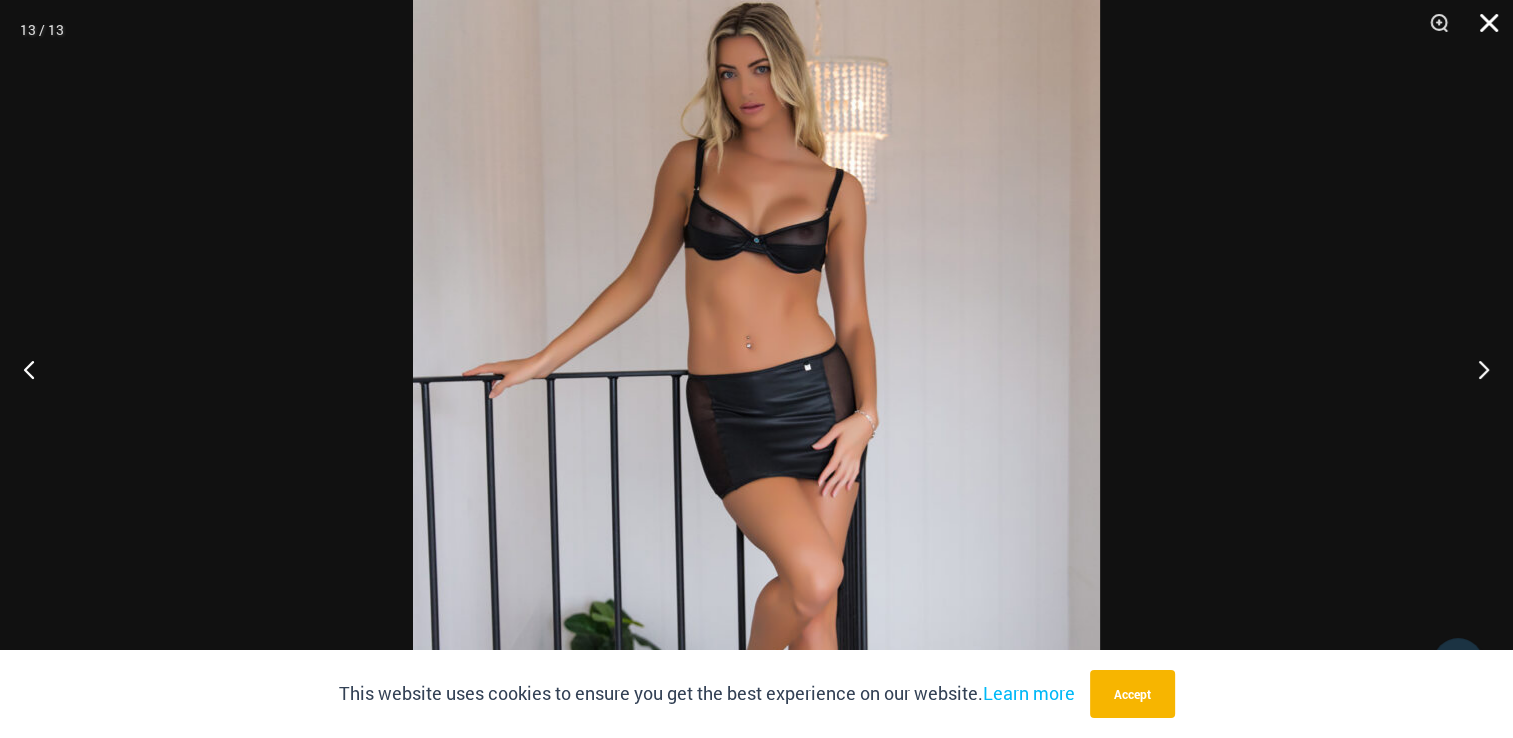 click at bounding box center (1482, 30) 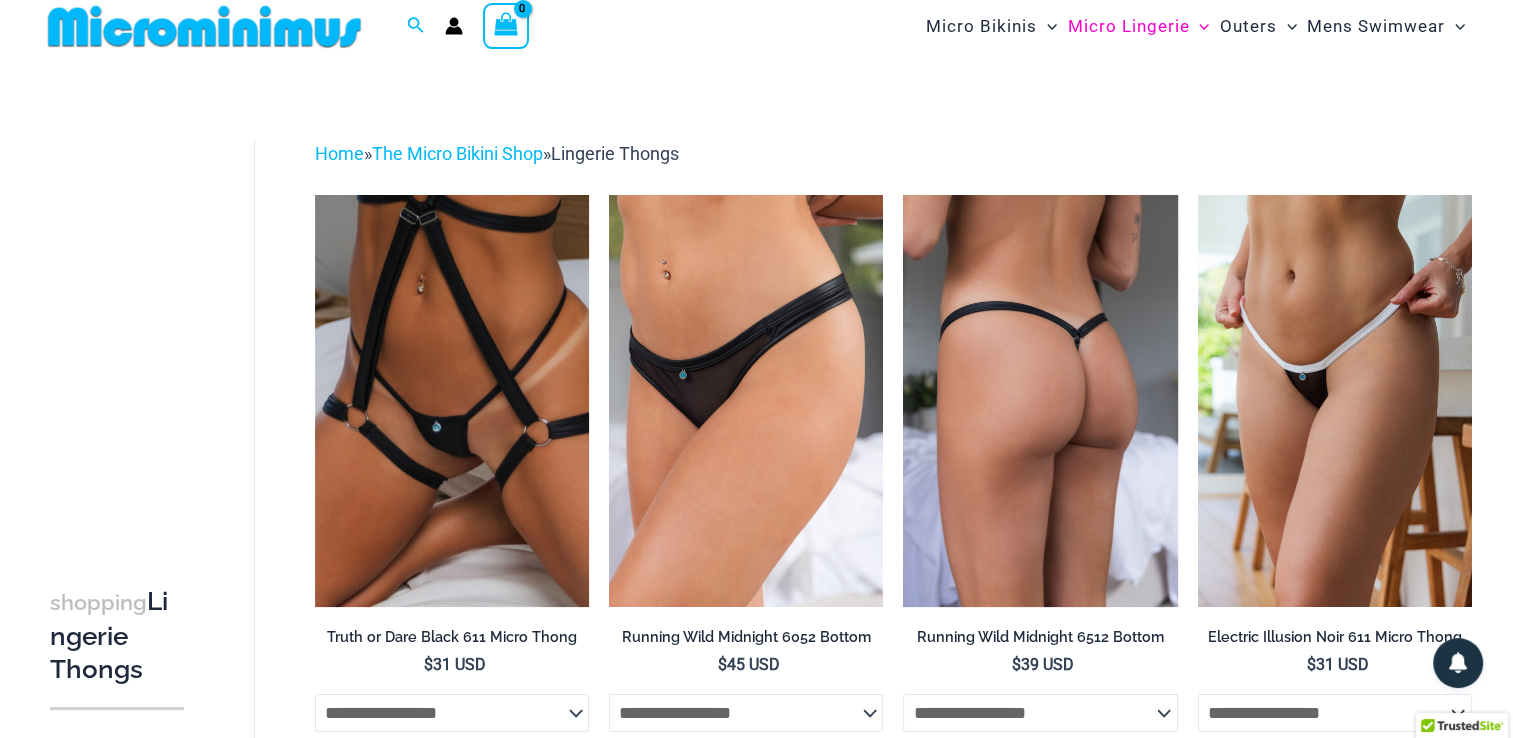 scroll, scrollTop: 0, scrollLeft: 0, axis: both 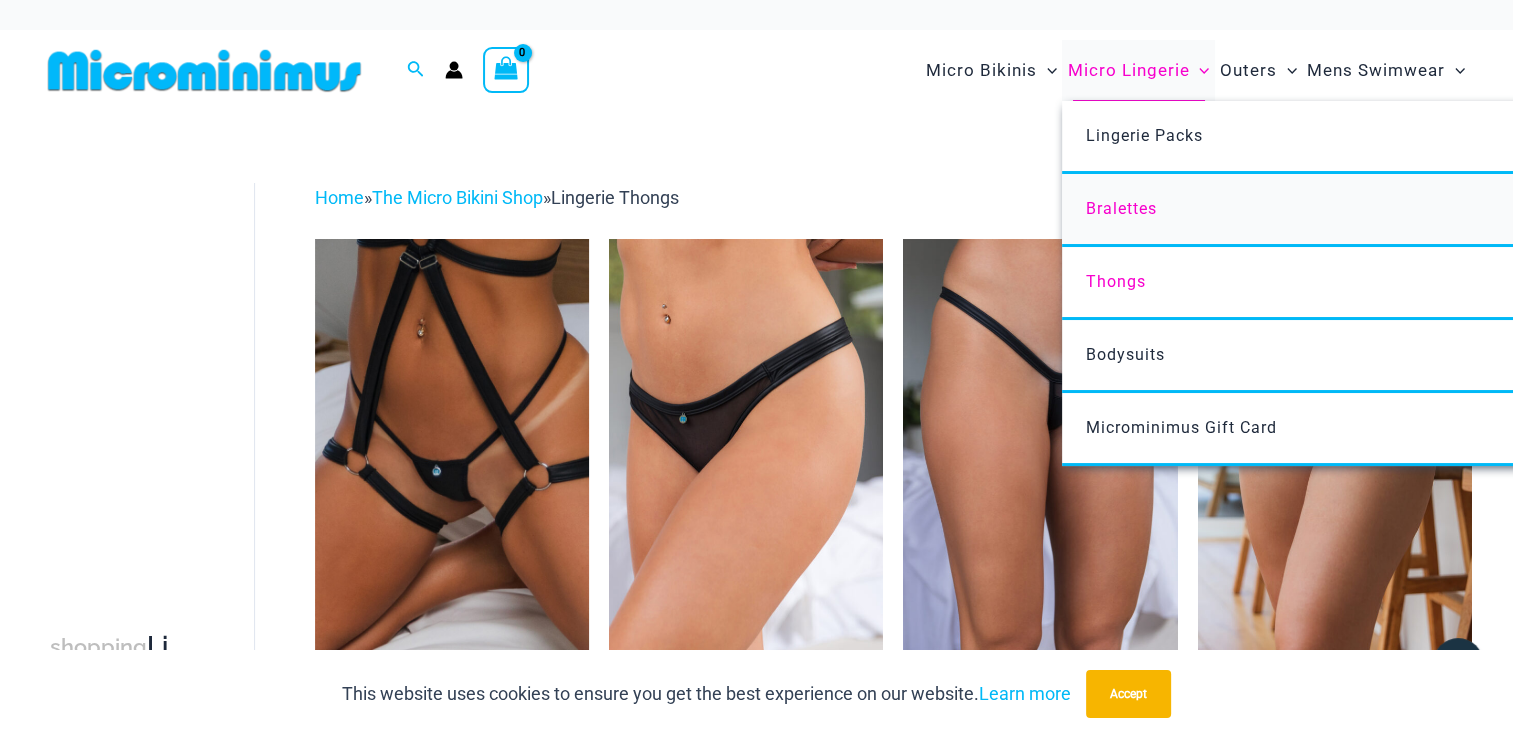 click on "Bralettes" at bounding box center [1121, 208] 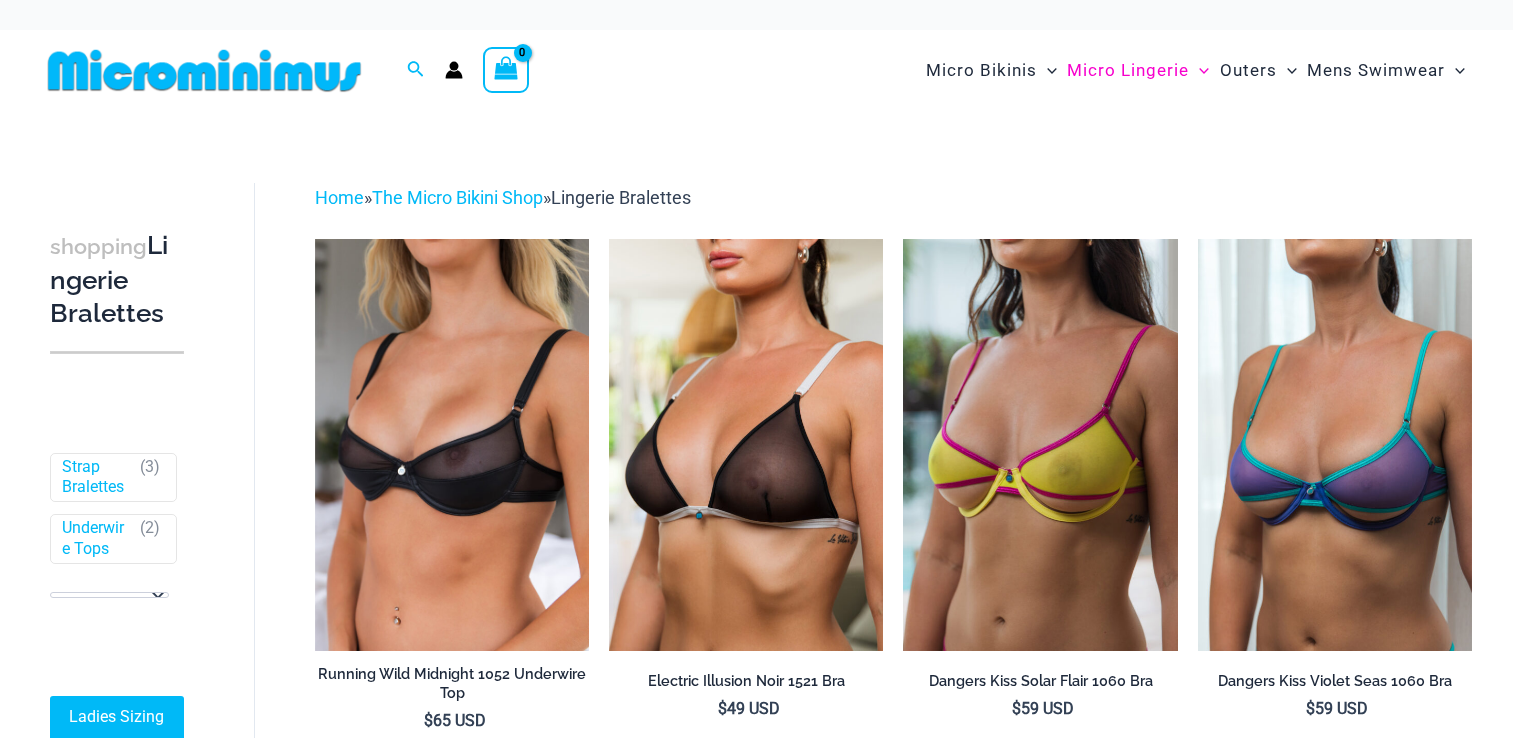 scroll, scrollTop: 0, scrollLeft: 0, axis: both 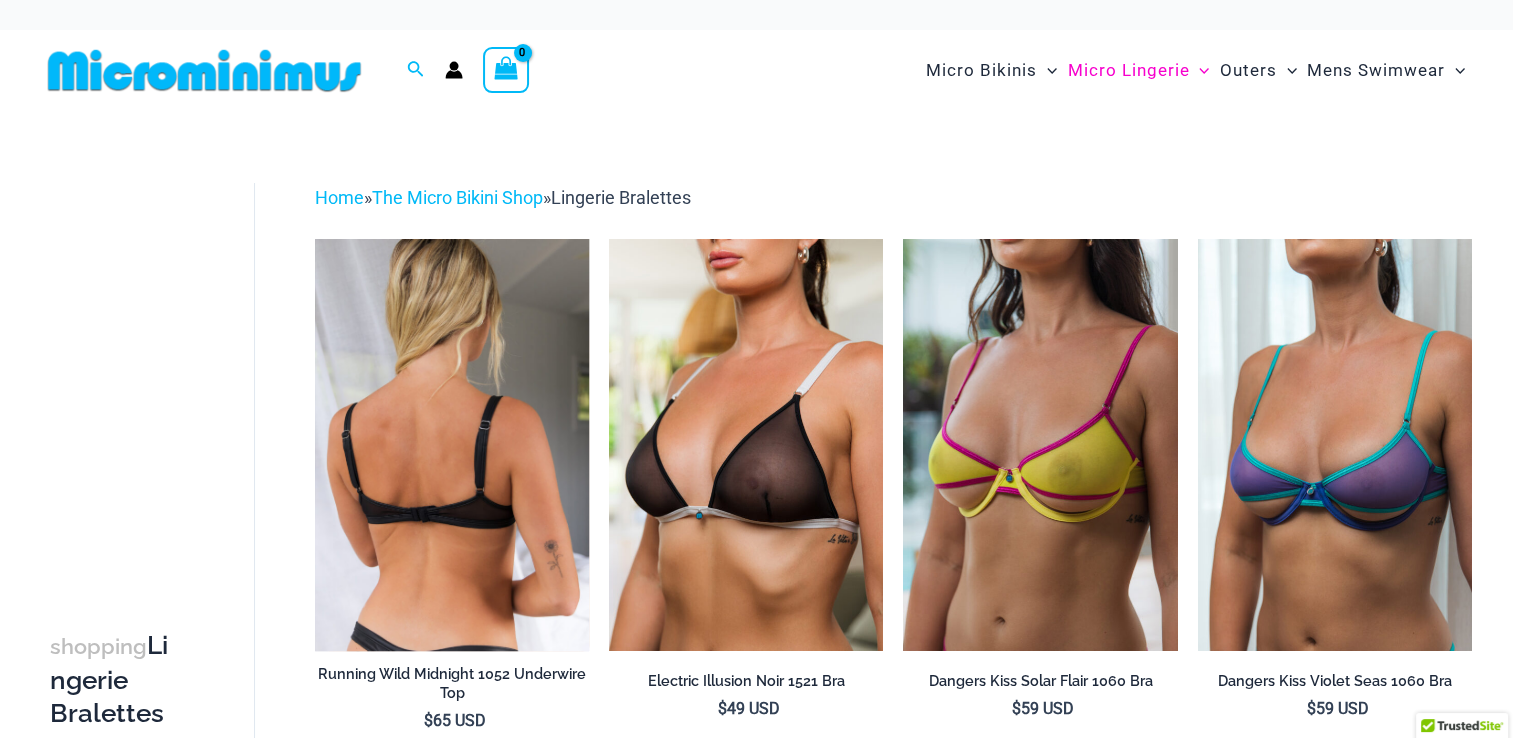 click at bounding box center (452, 444) 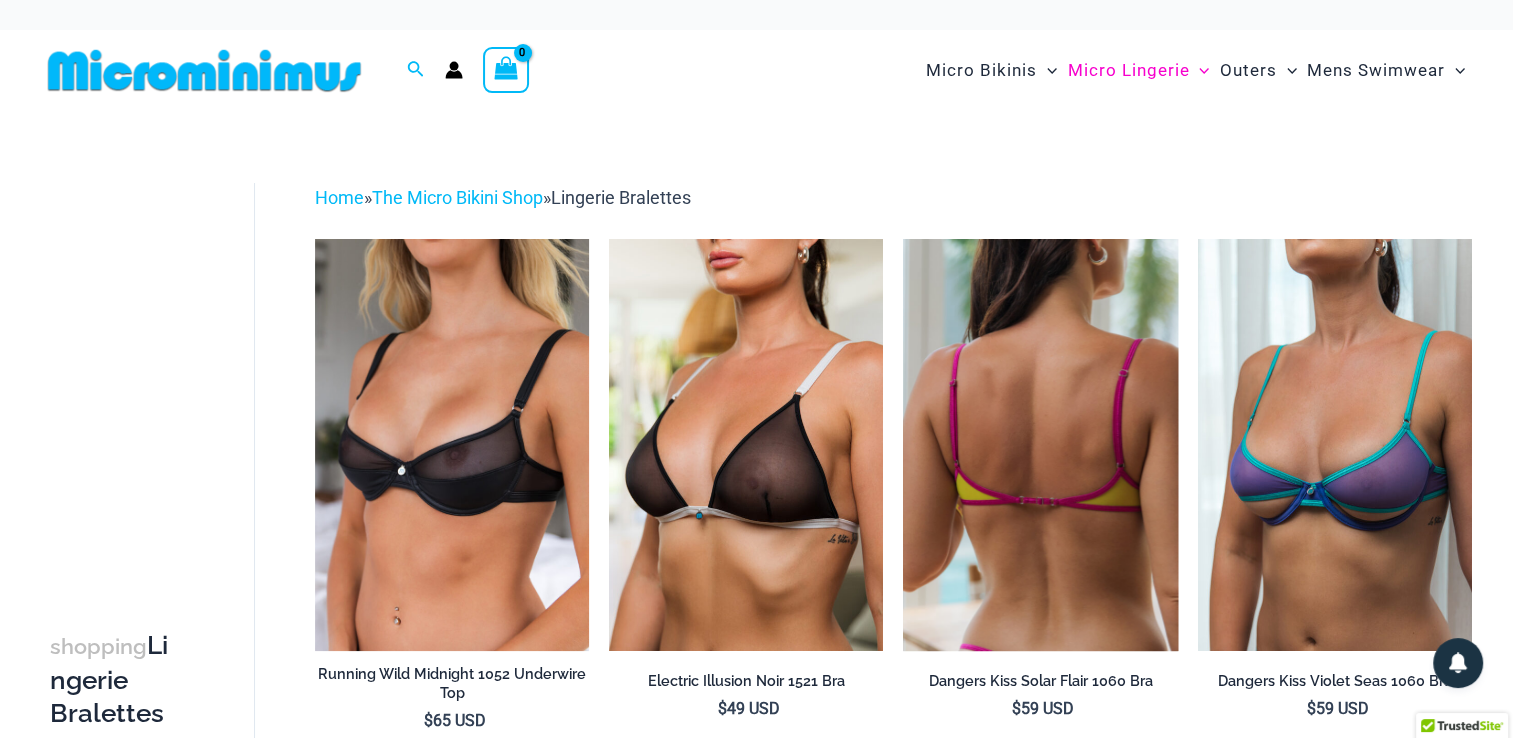 click at bounding box center [1040, 444] 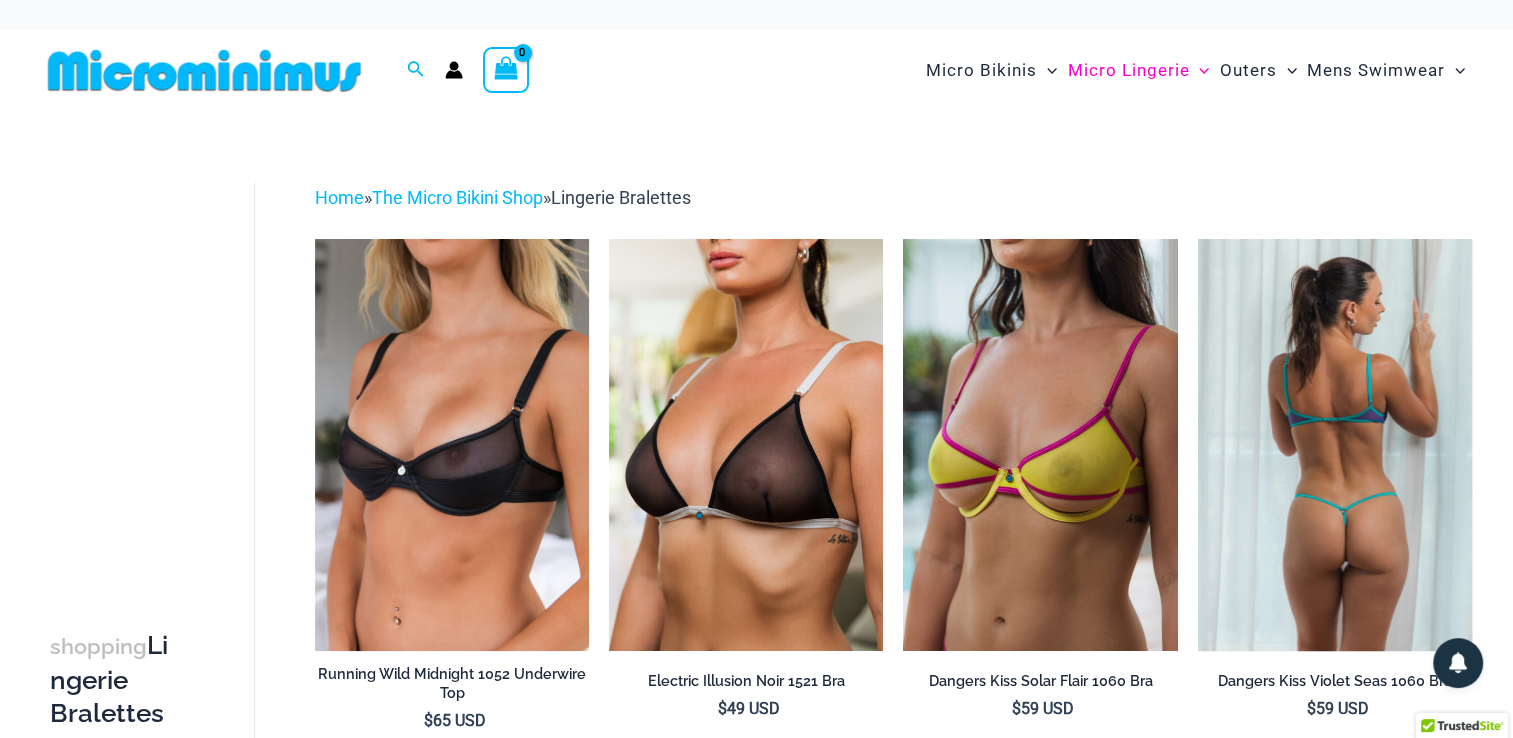 click at bounding box center [1335, 444] 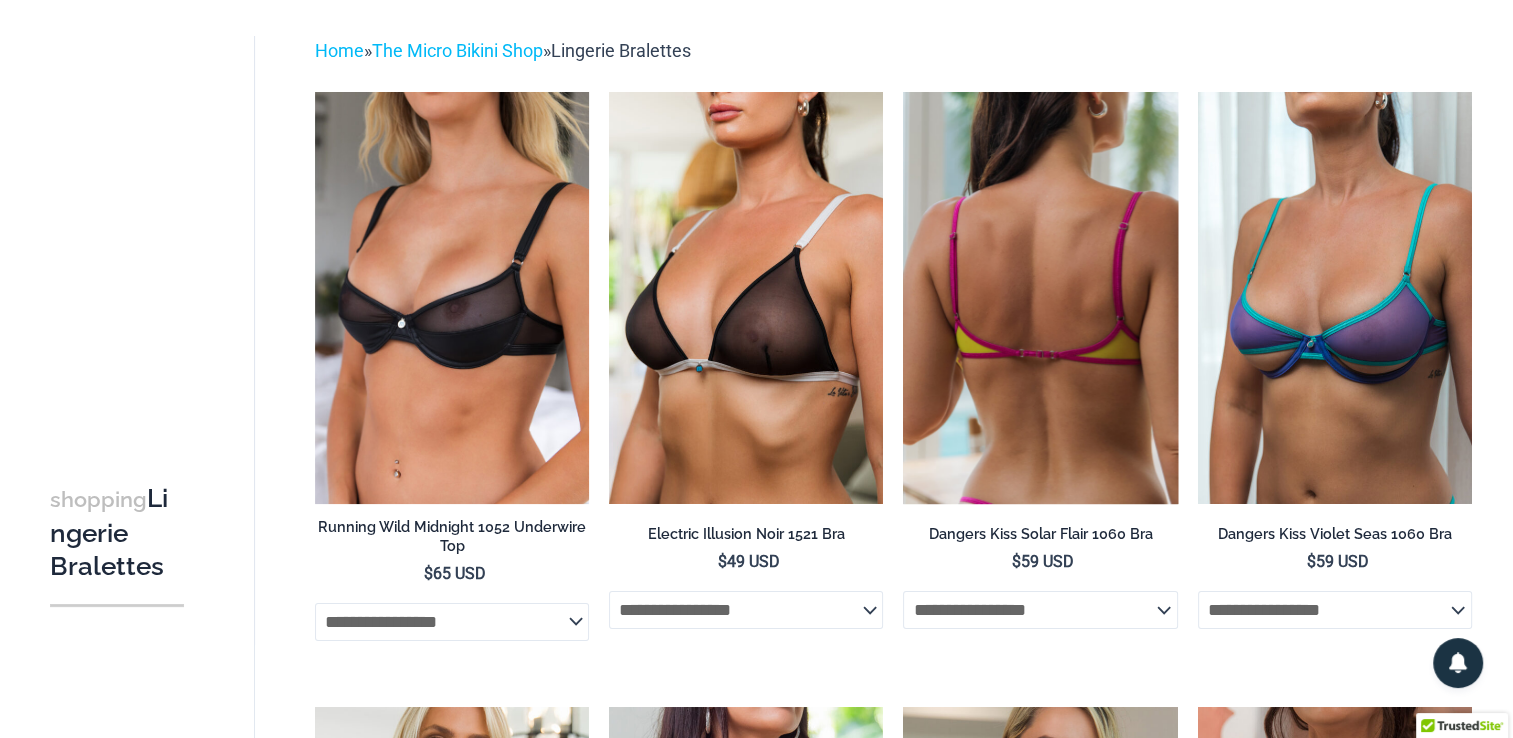 scroll, scrollTop: 0, scrollLeft: 0, axis: both 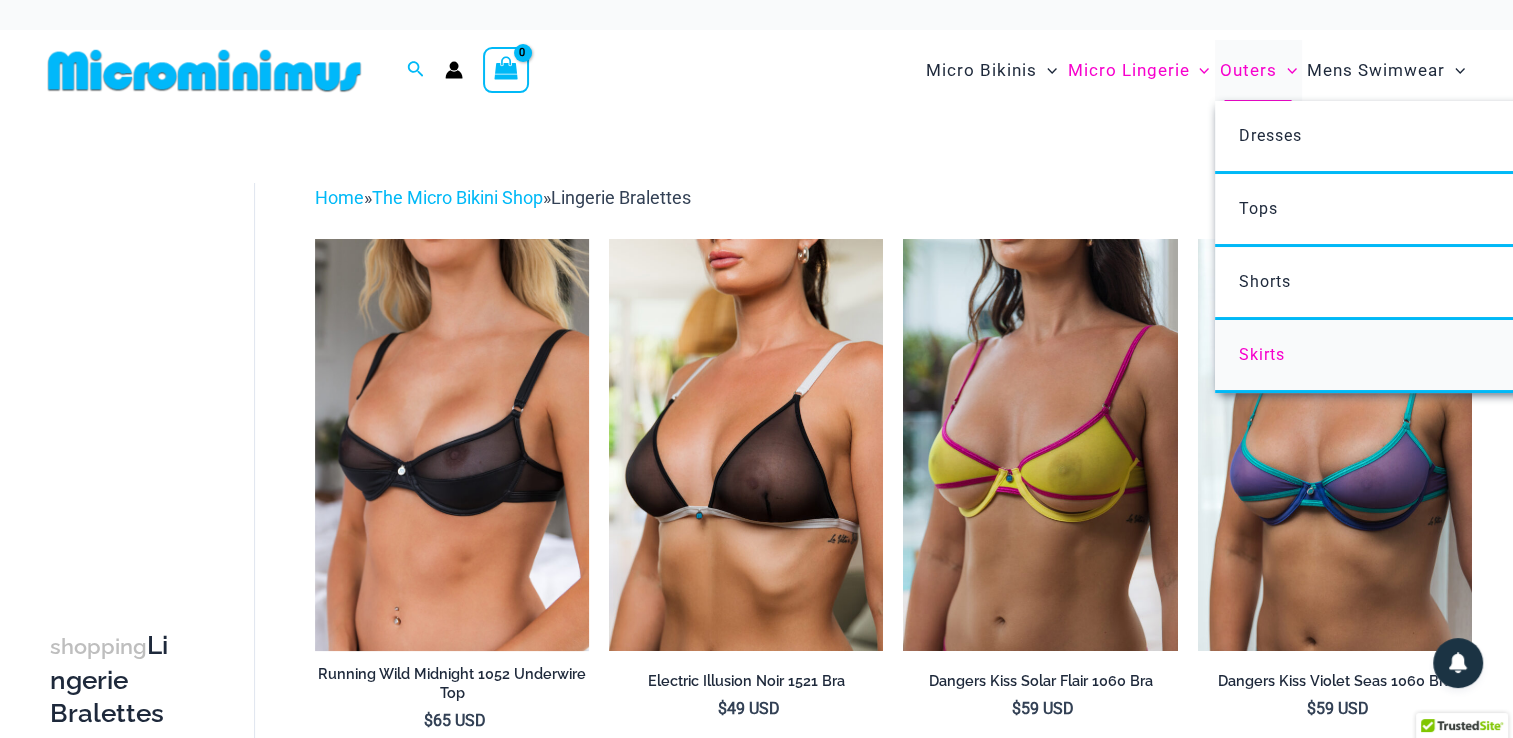 click on "Skirts" at bounding box center [1261, 354] 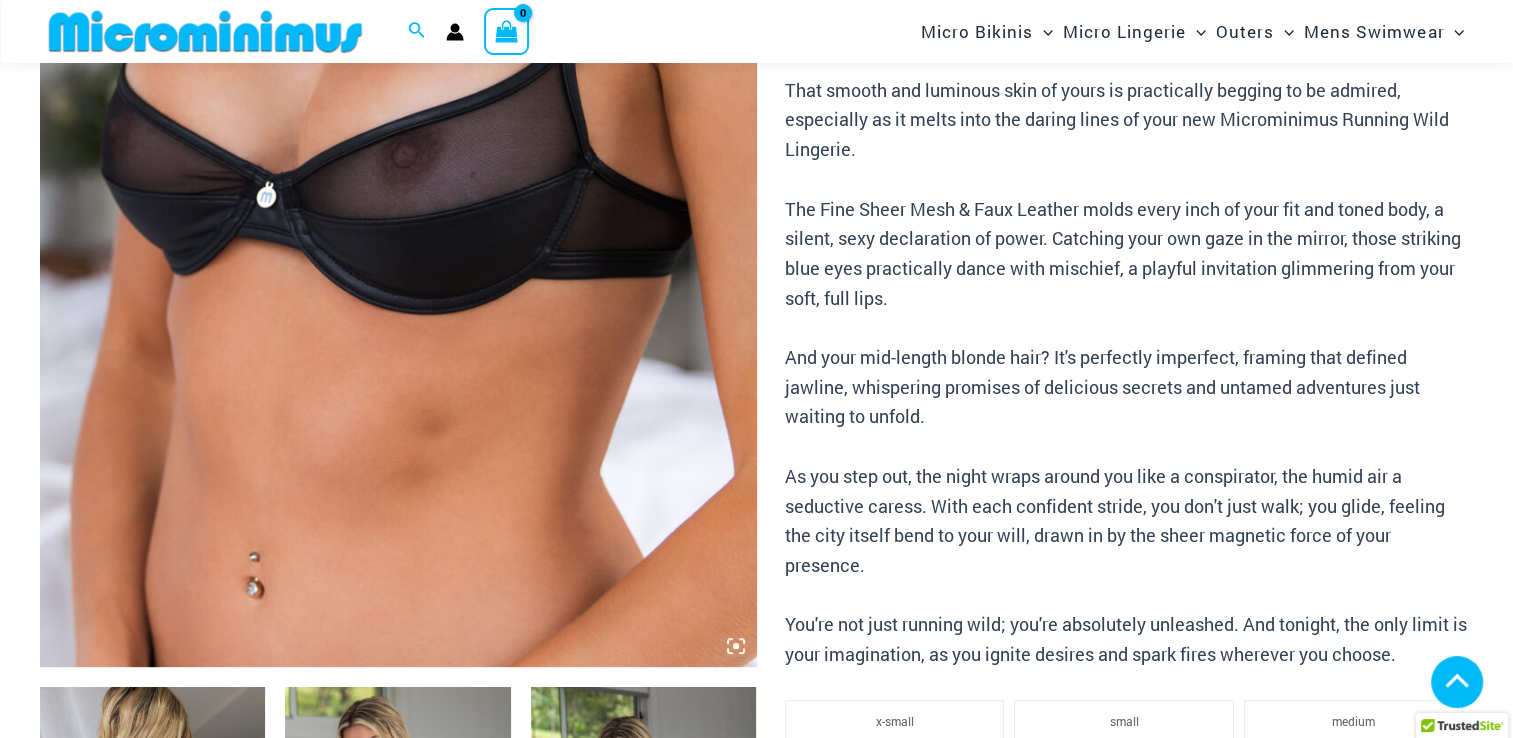 scroll, scrollTop: 590, scrollLeft: 0, axis: vertical 